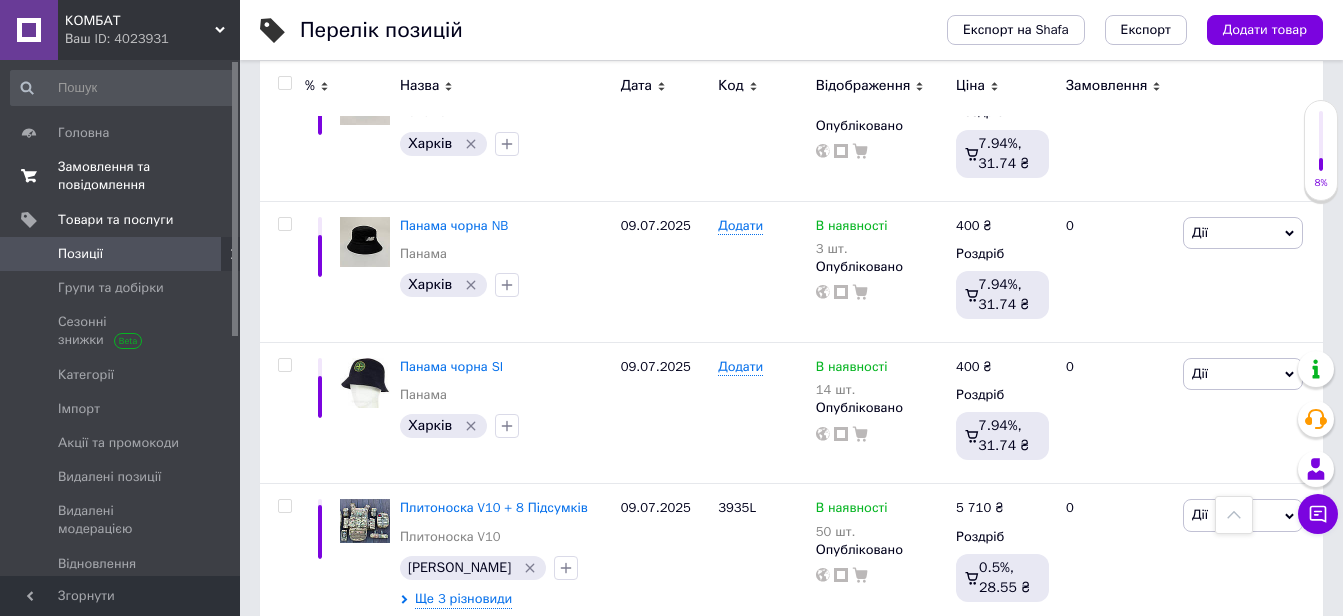 scroll, scrollTop: 3733, scrollLeft: 0, axis: vertical 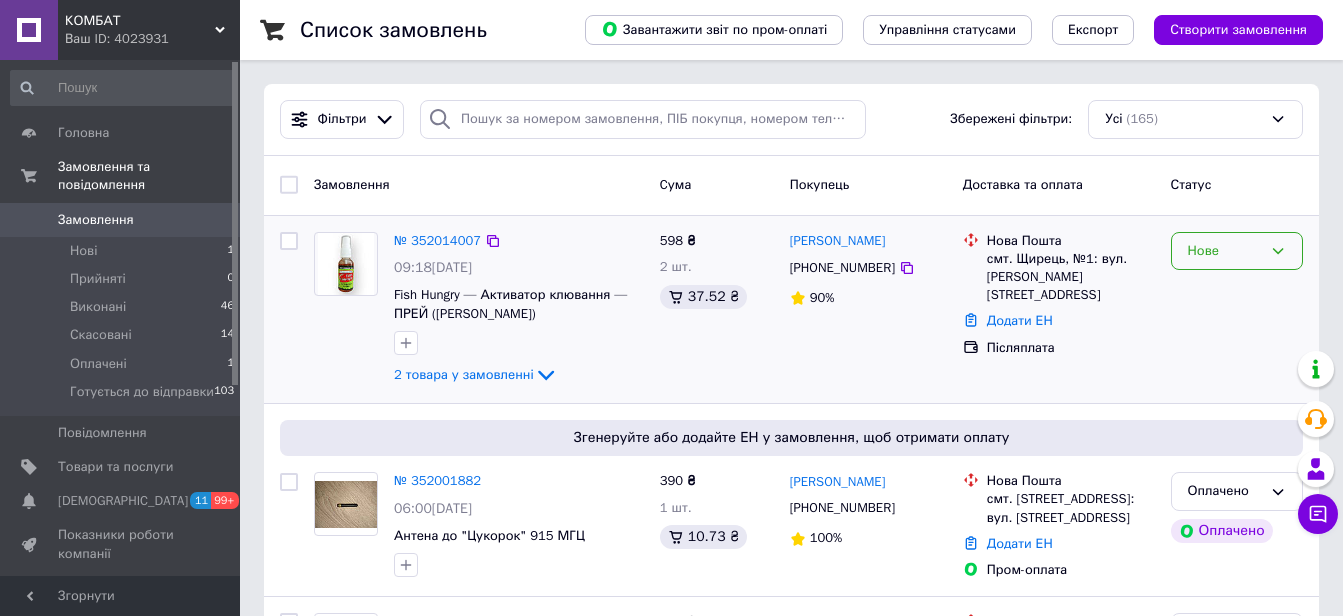 click on "Нове" at bounding box center [1225, 251] 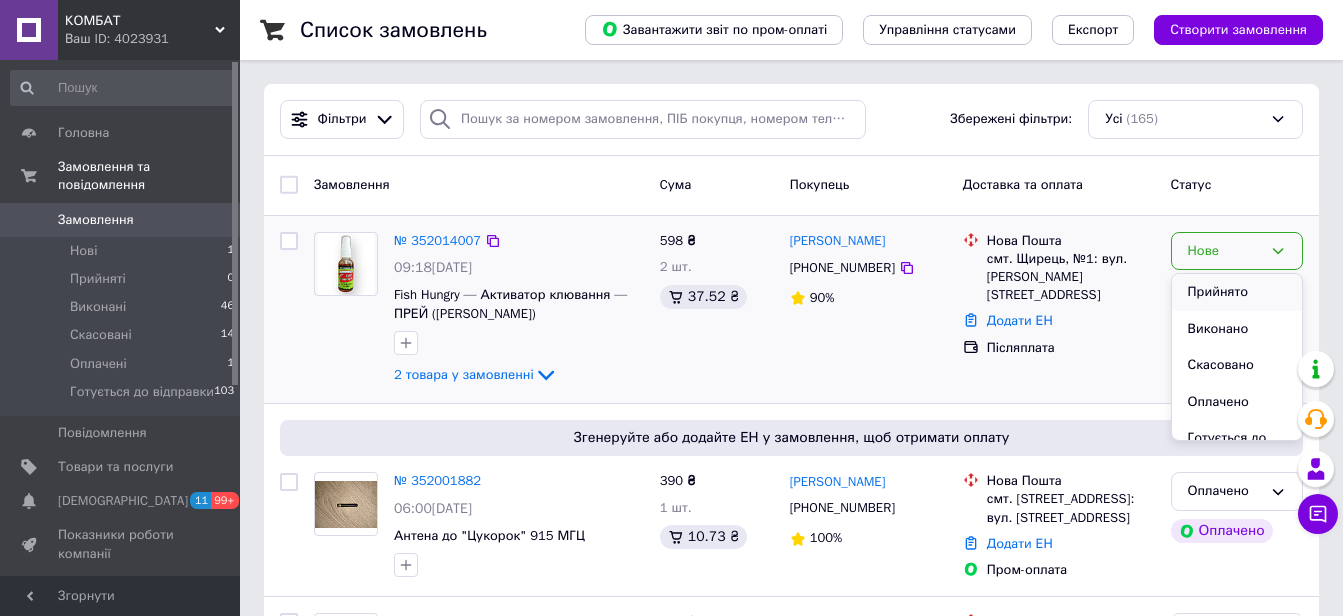 click on "Прийнято" at bounding box center (1237, 292) 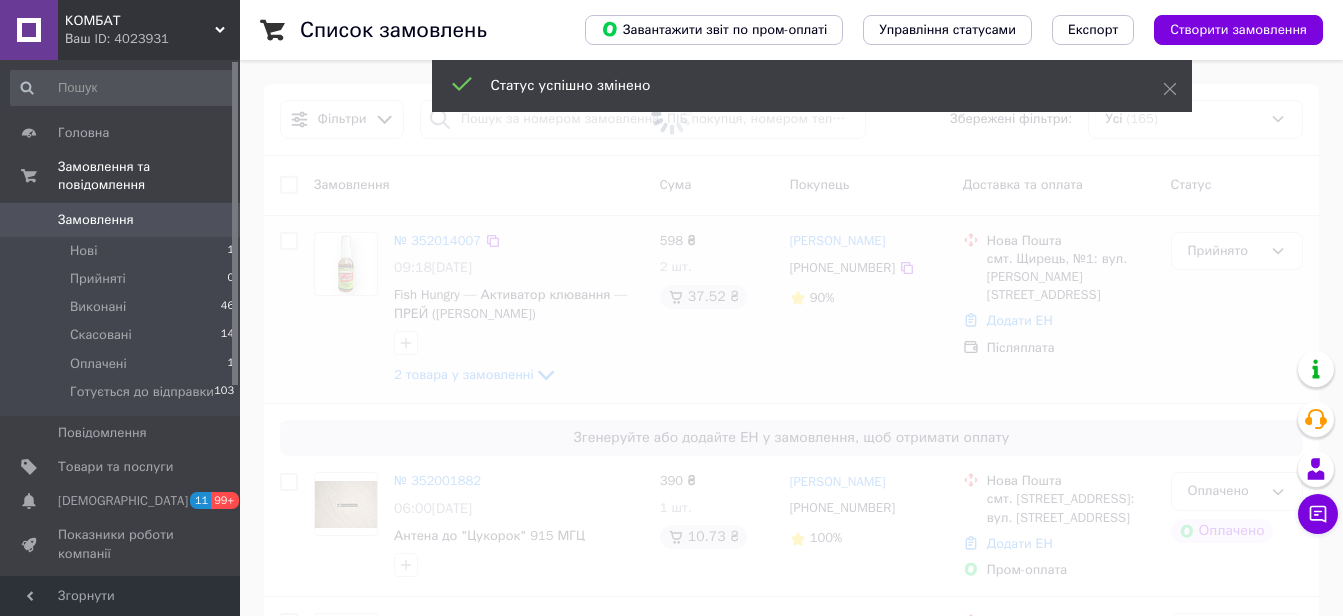 click at bounding box center [671, 308] 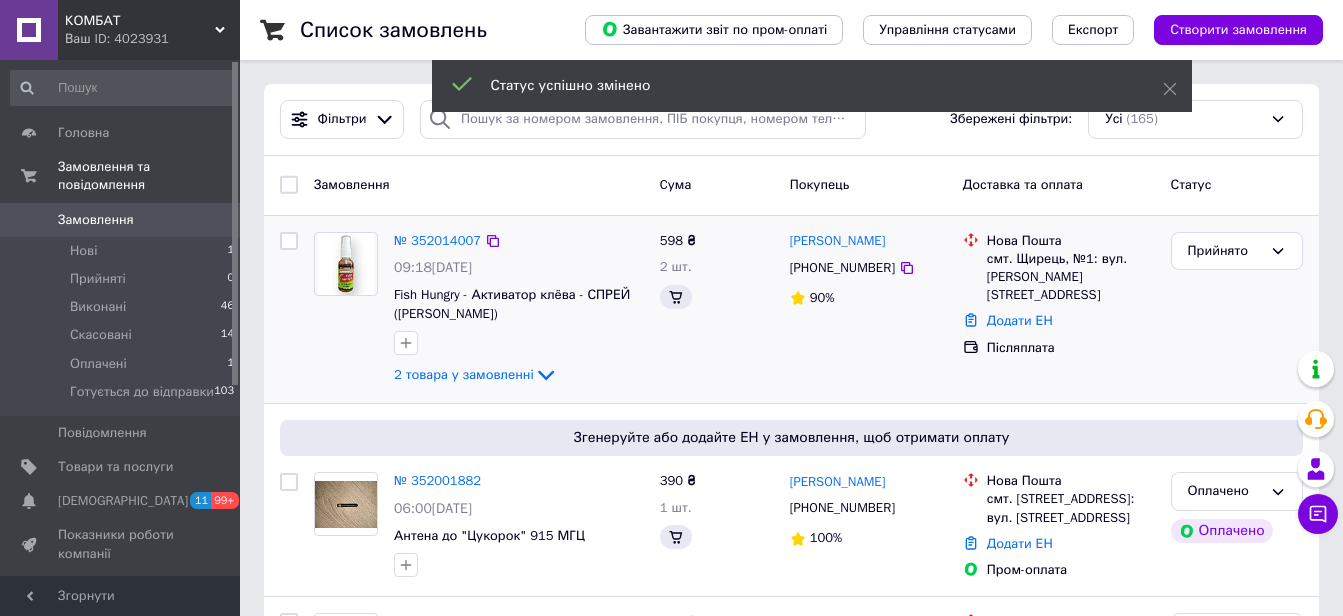 click on "2 товара у замовленні" at bounding box center [464, 374] 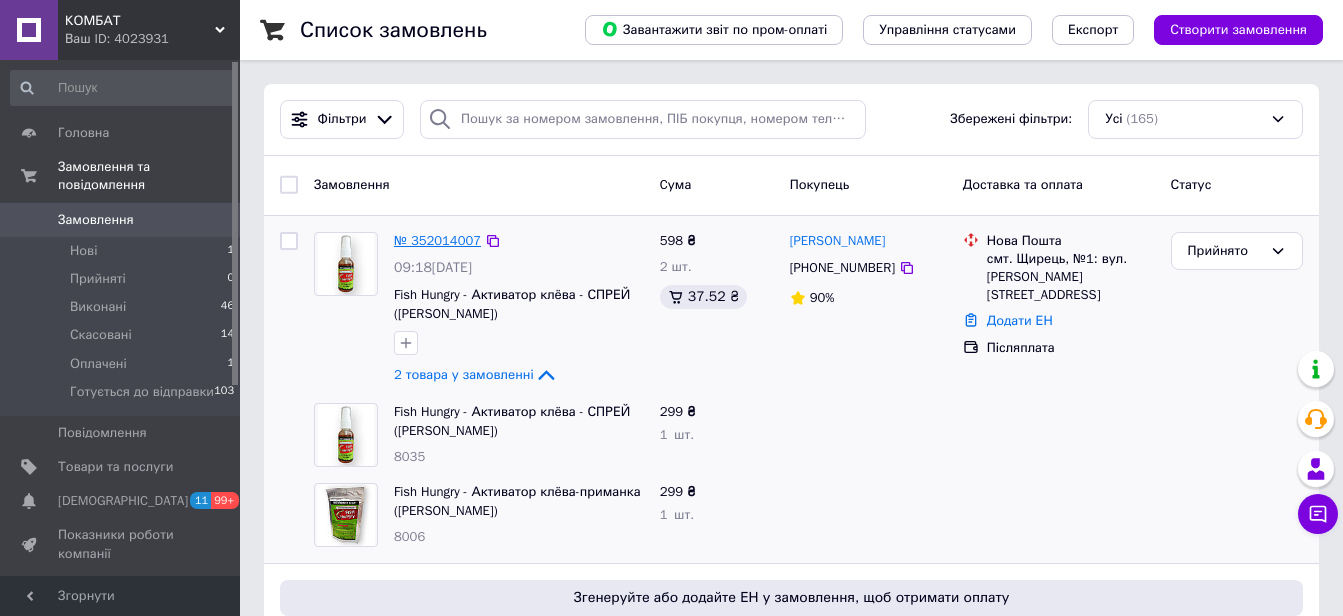 click on "№ 352014007" at bounding box center (437, 240) 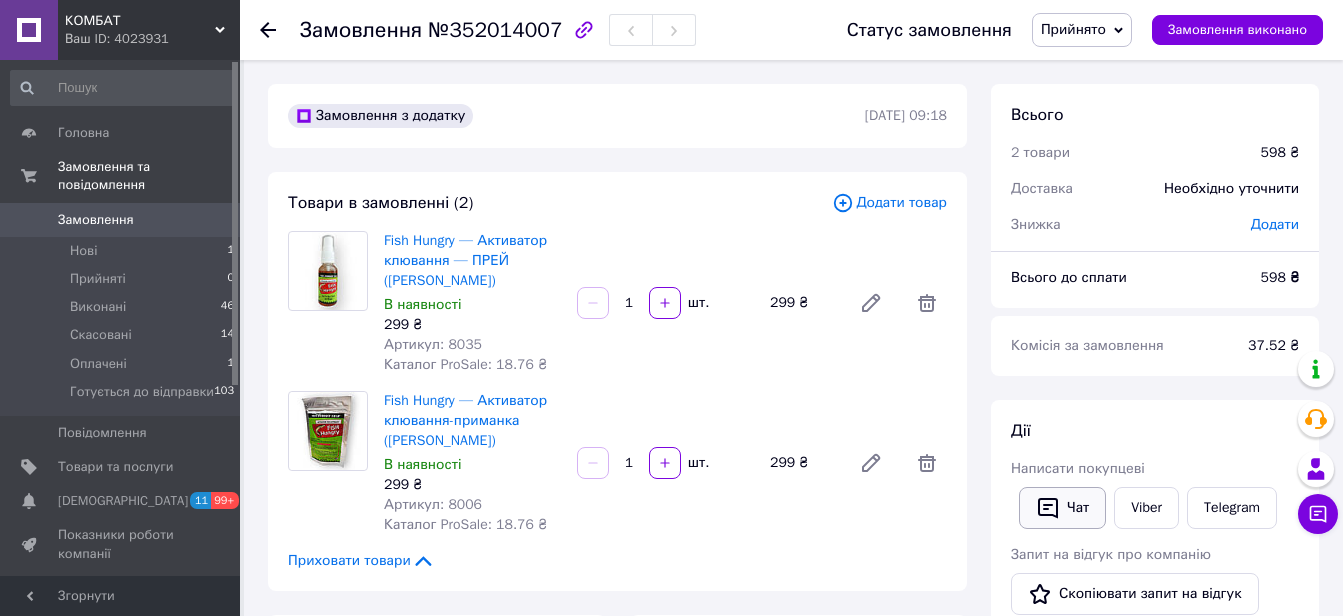 click 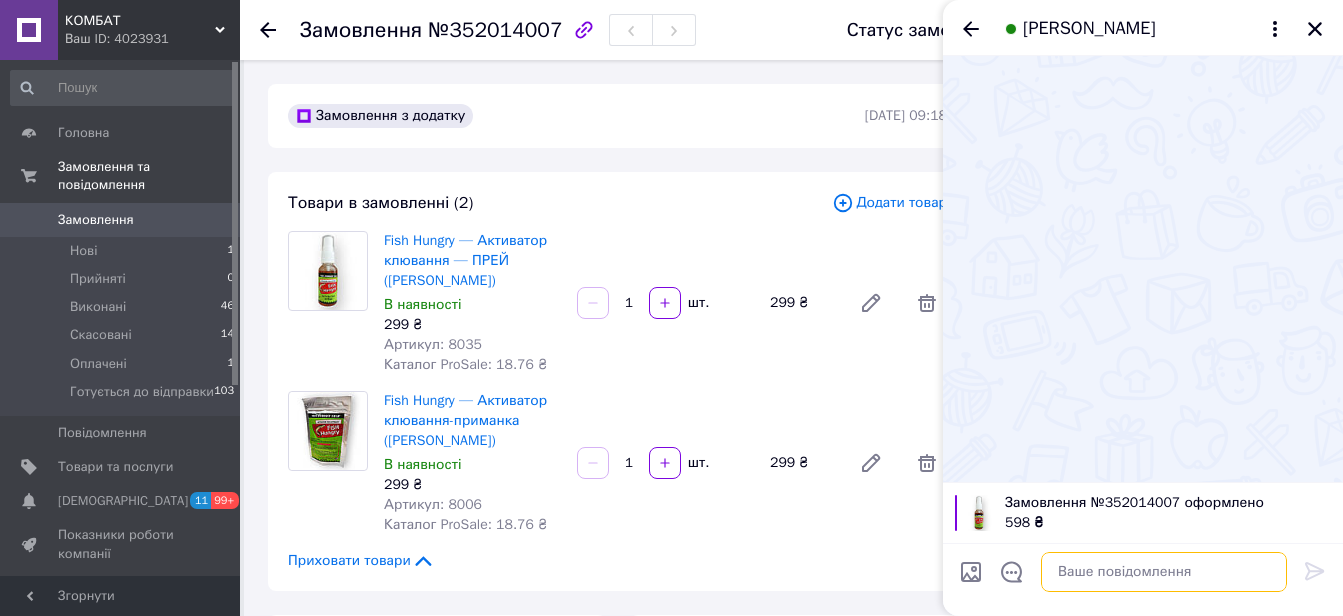 click at bounding box center (1164, 572) 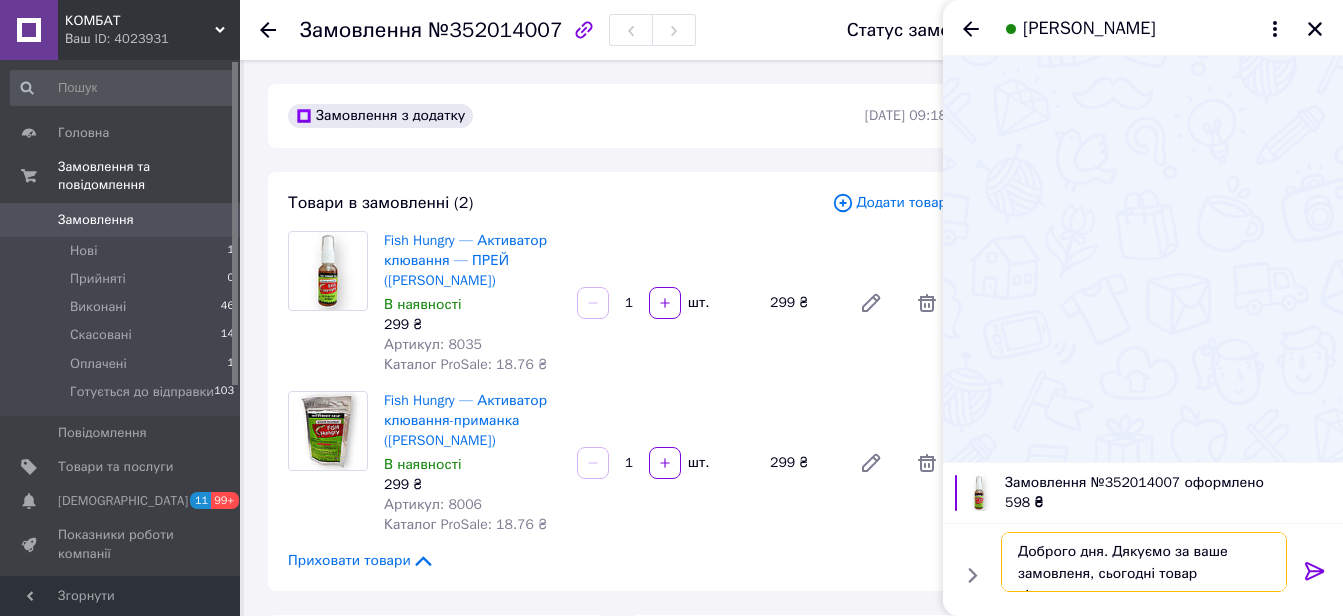 scroll, scrollTop: 14, scrollLeft: 0, axis: vertical 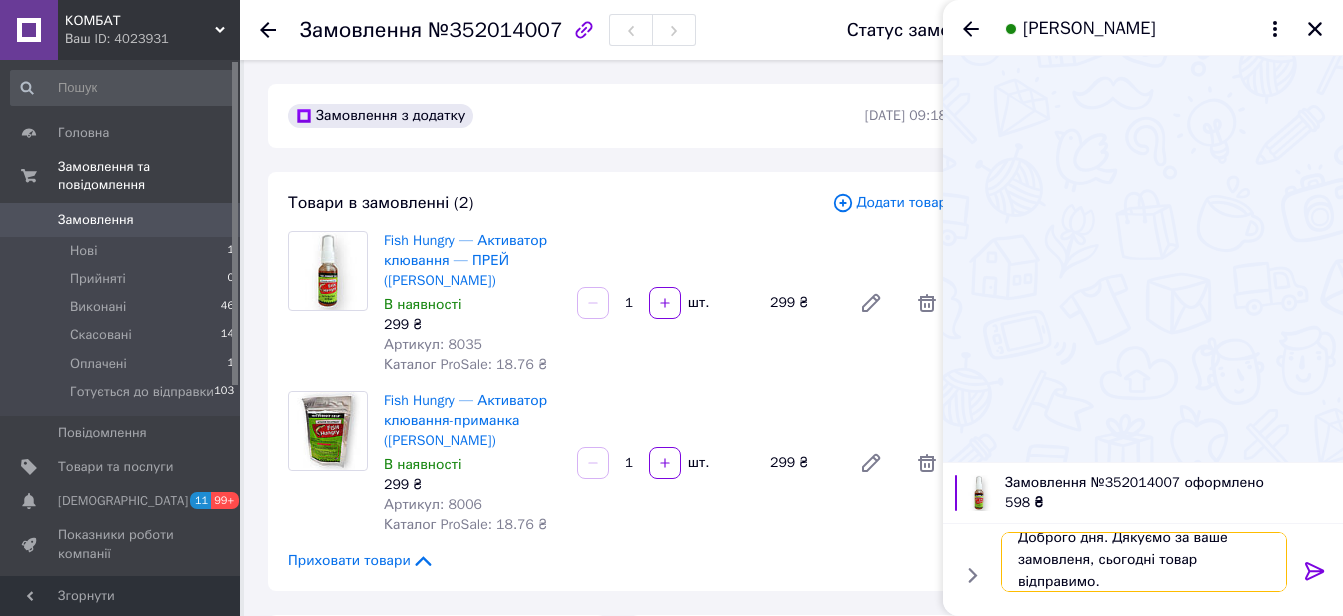 type on "Доброго дня. Дякуємо за ваше замовленя, сьогодні товар відправимо." 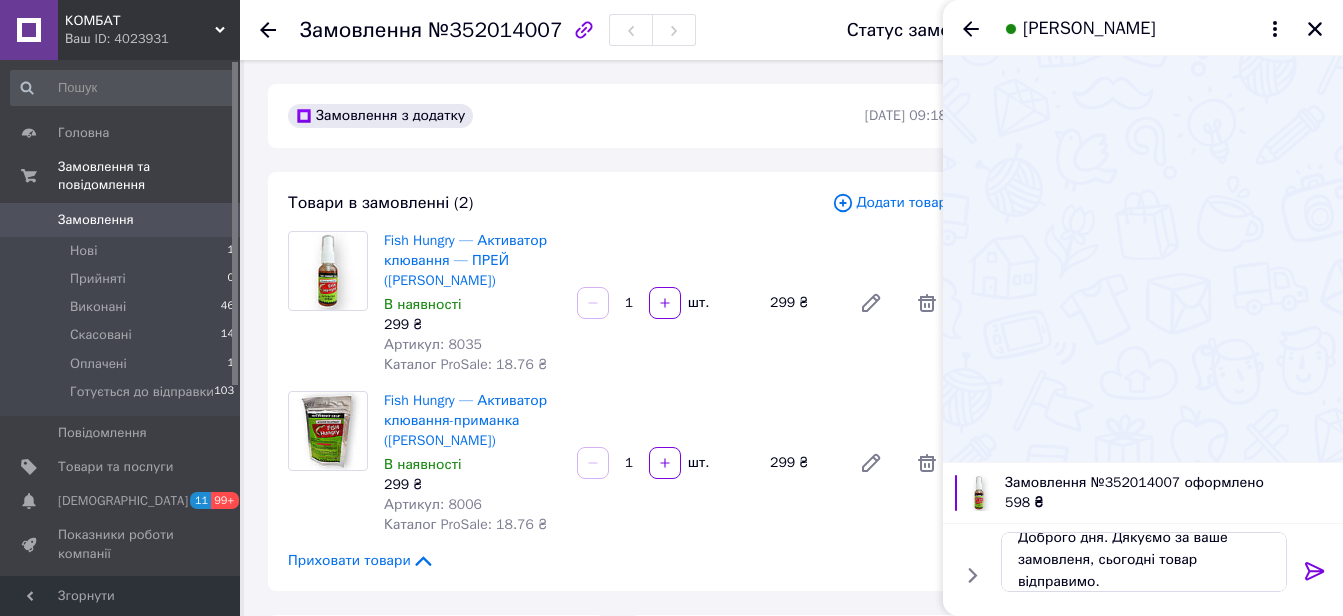 click 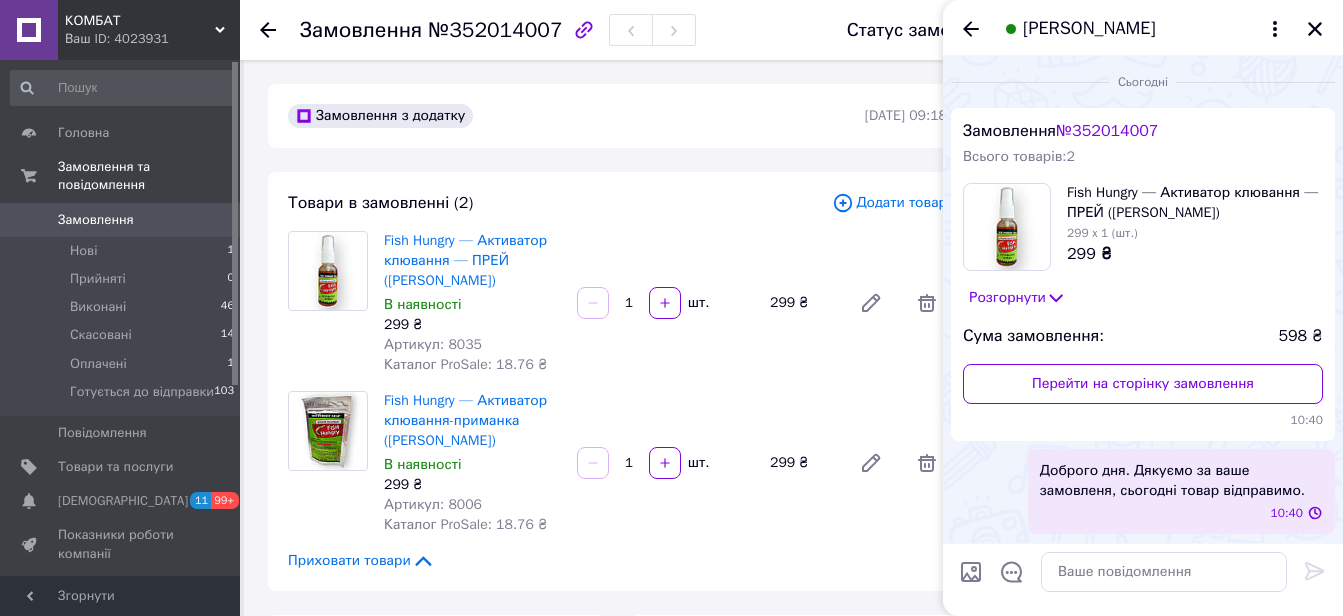 scroll, scrollTop: 0, scrollLeft: 0, axis: both 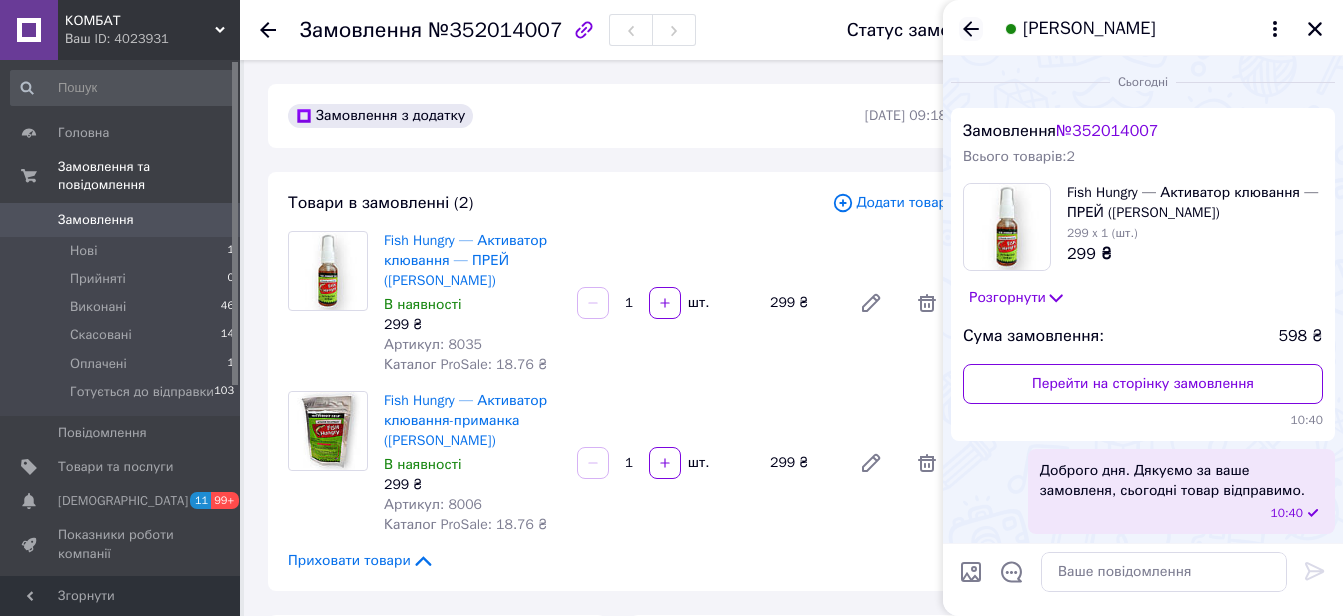 click 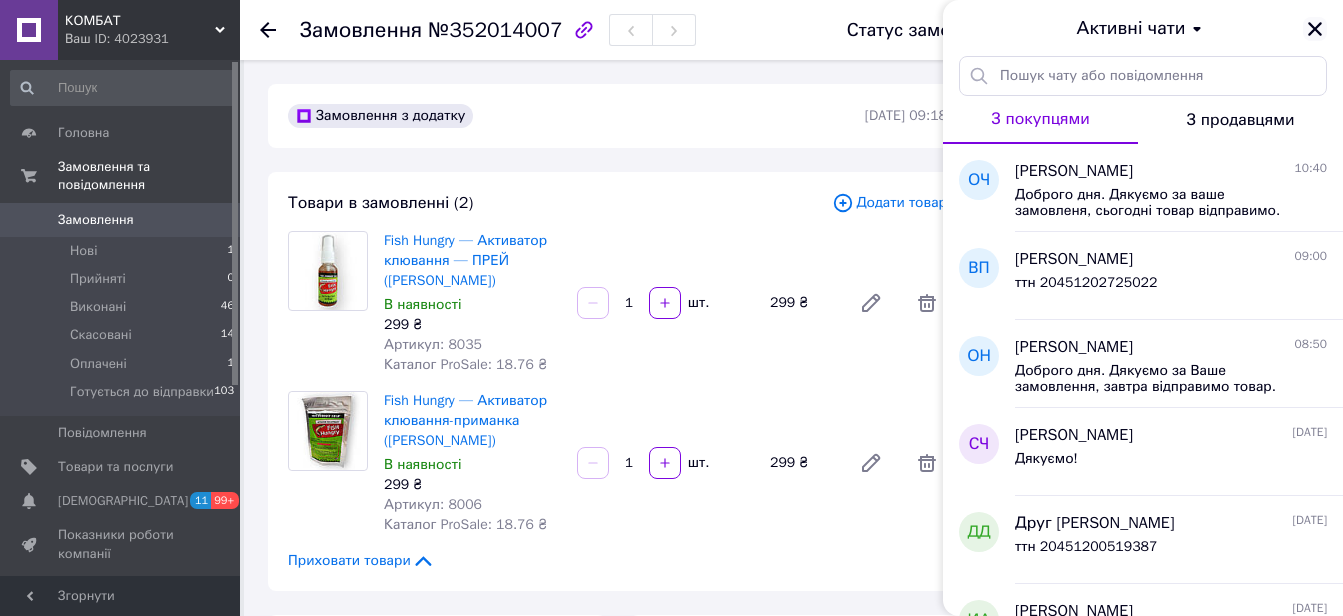 click 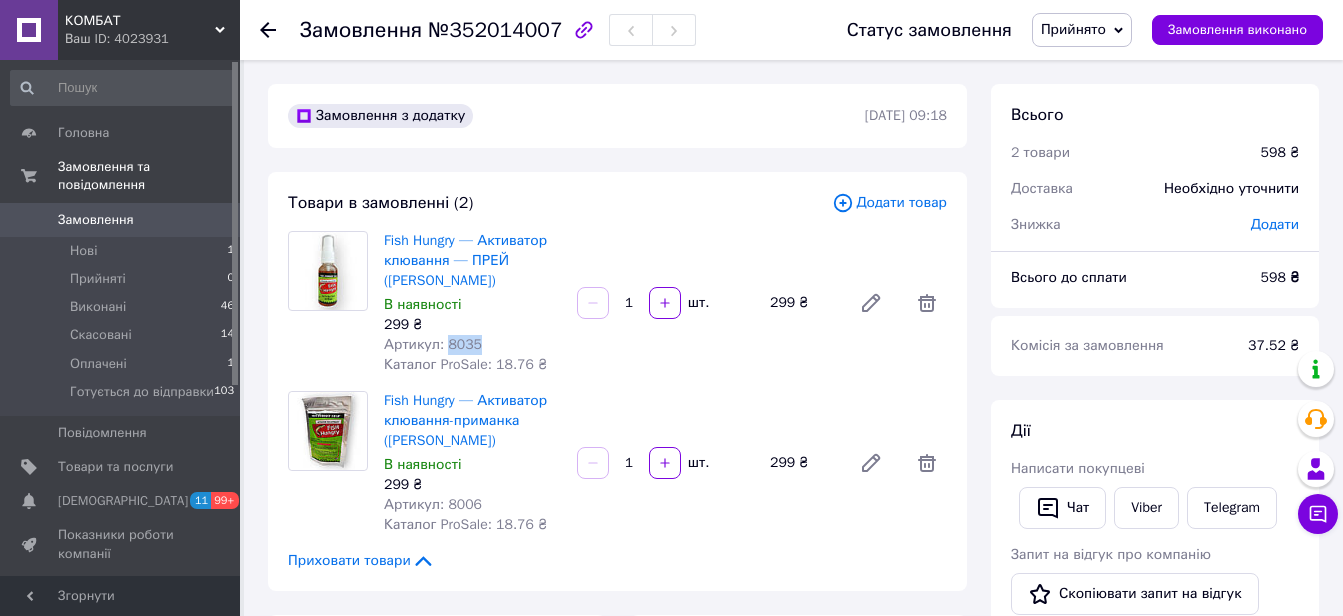 drag, startPoint x: 474, startPoint y: 343, endPoint x: 446, endPoint y: 346, distance: 28.160255 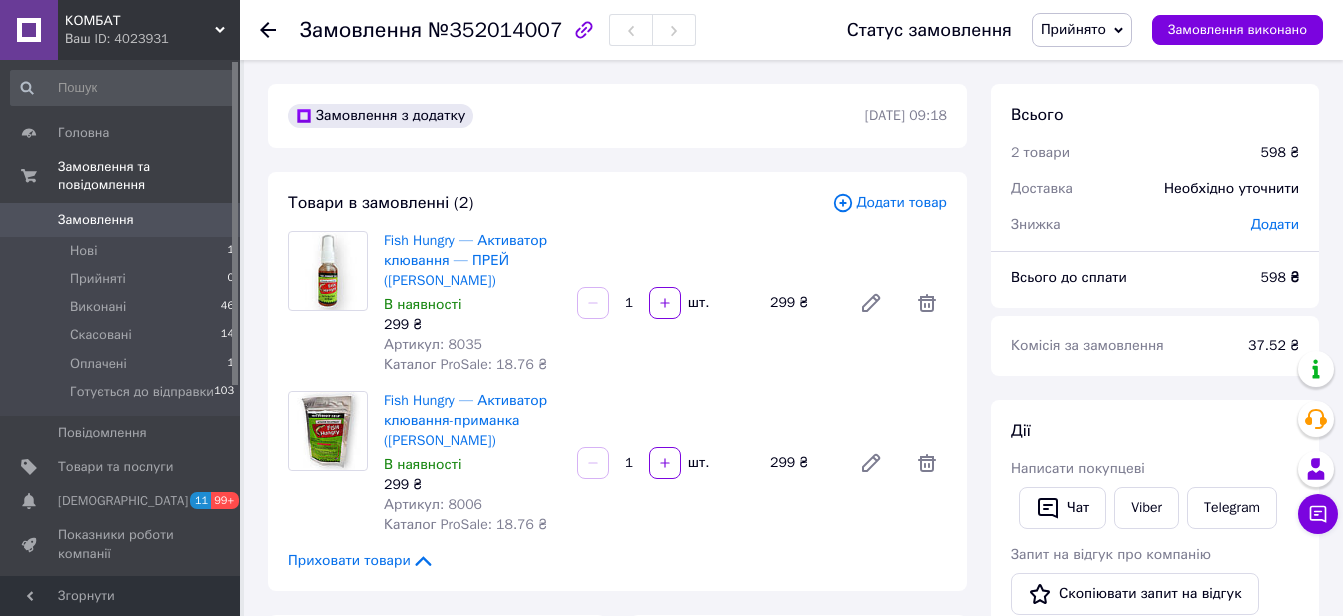 click on "Артикул: 8035" at bounding box center [433, 344] 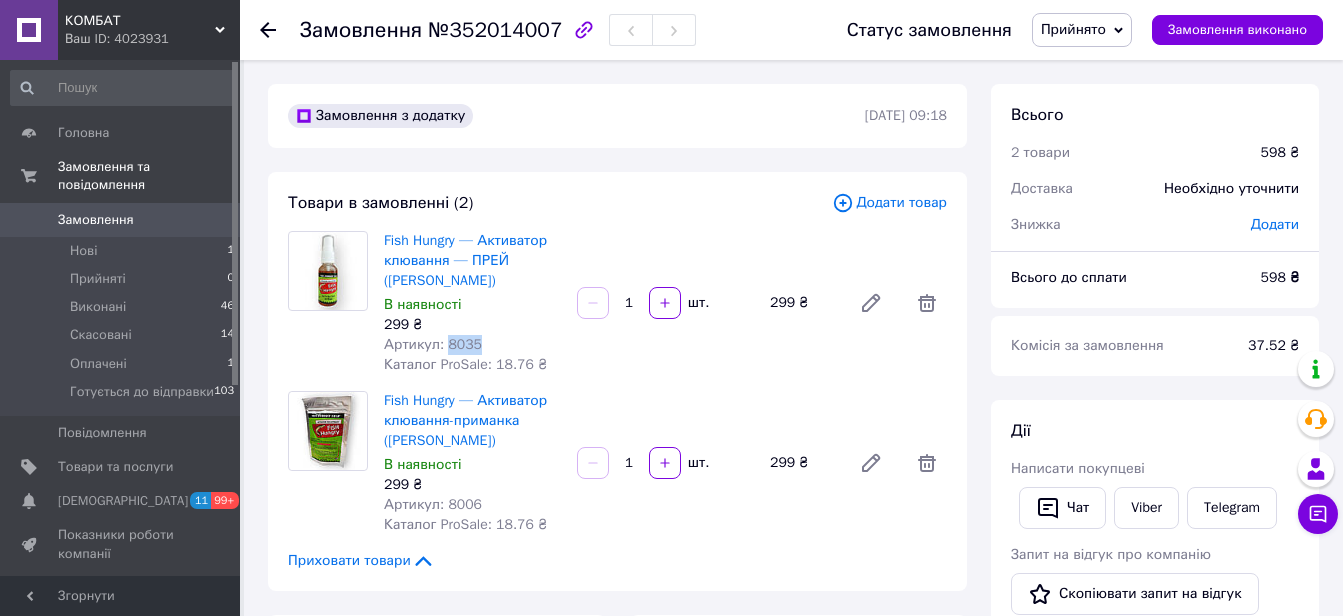 click on "Артикул: 8035" at bounding box center [433, 344] 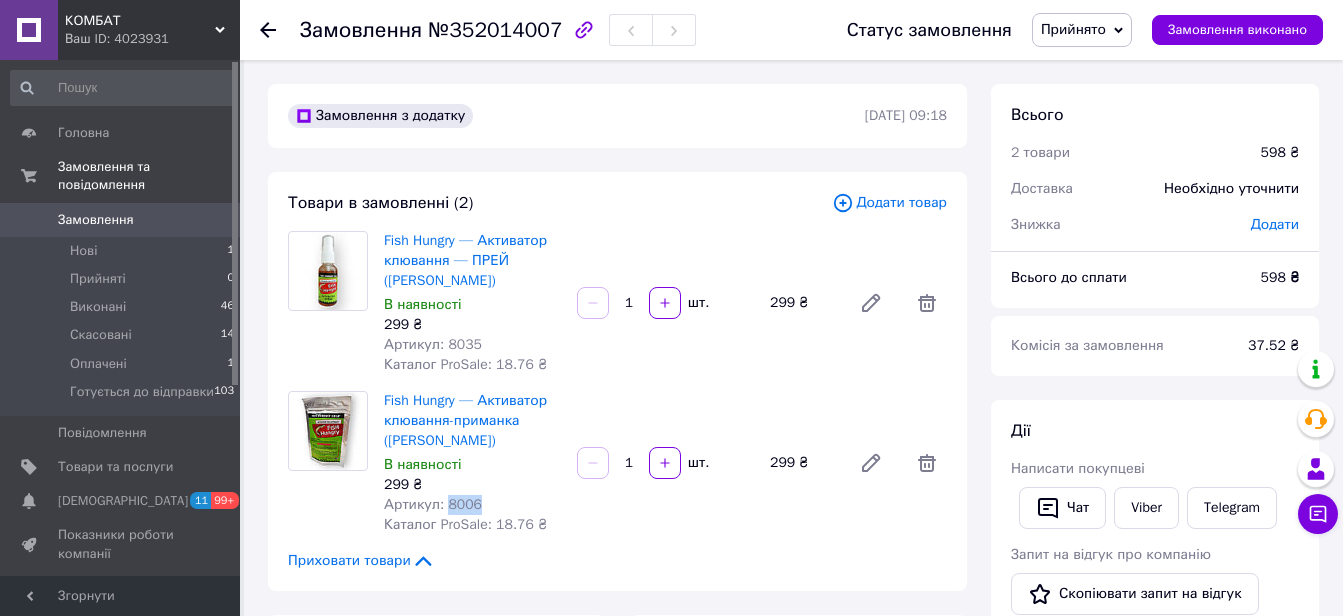 drag, startPoint x: 478, startPoint y: 501, endPoint x: 444, endPoint y: 507, distance: 34.525352 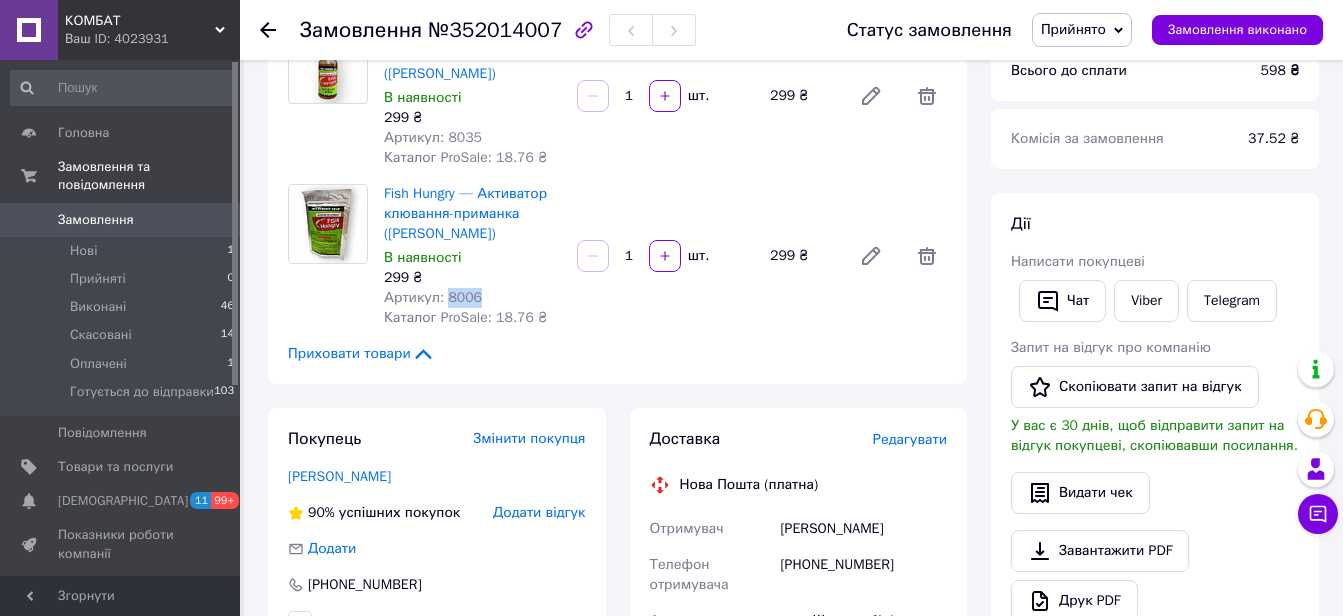 scroll, scrollTop: 233, scrollLeft: 0, axis: vertical 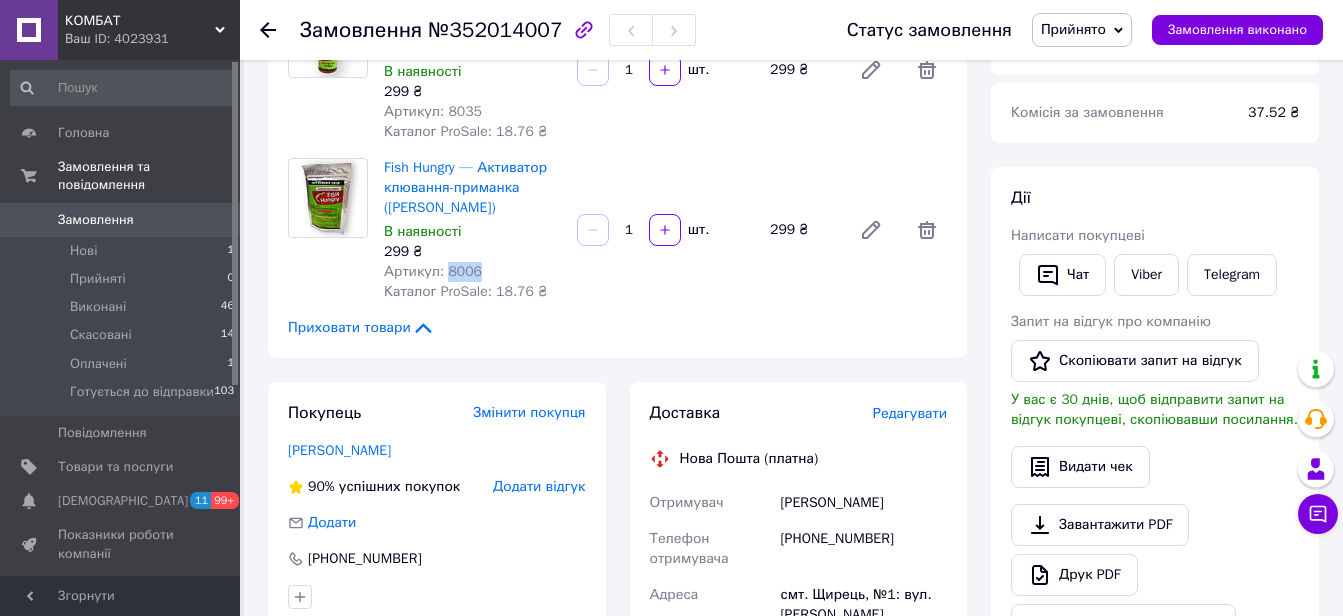 drag, startPoint x: 909, startPoint y: 507, endPoint x: 785, endPoint y: 502, distance: 124.10077 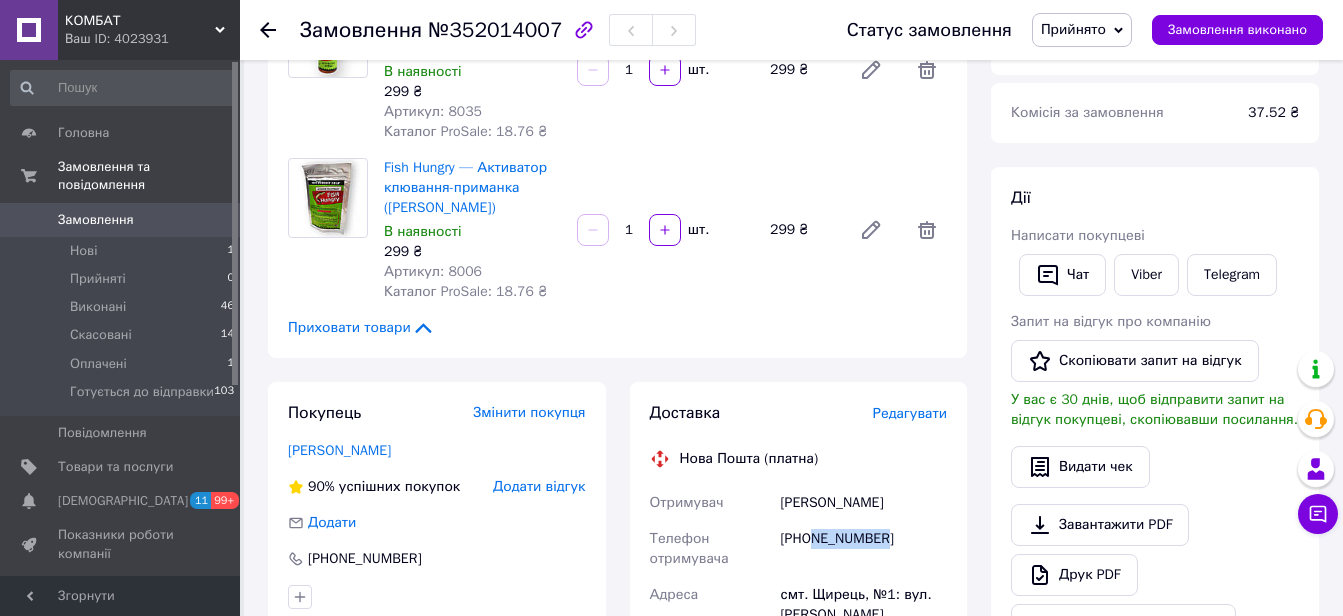 drag, startPoint x: 892, startPoint y: 543, endPoint x: 816, endPoint y: 540, distance: 76.05919 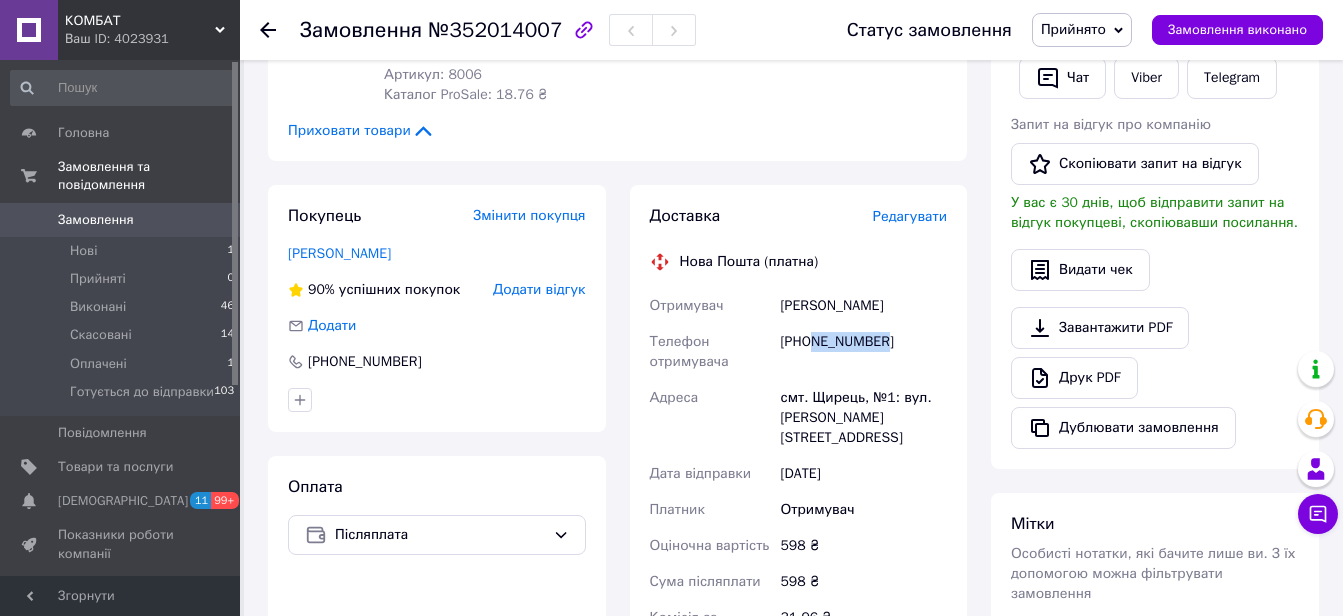 scroll, scrollTop: 467, scrollLeft: 0, axis: vertical 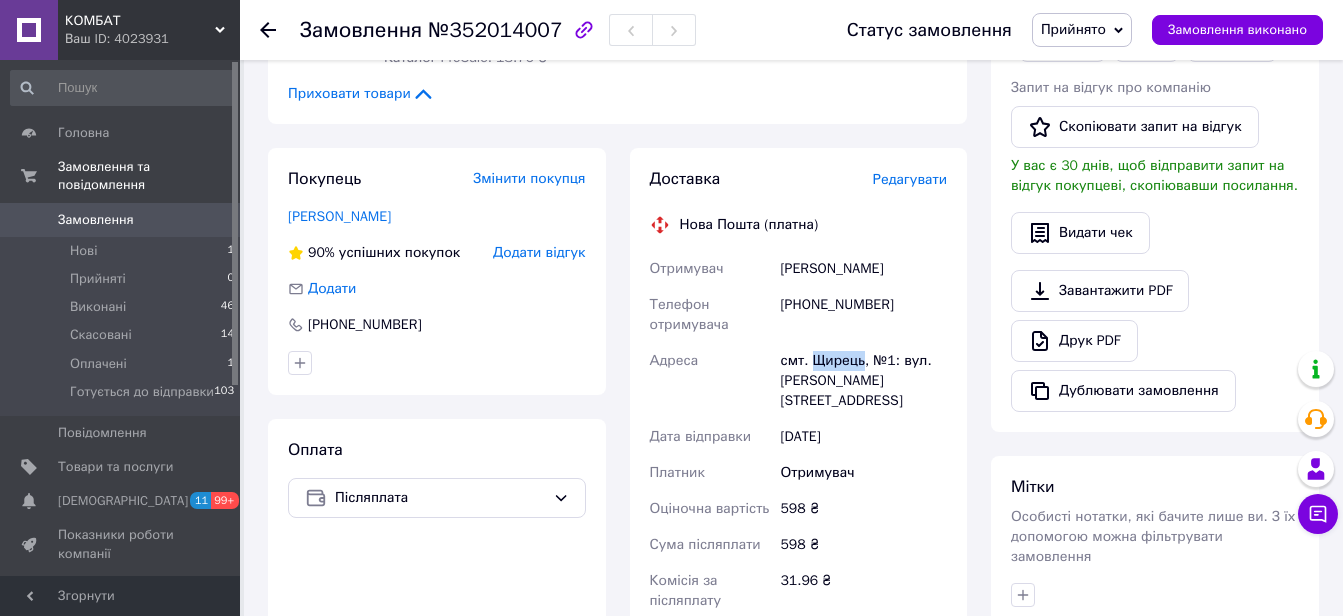 drag, startPoint x: 810, startPoint y: 357, endPoint x: 860, endPoint y: 364, distance: 50.48762 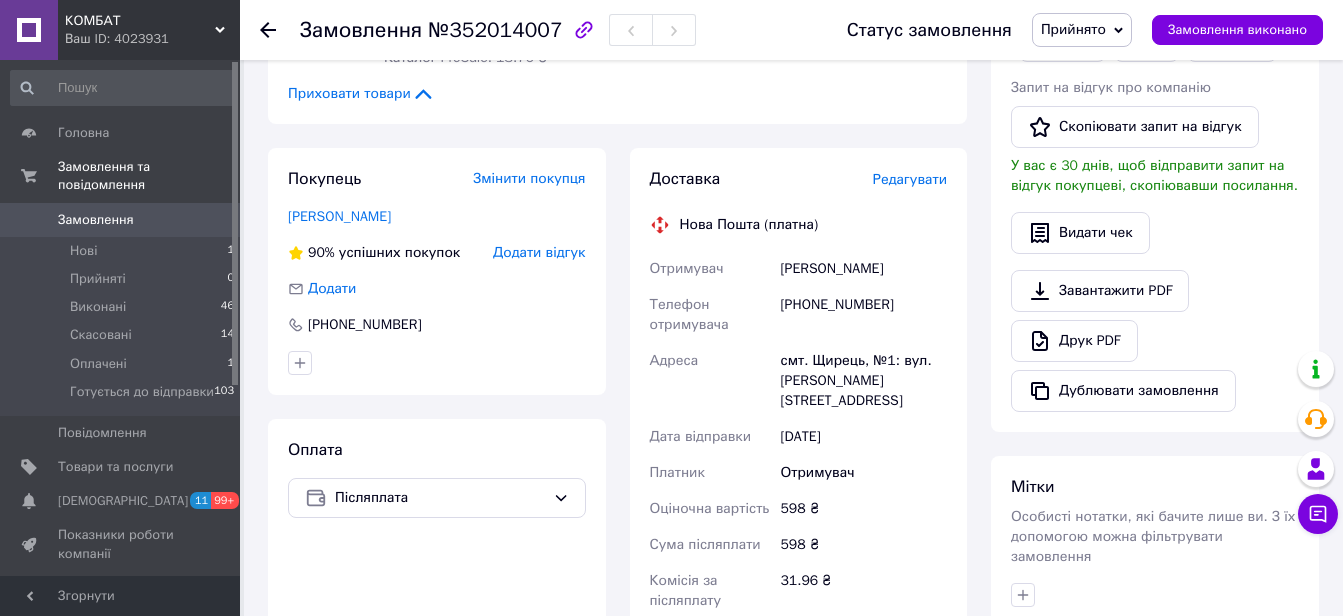 drag, startPoint x: 1077, startPoint y: 10, endPoint x: 1078, endPoint y: 29, distance: 19.026299 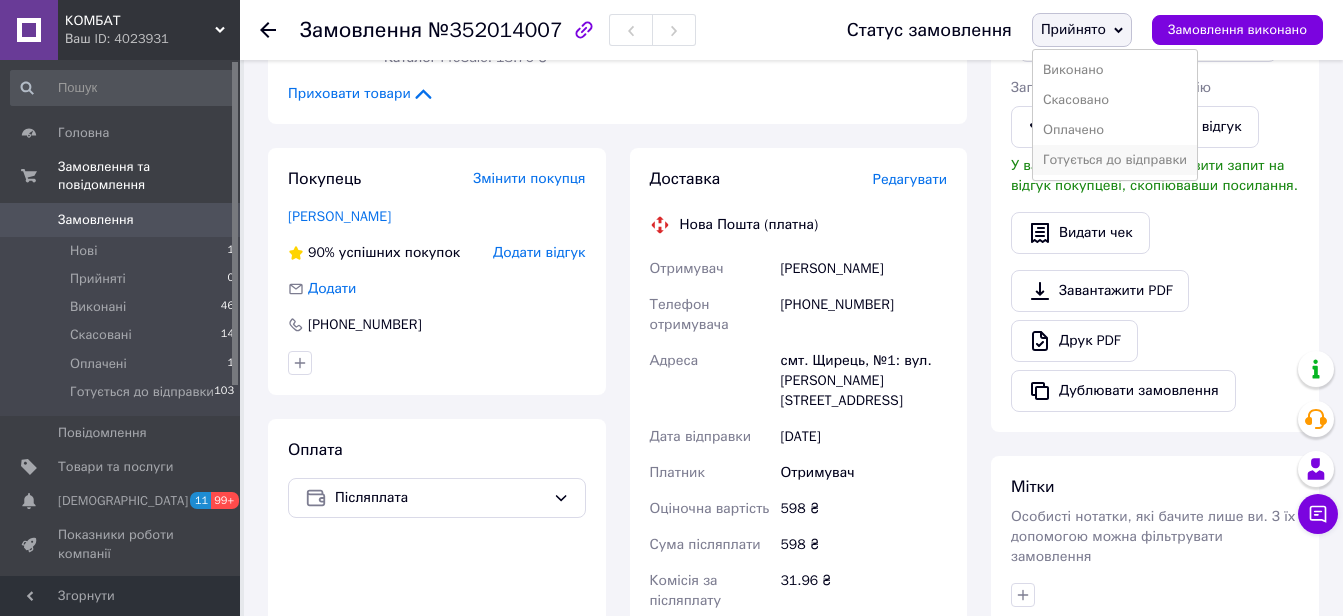 click on "Готується до відправки" at bounding box center [1115, 160] 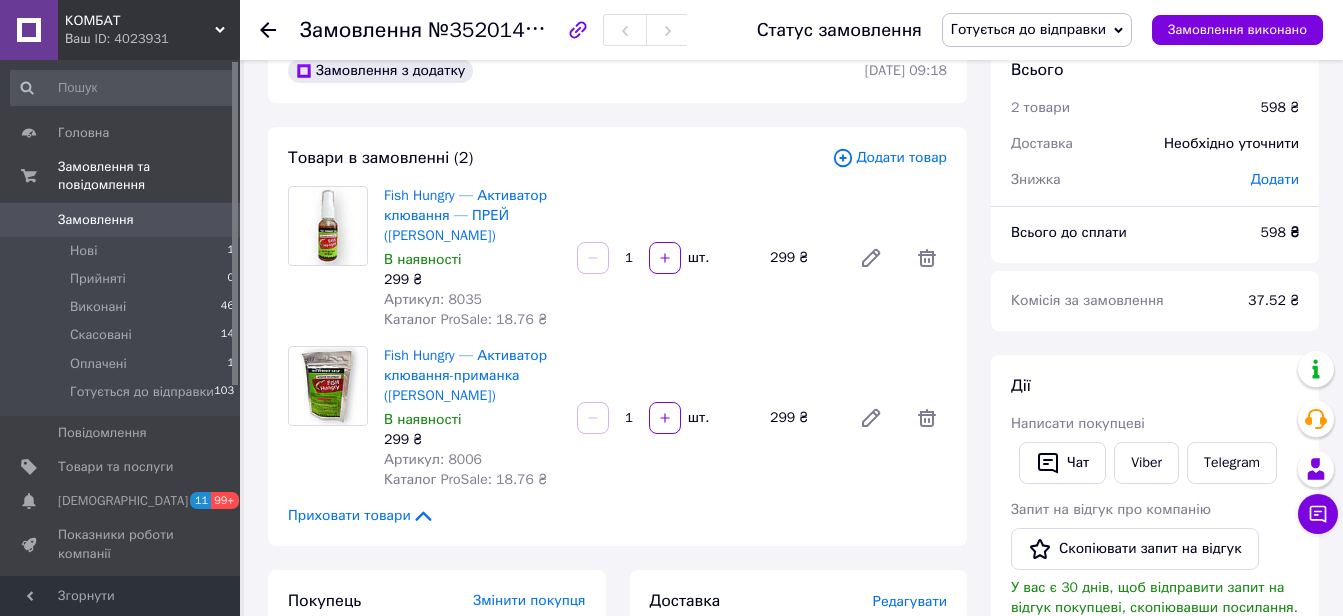 scroll, scrollTop: 0, scrollLeft: 0, axis: both 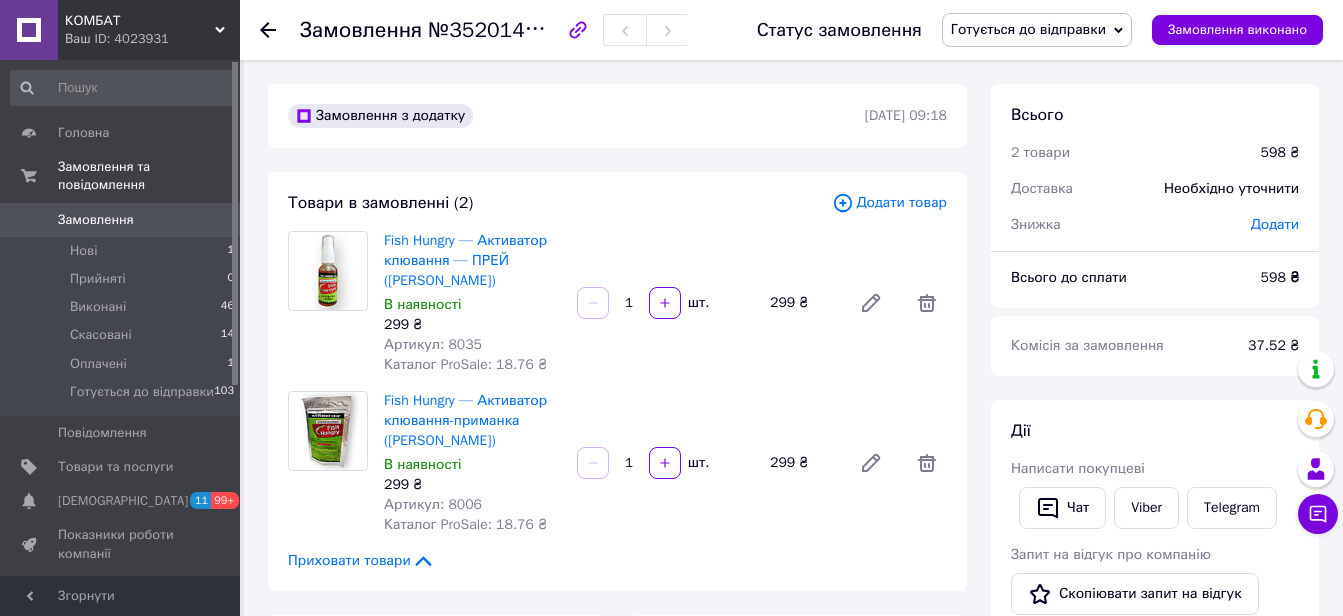 click on "Замовлення" at bounding box center [96, 220] 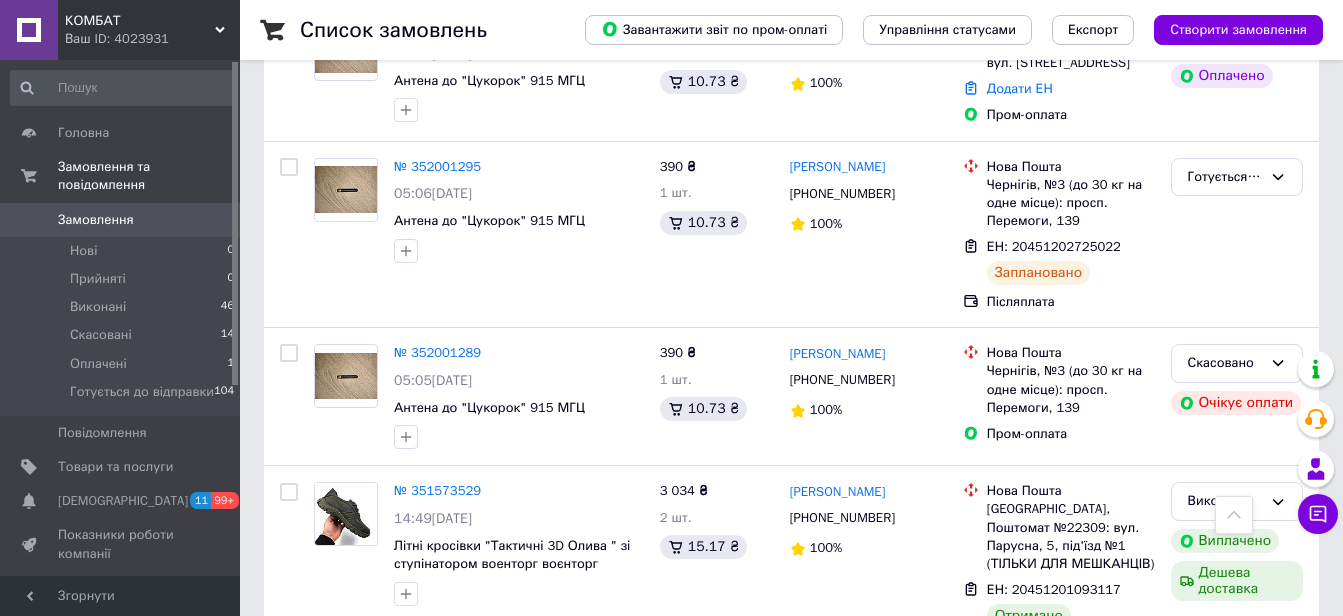 scroll, scrollTop: 233, scrollLeft: 0, axis: vertical 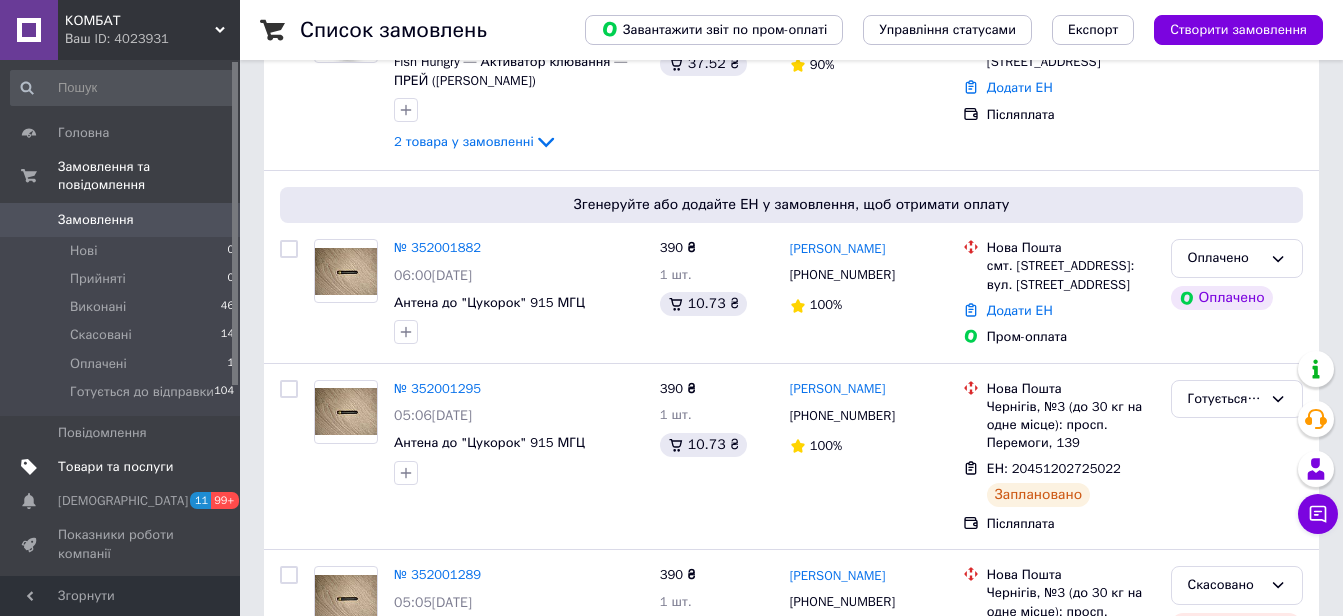 click on "Товари та послуги" at bounding box center [115, 467] 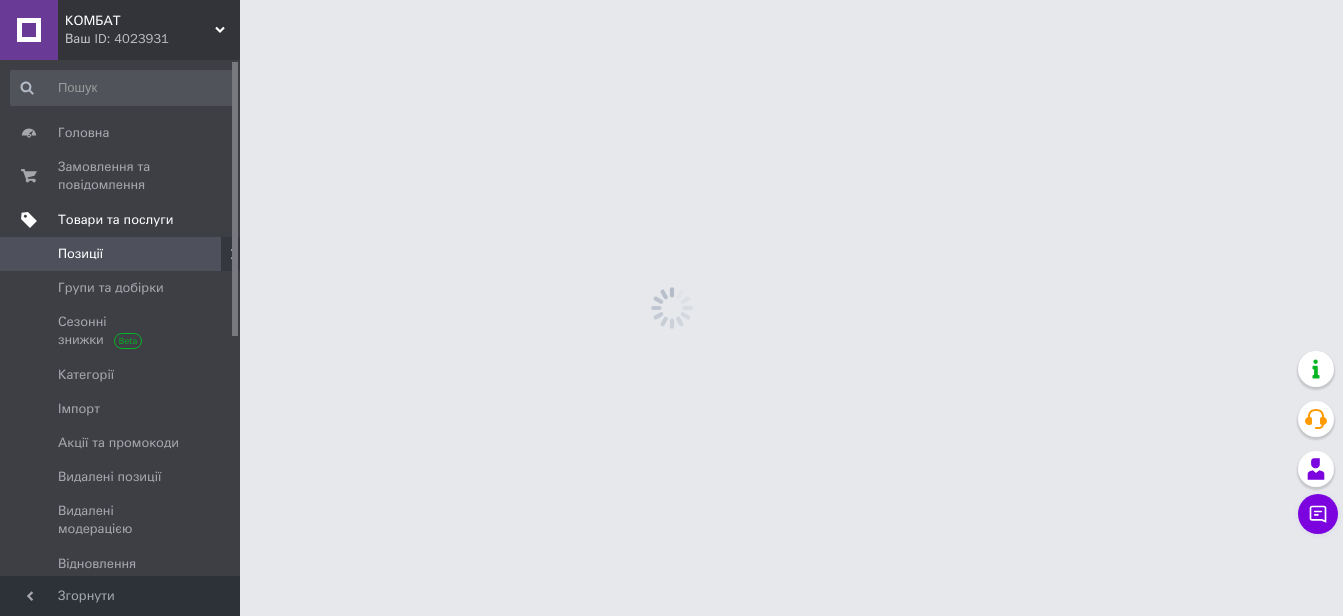 scroll, scrollTop: 0, scrollLeft: 0, axis: both 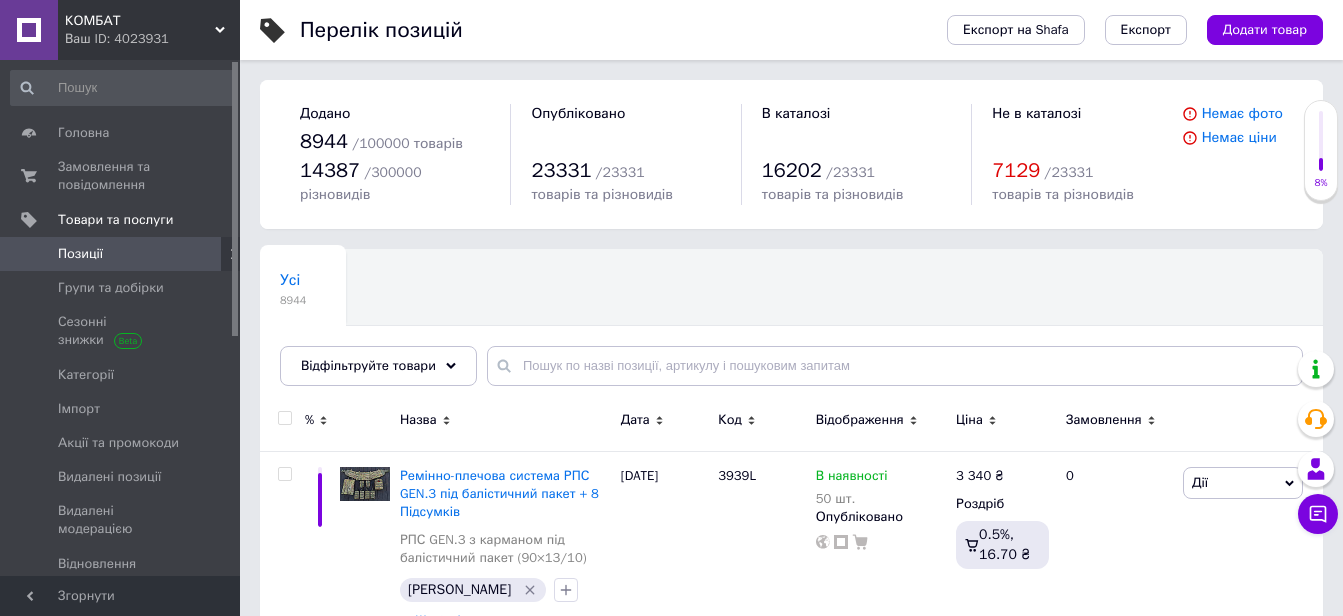 click 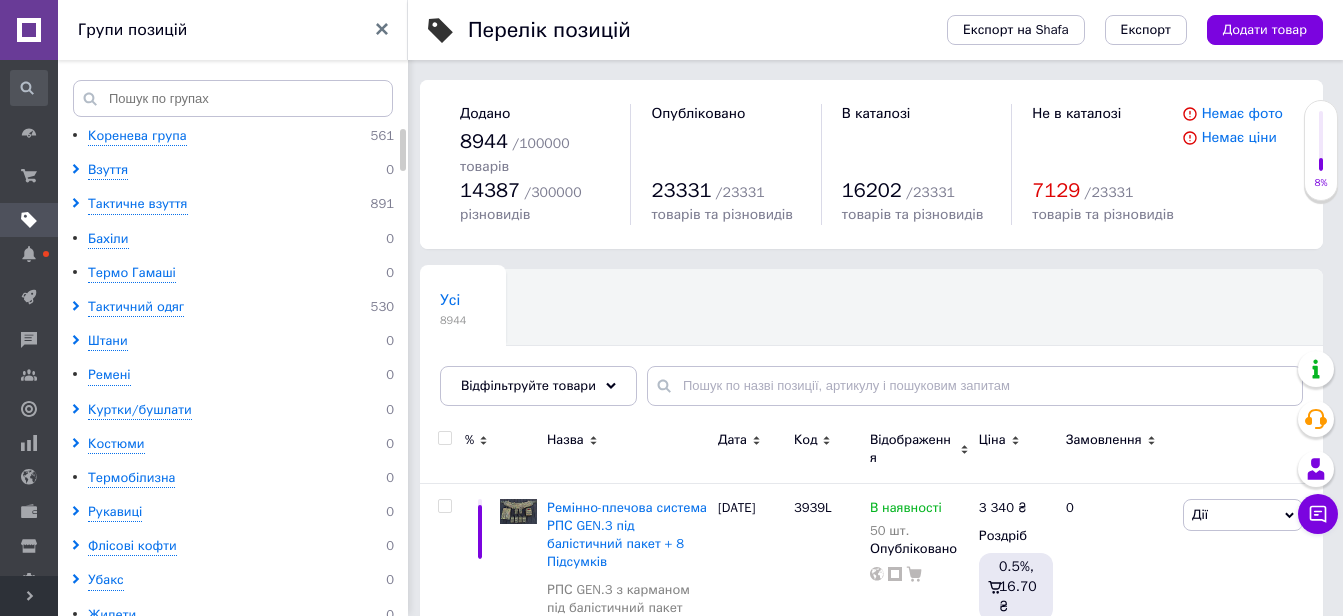 click 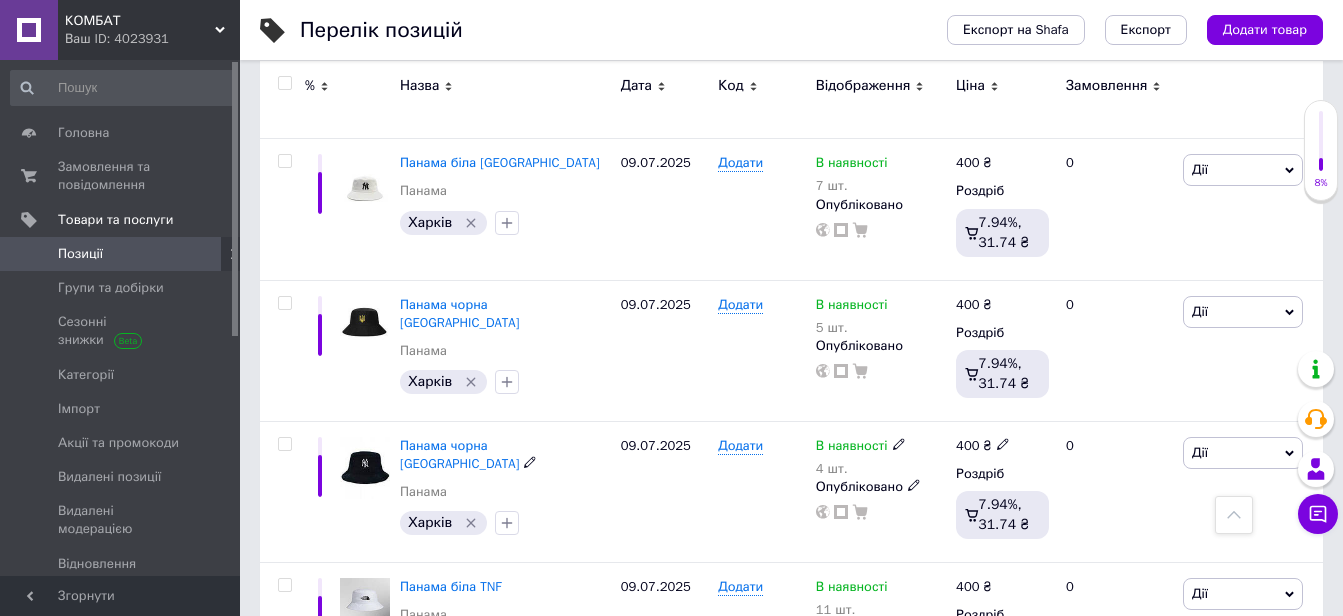 scroll, scrollTop: 2100, scrollLeft: 0, axis: vertical 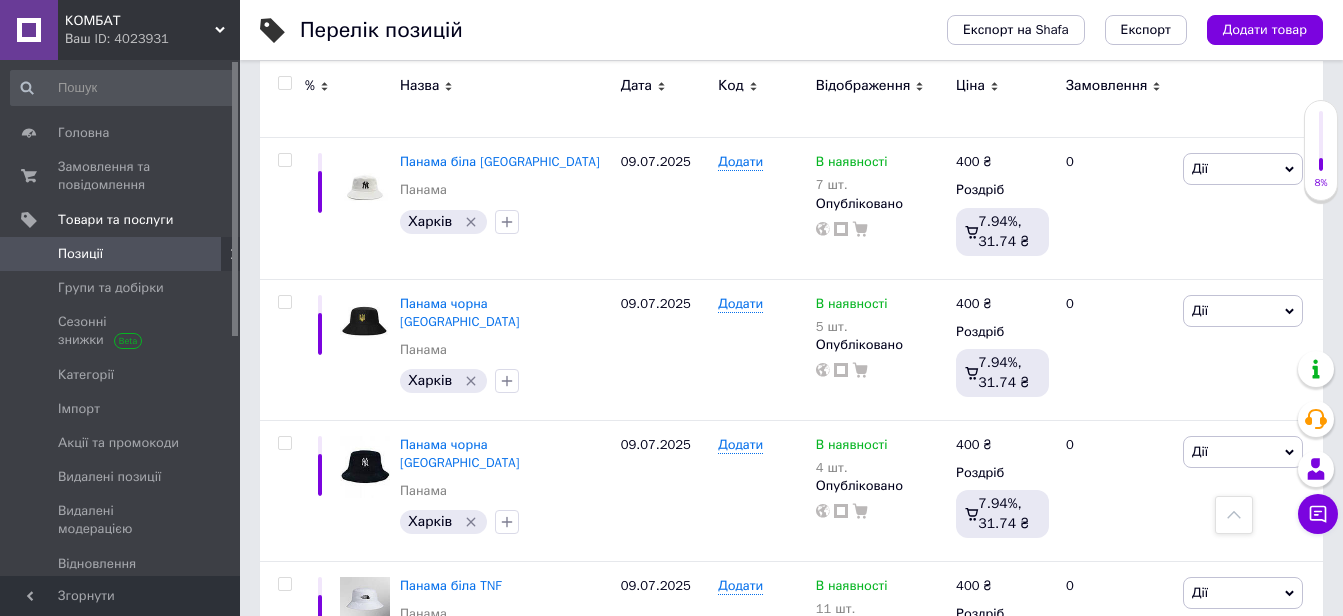 click 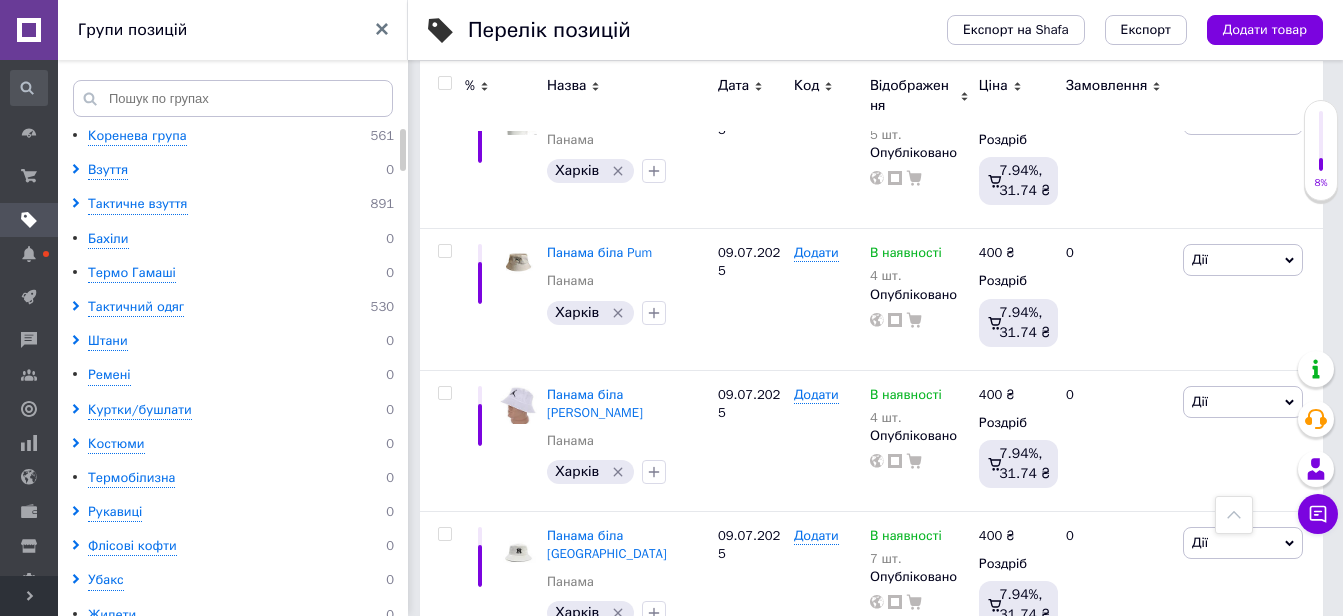 click 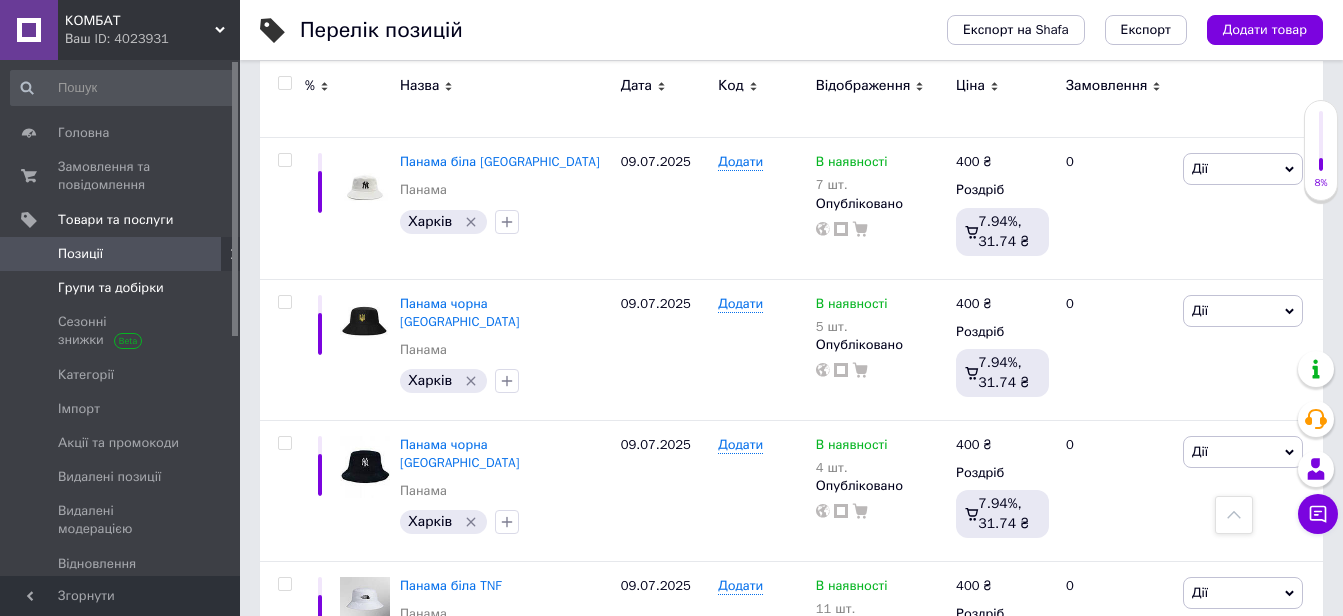 click on "Групи та добірки" at bounding box center (111, 288) 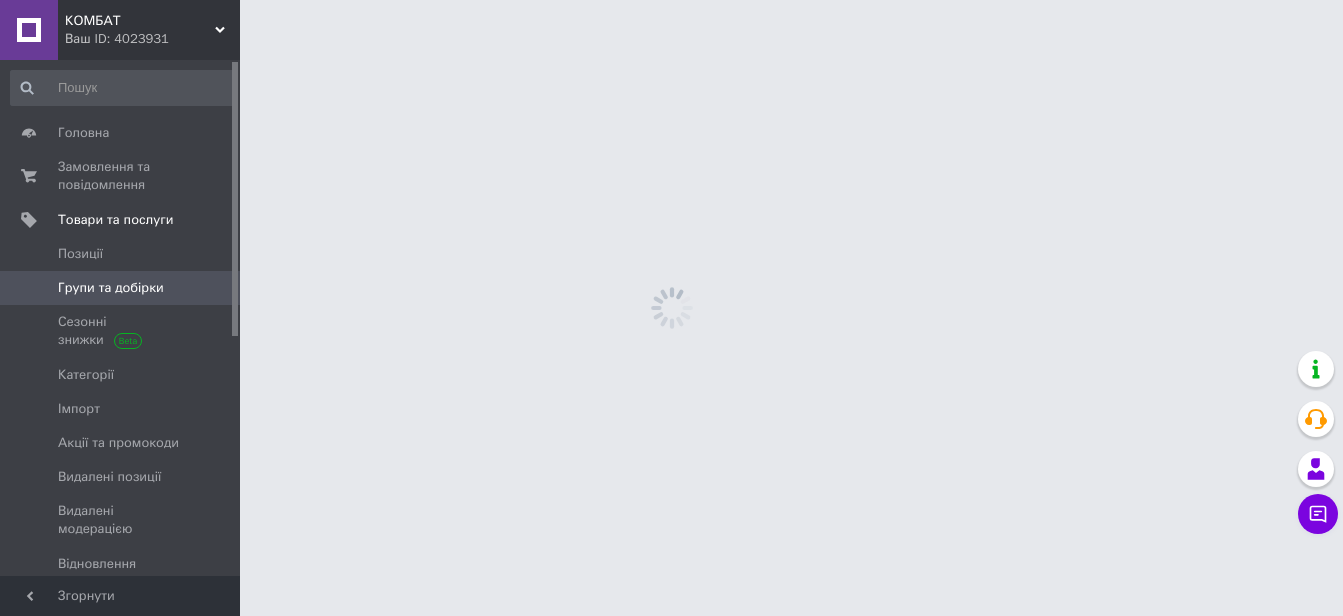 scroll, scrollTop: 0, scrollLeft: 0, axis: both 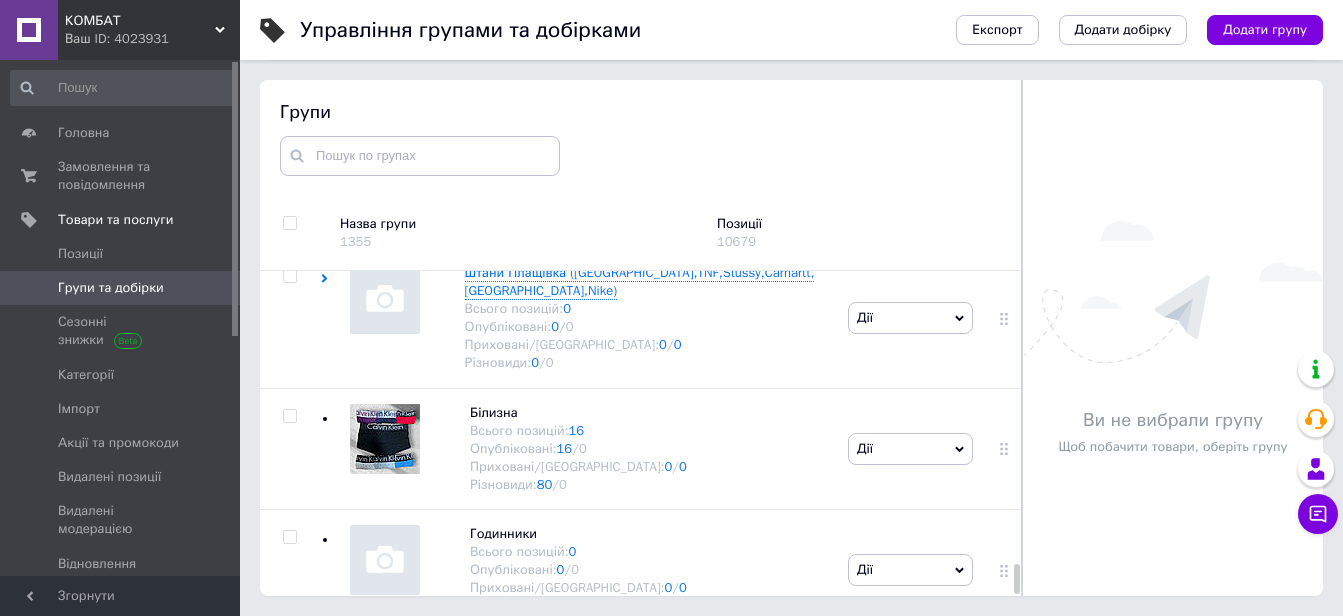 click at bounding box center (289, 1023) 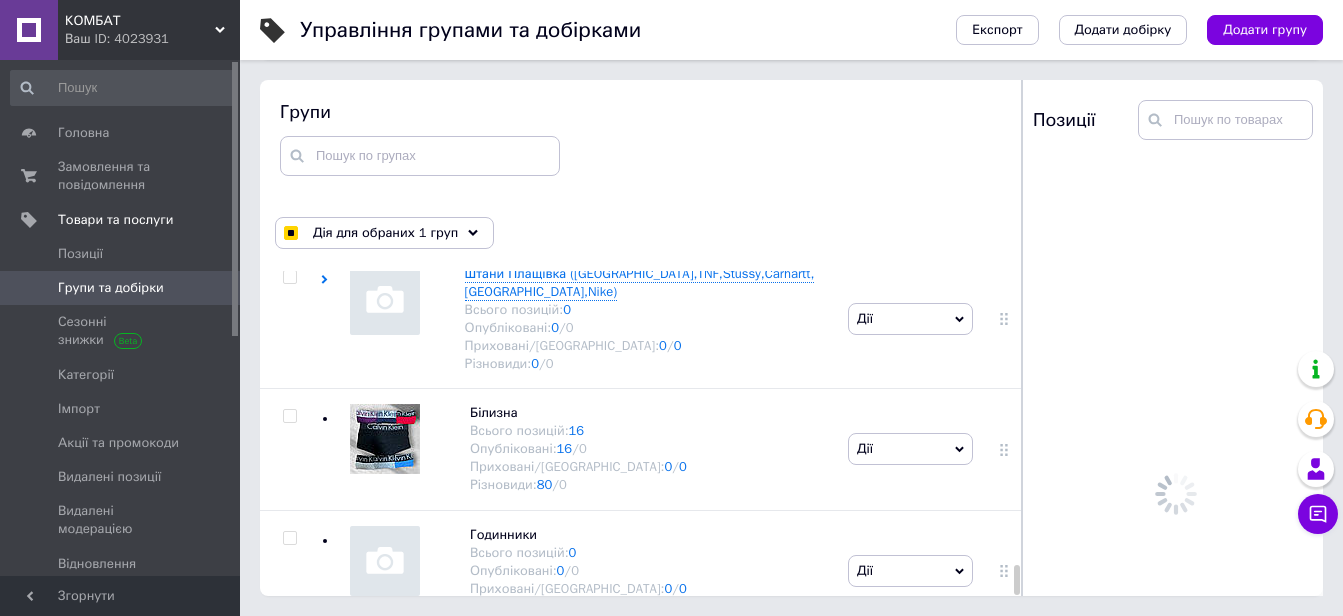 click at bounding box center [289, 902] 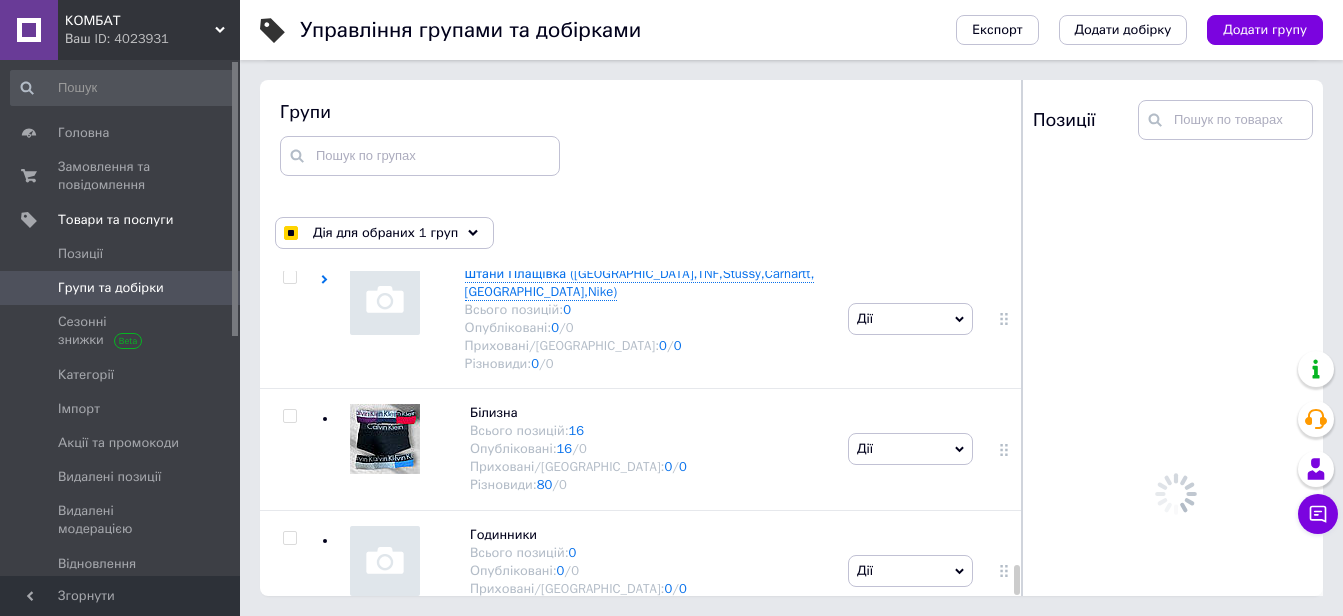 checkbox on "true" 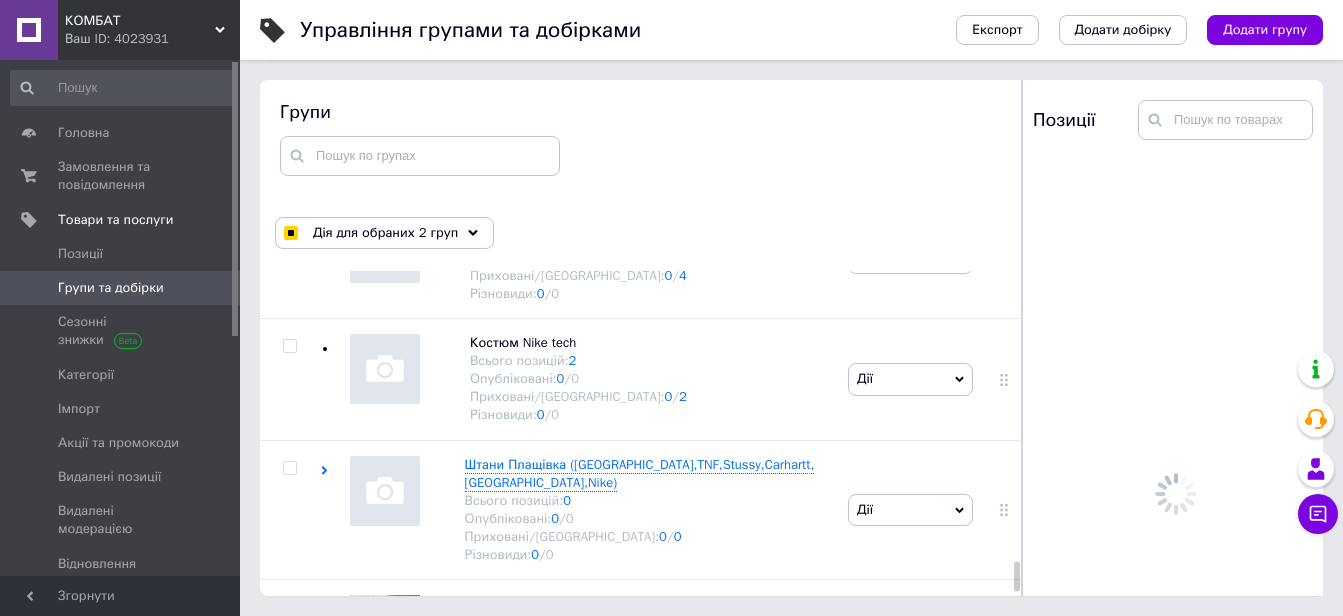 scroll, scrollTop: 19226, scrollLeft: 0, axis: vertical 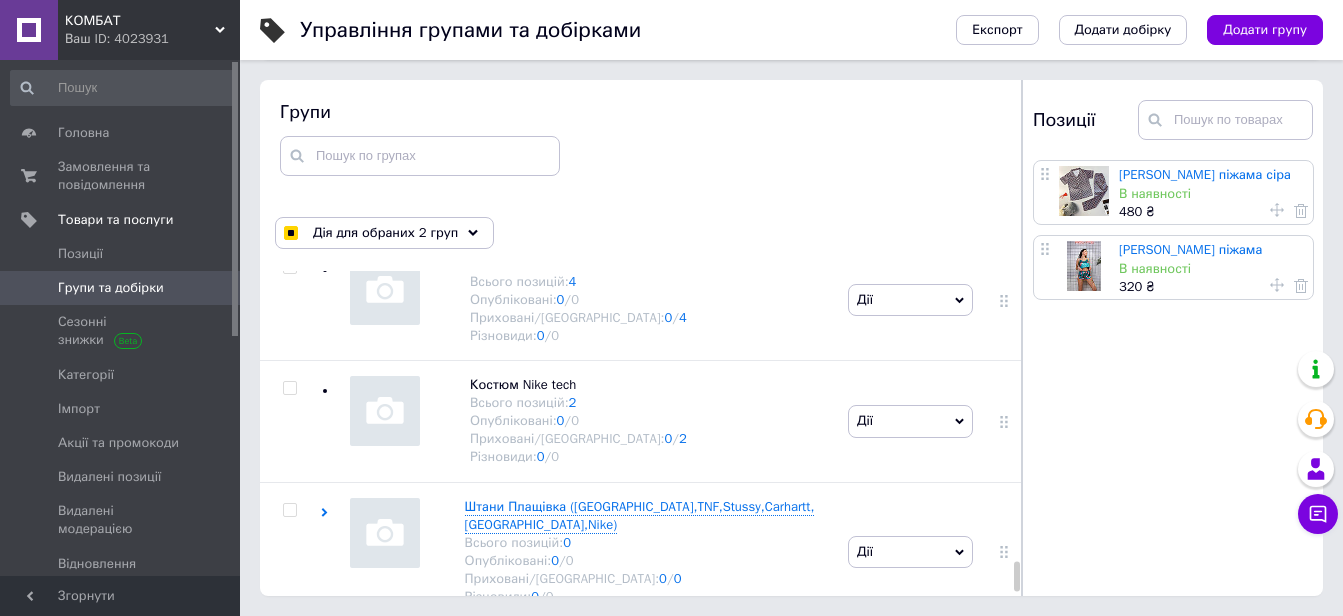 click at bounding box center [290, 1013] 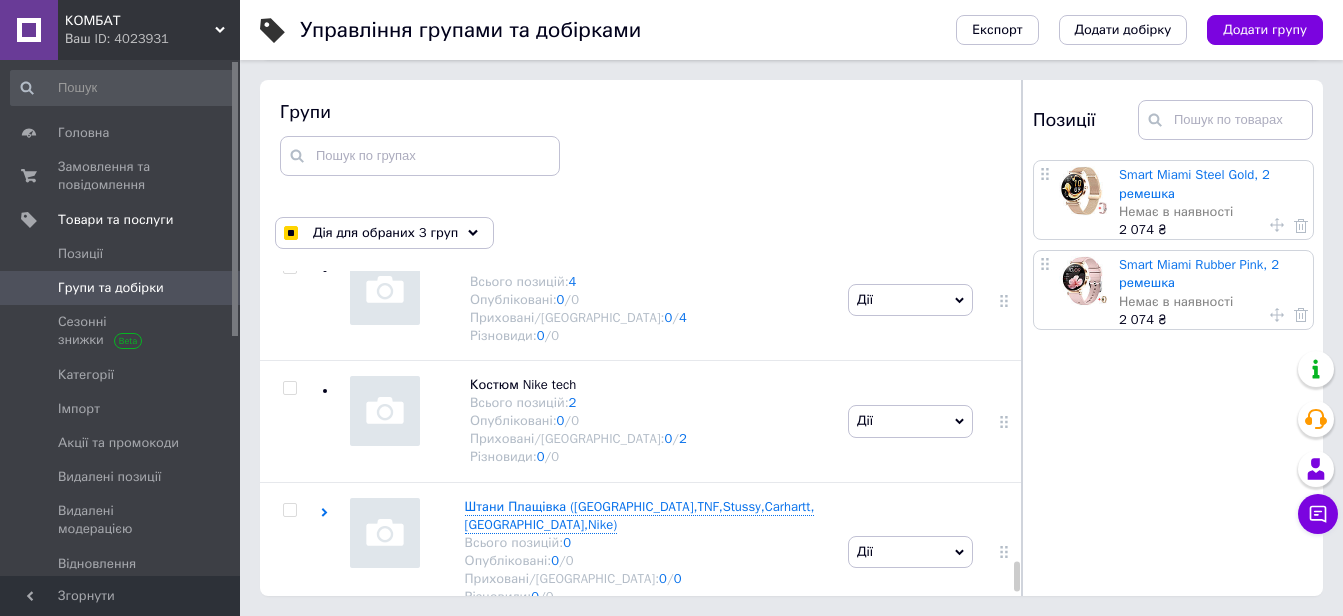 click at bounding box center [289, 892] 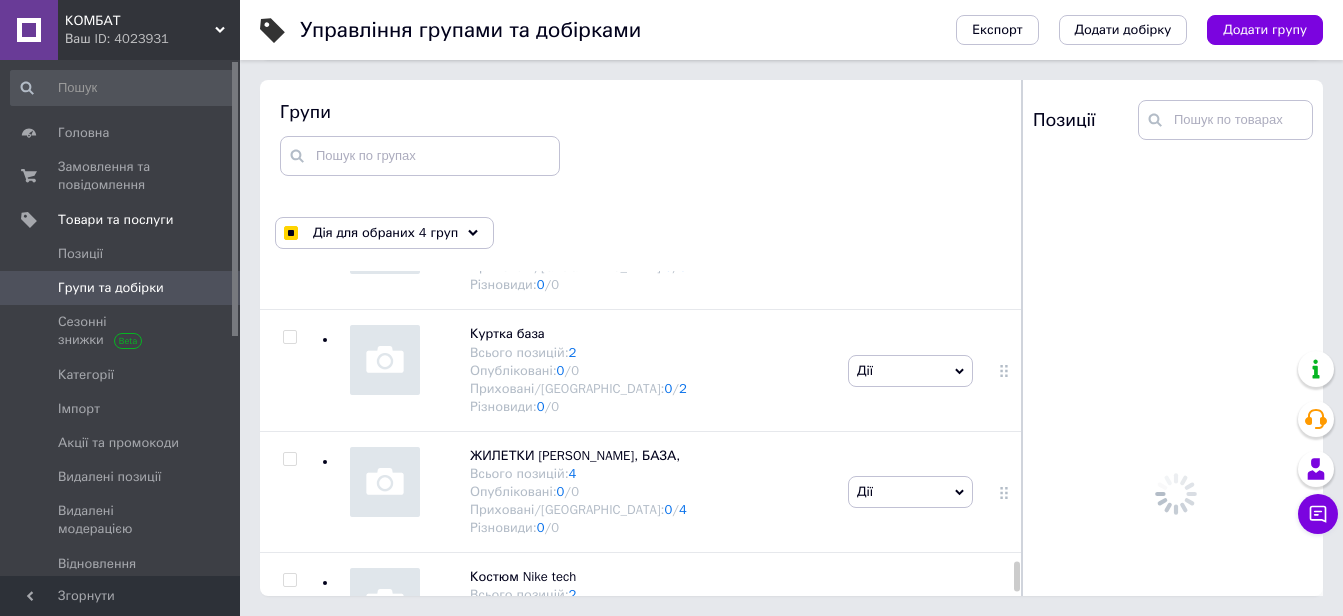 scroll, scrollTop: 18992, scrollLeft: 0, axis: vertical 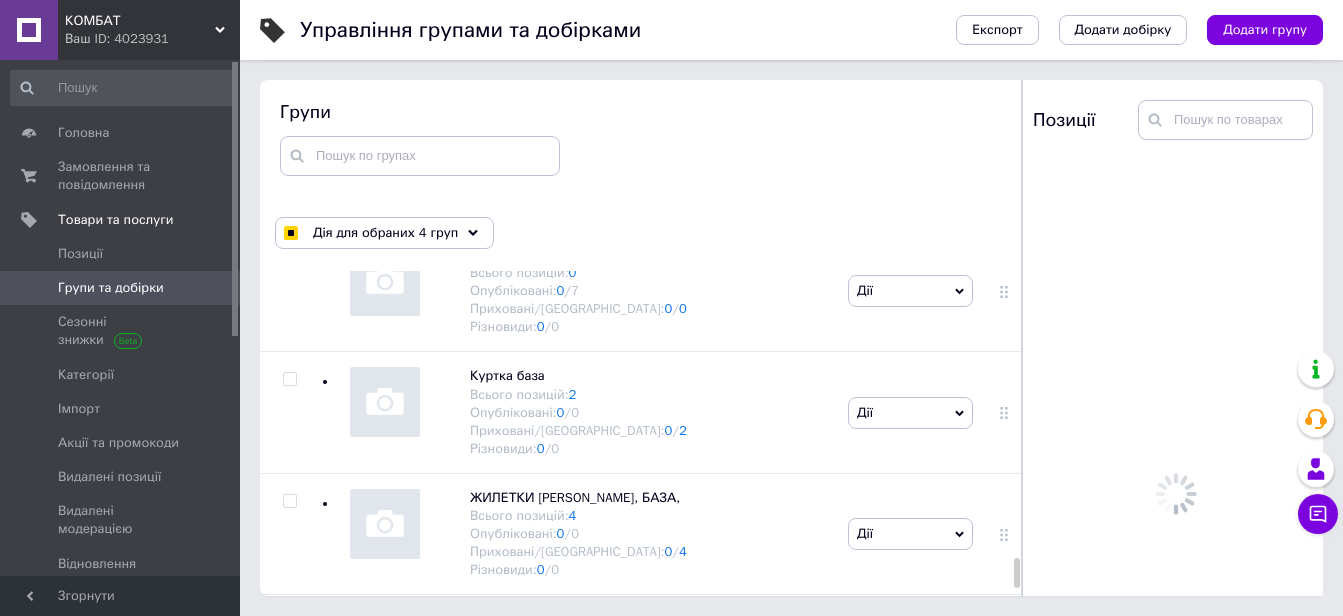 click at bounding box center (289, 1005) 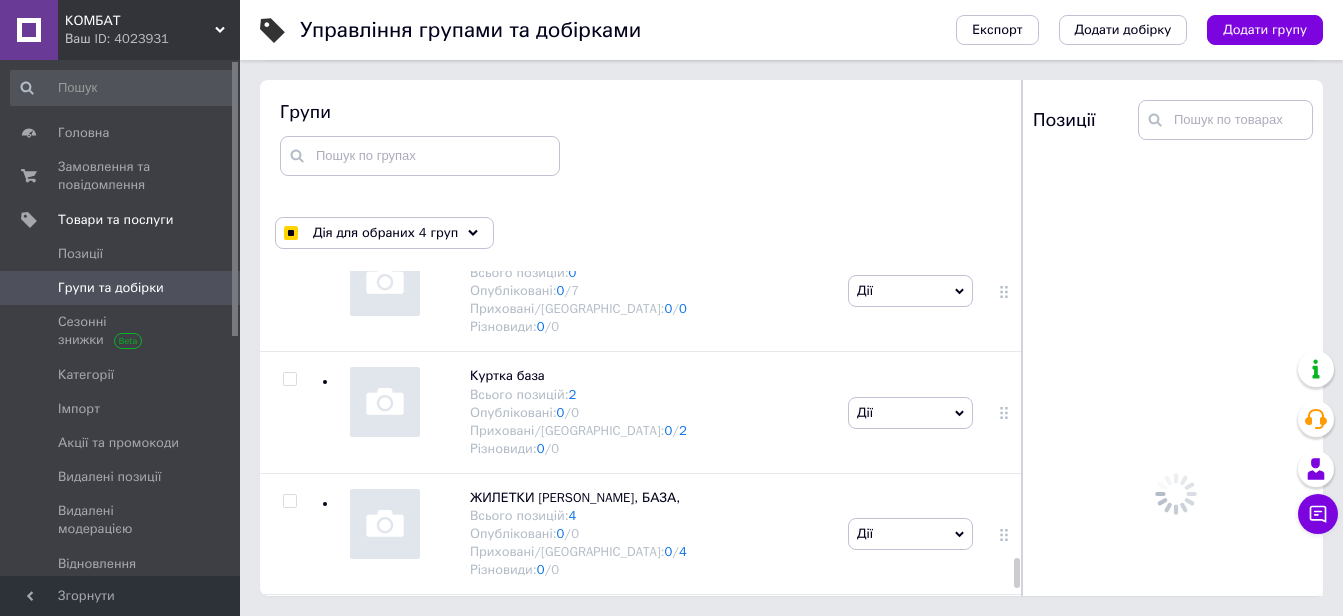 checkbox on "true" 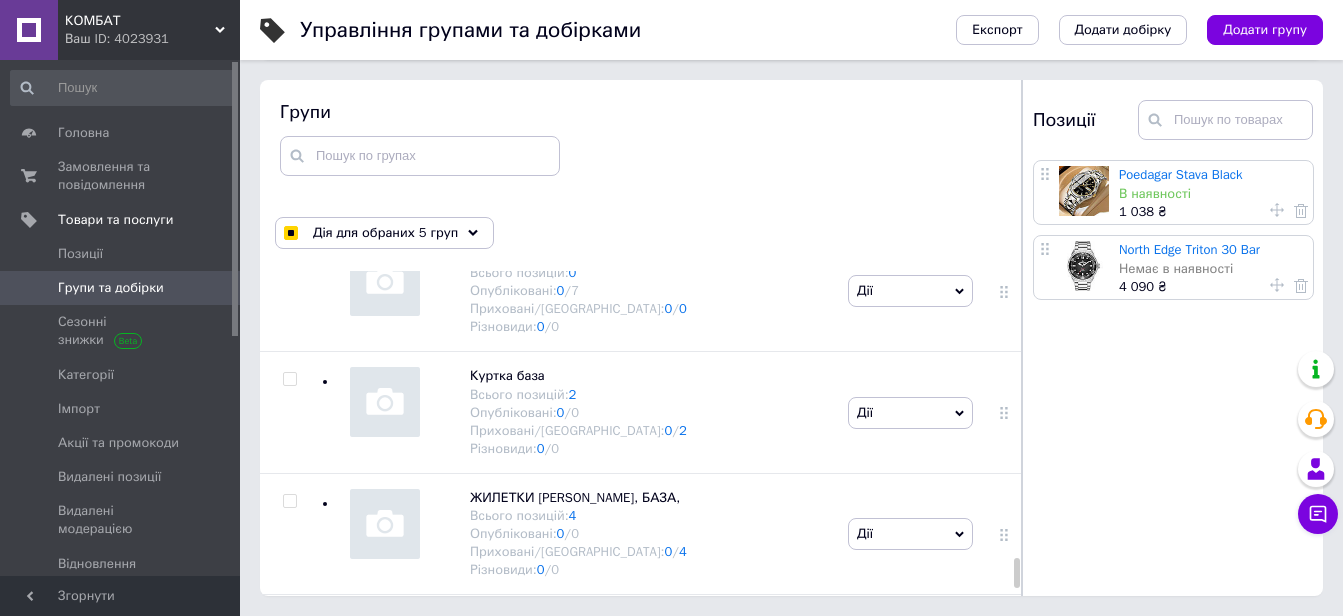 click at bounding box center (289, 883) 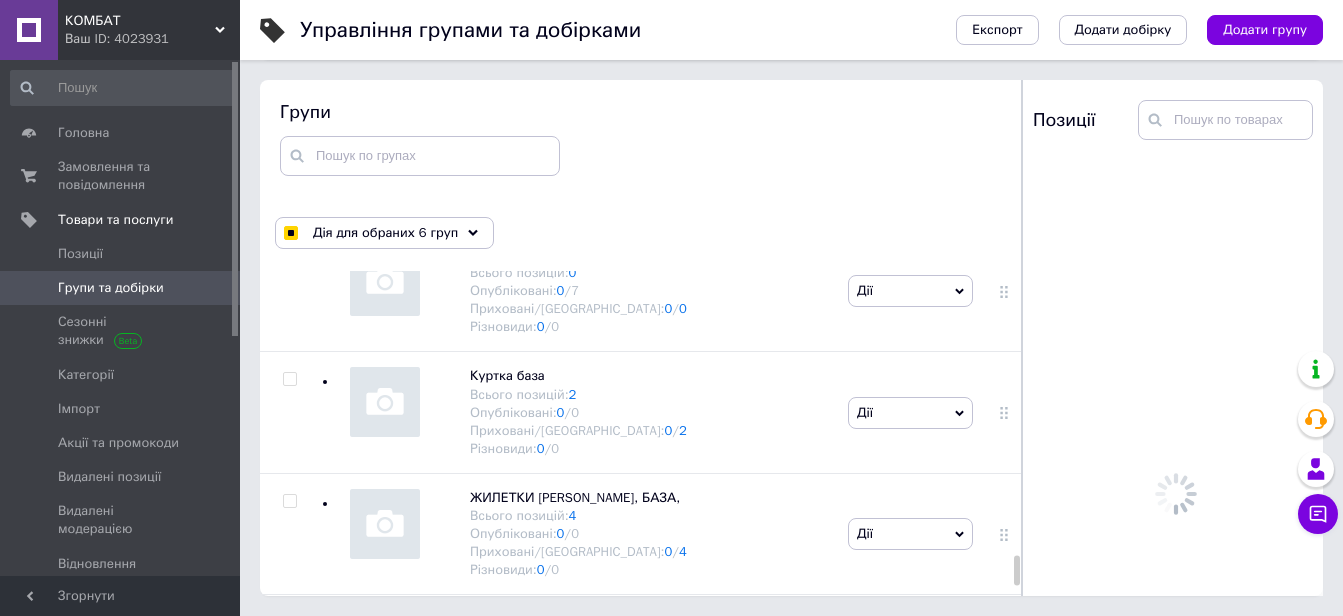 scroll, scrollTop: 18759, scrollLeft: 0, axis: vertical 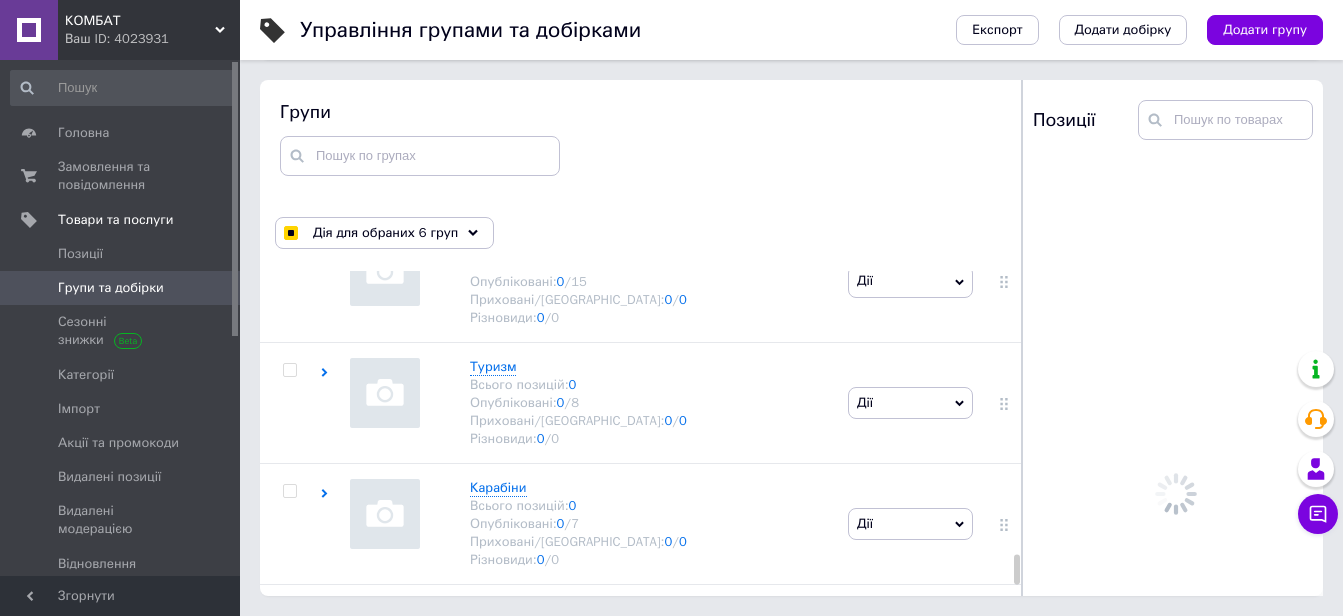 click at bounding box center [289, 977] 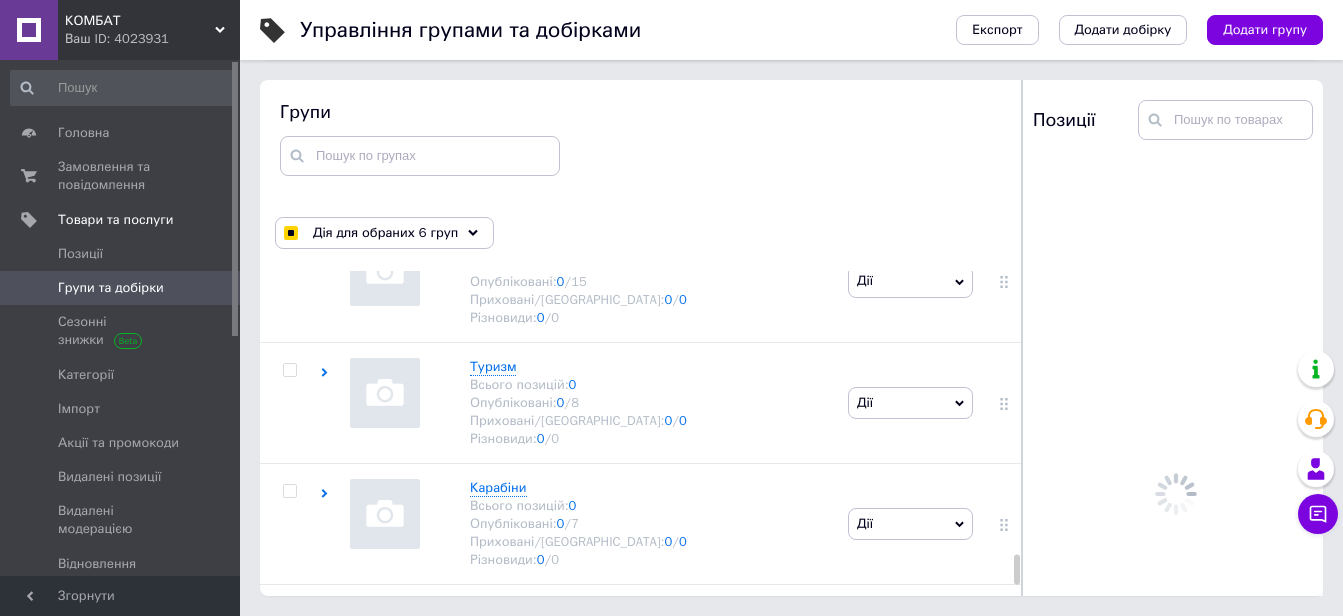 checkbox on "true" 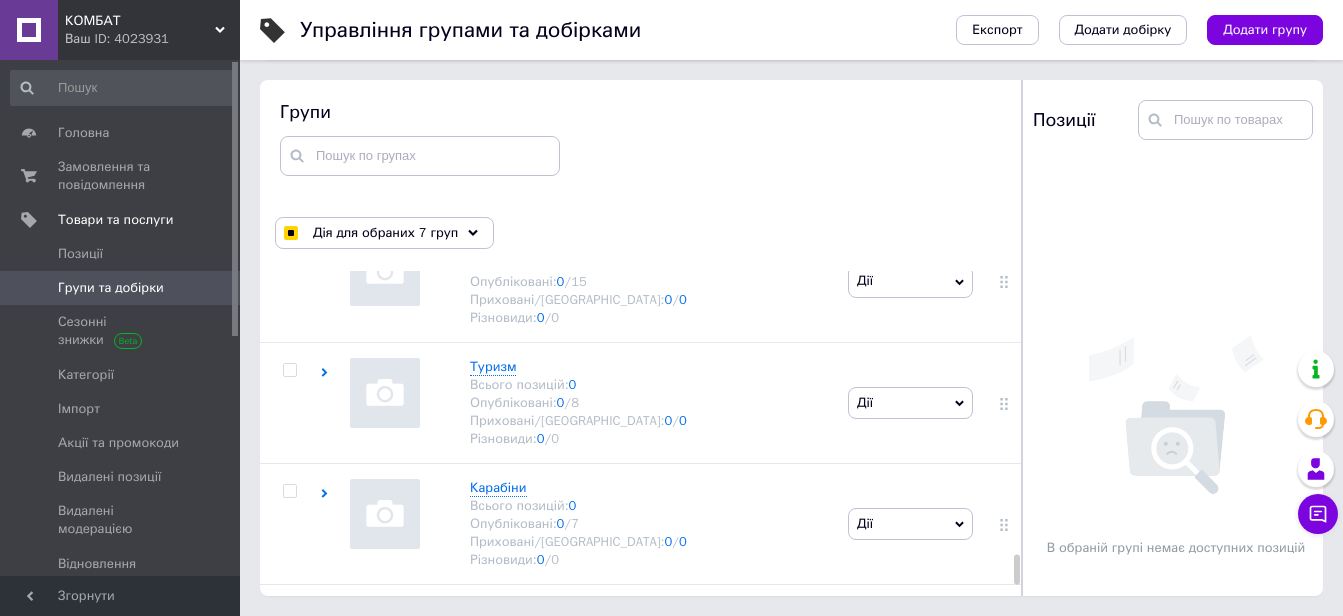 click at bounding box center [289, 855] 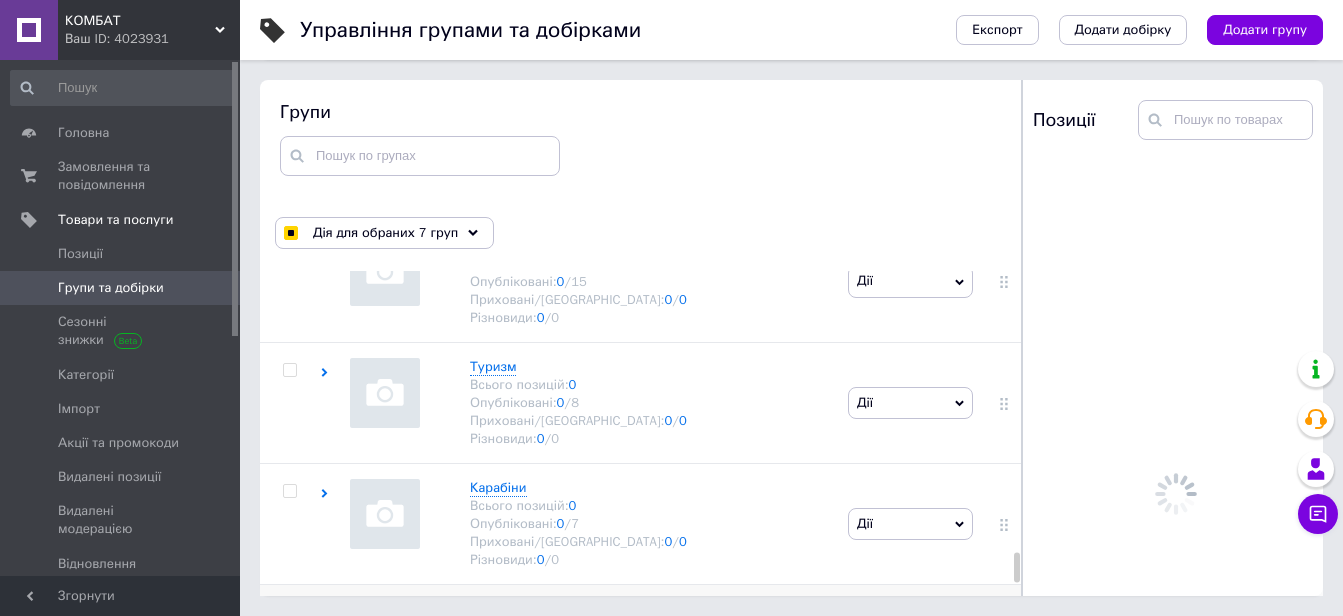 scroll, scrollTop: 18526, scrollLeft: 0, axis: vertical 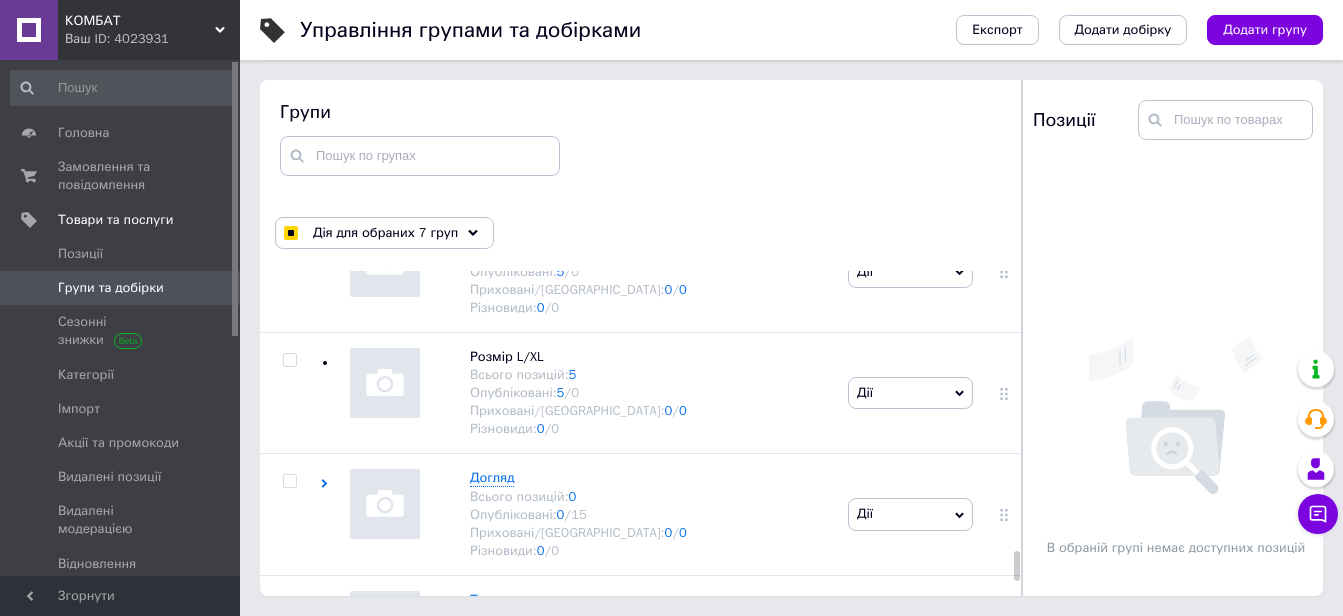 click at bounding box center [289, 1088] 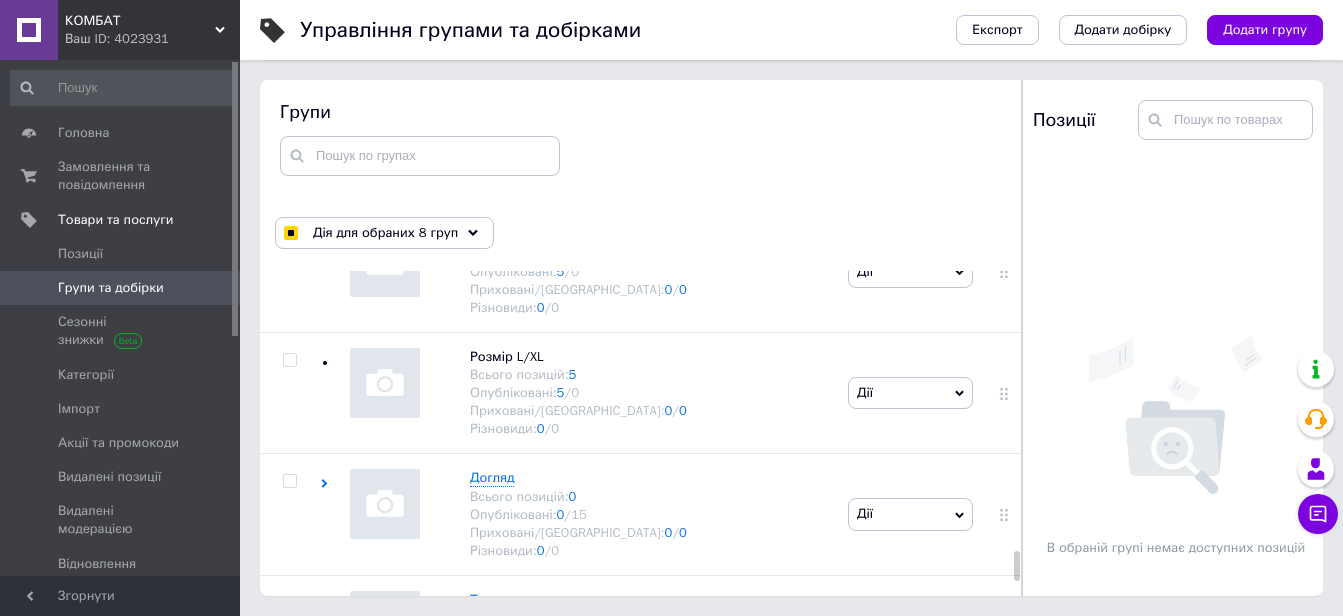 click at bounding box center (289, 845) 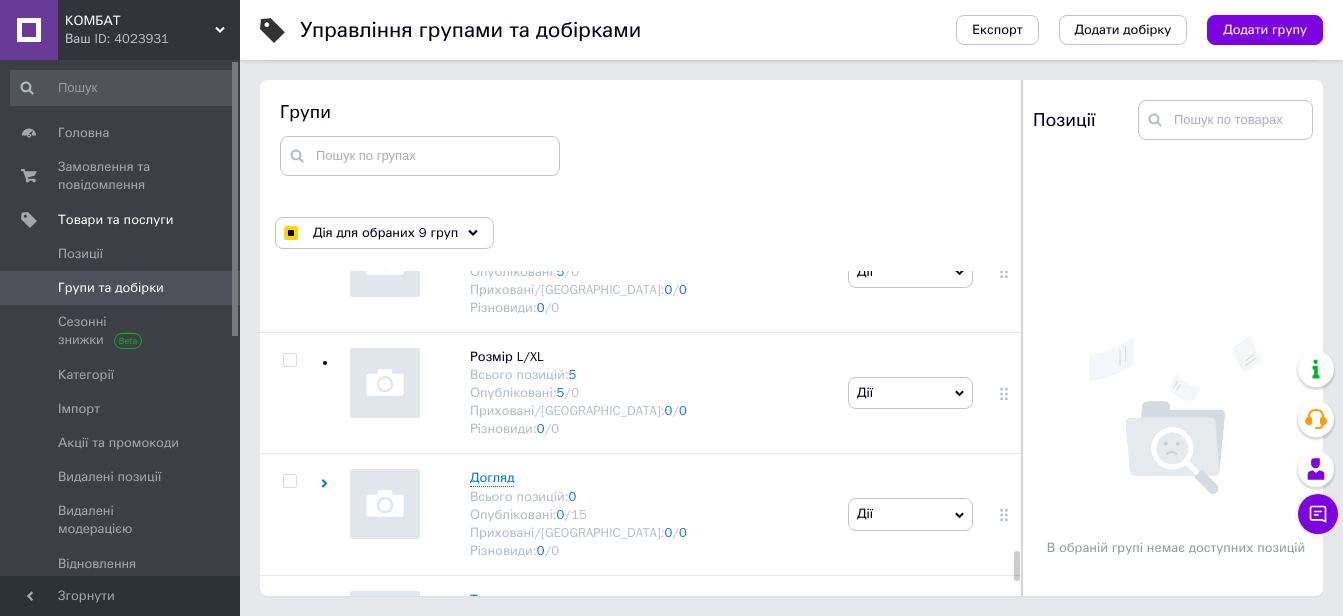click at bounding box center (289, 967) 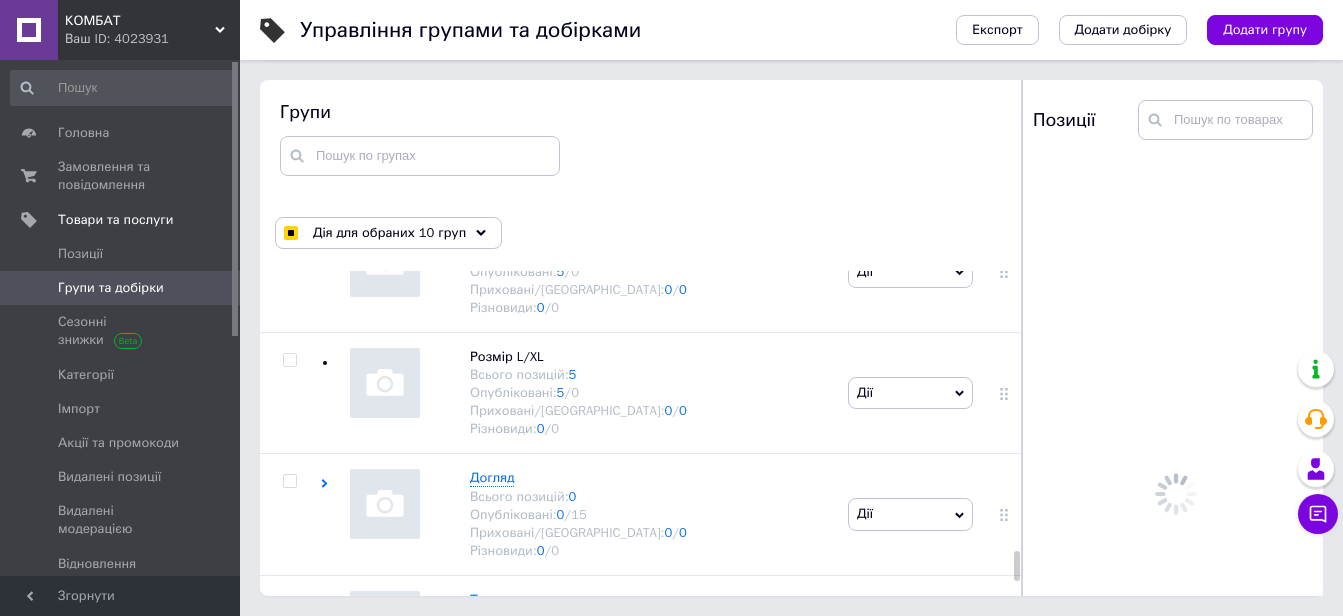scroll, scrollTop: 18292, scrollLeft: 0, axis: vertical 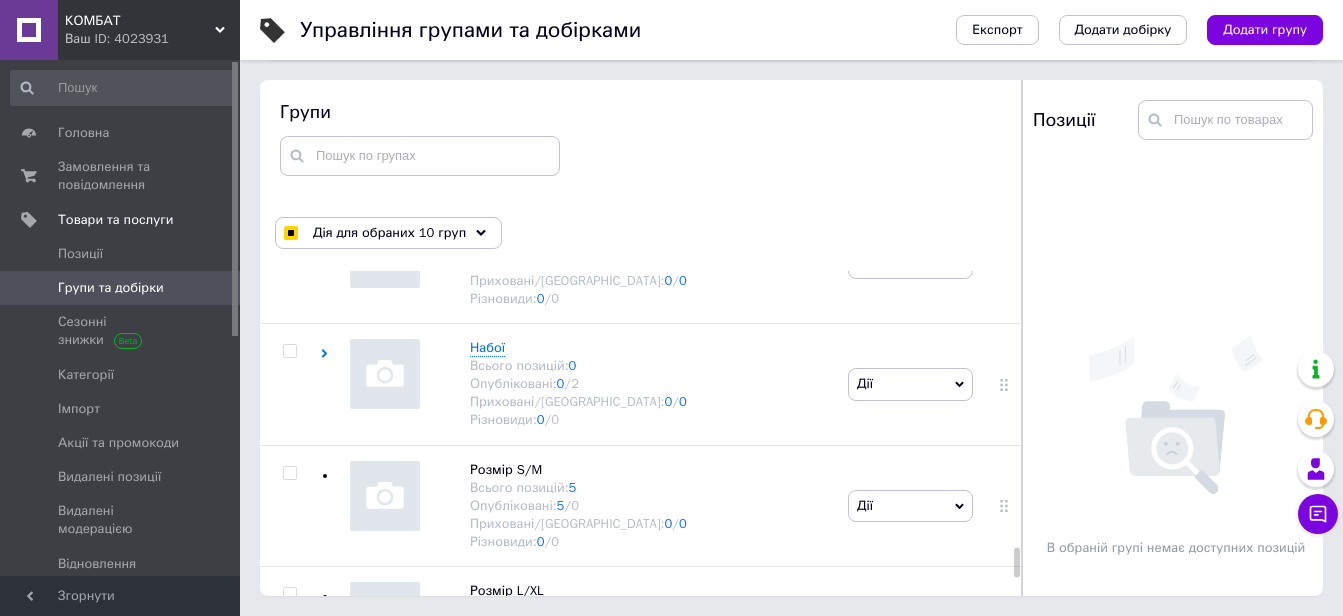 click at bounding box center (289, 958) 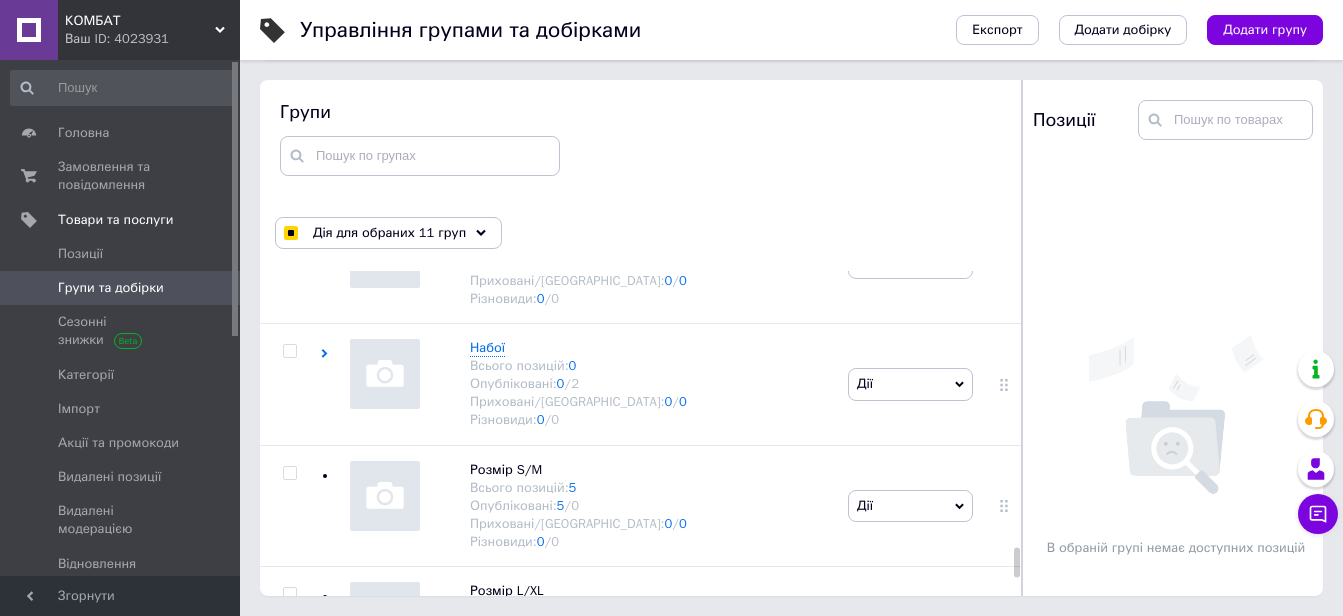 click at bounding box center (289, 837) 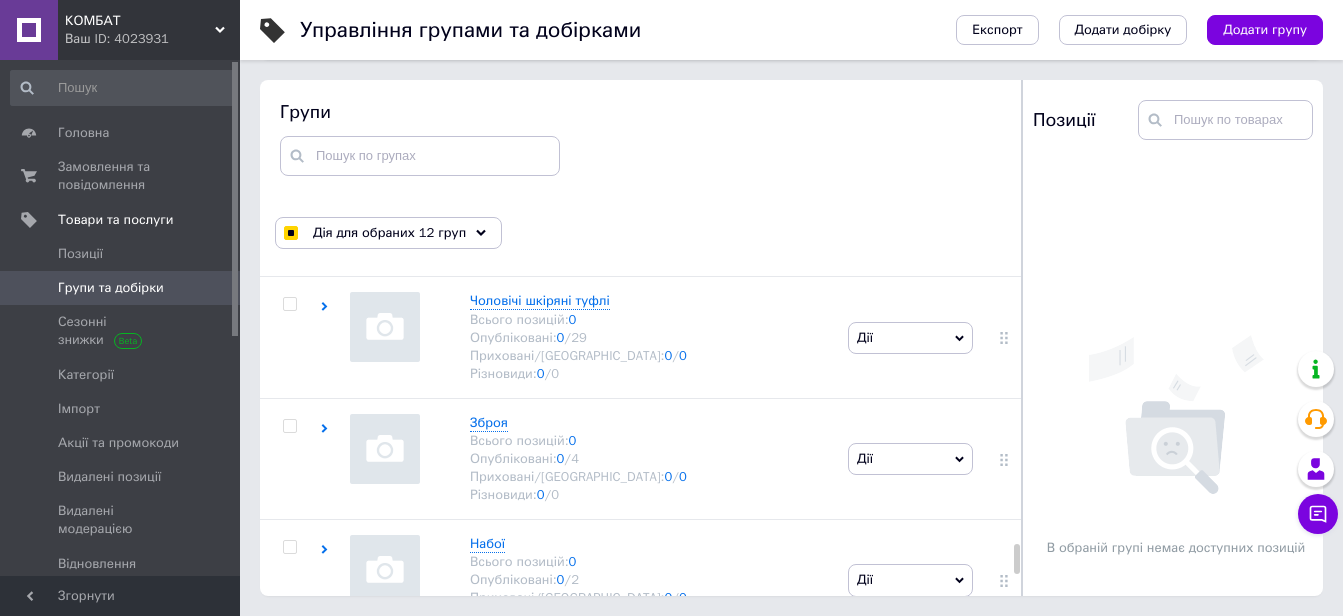 scroll, scrollTop: 18059, scrollLeft: 0, axis: vertical 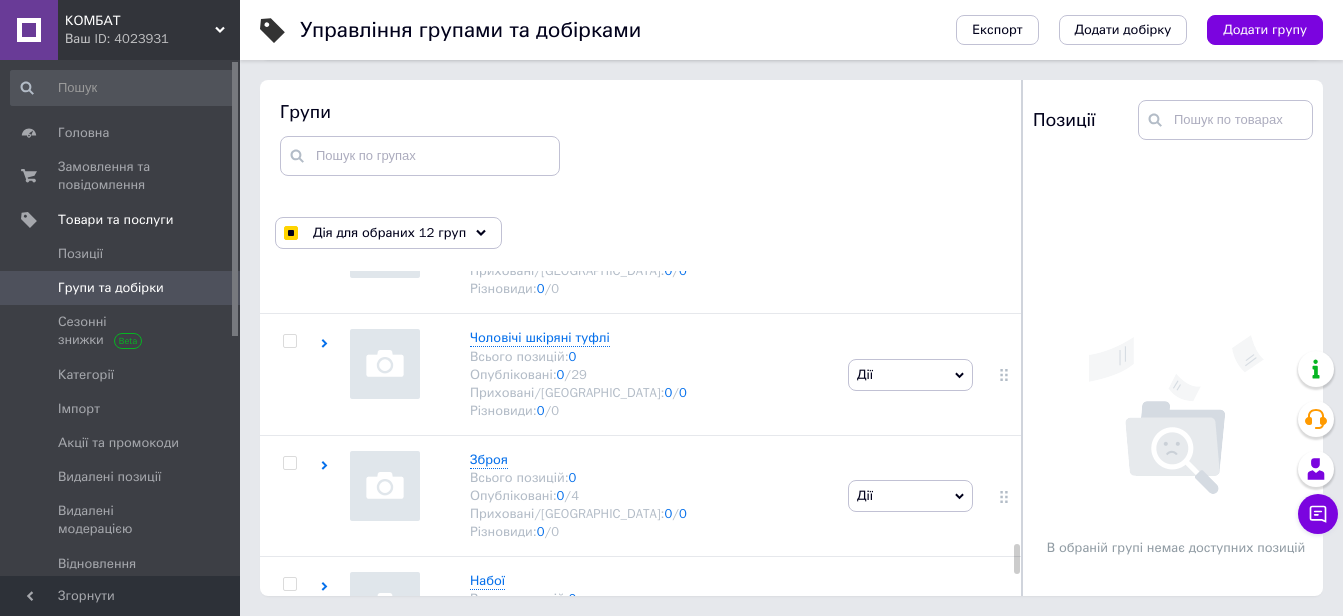 click at bounding box center (289, 948) 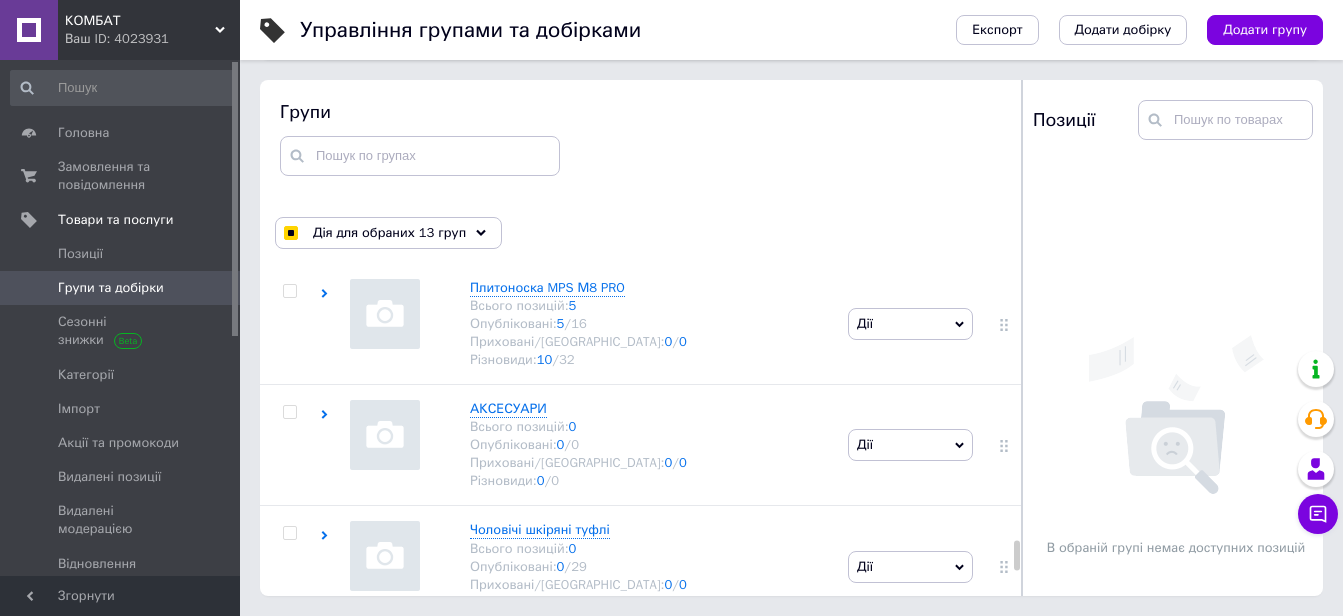 scroll, scrollTop: 17826, scrollLeft: 0, axis: vertical 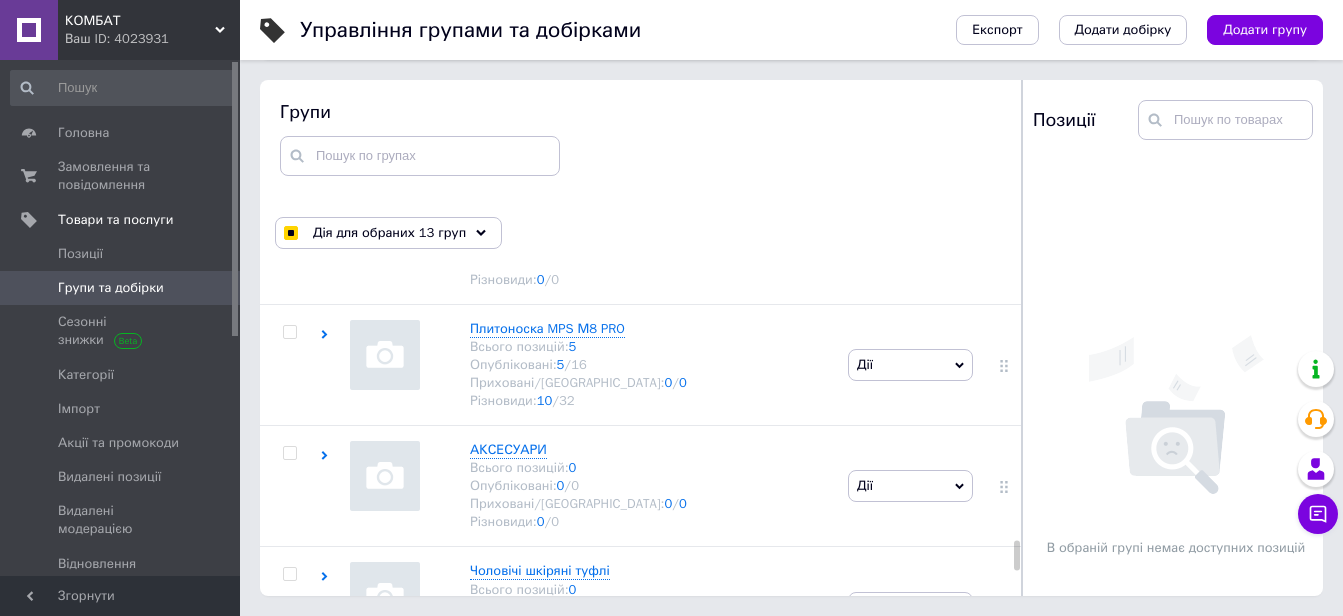 click at bounding box center (289, 1060) 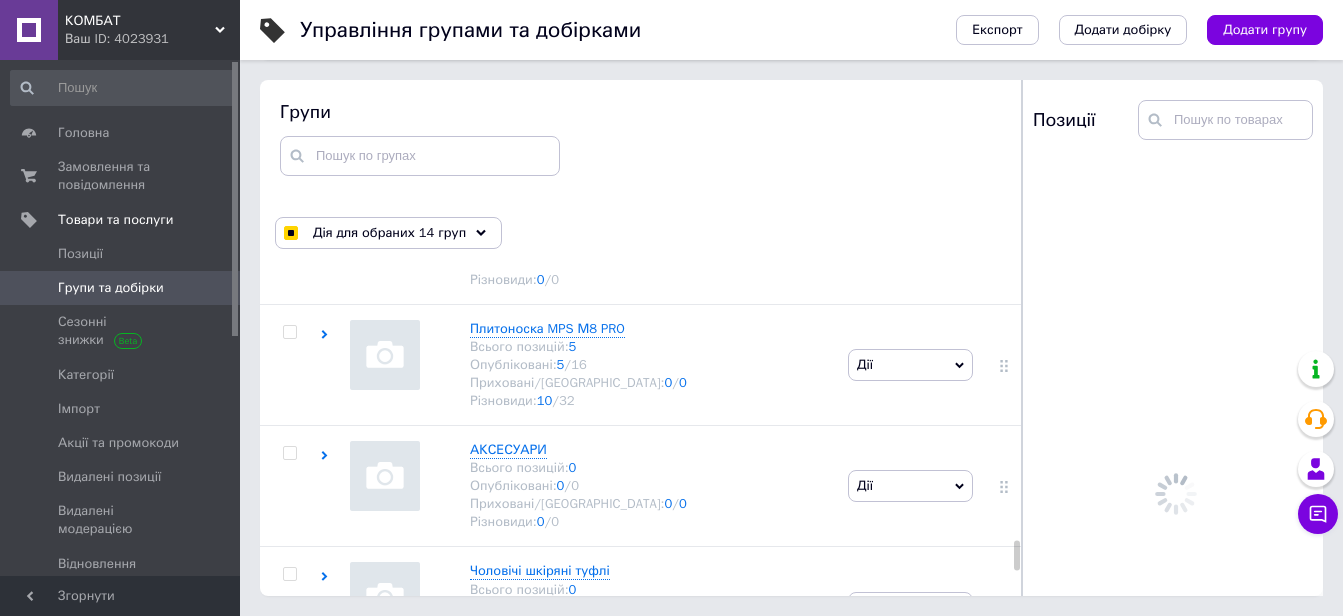 click at bounding box center [290, 939] 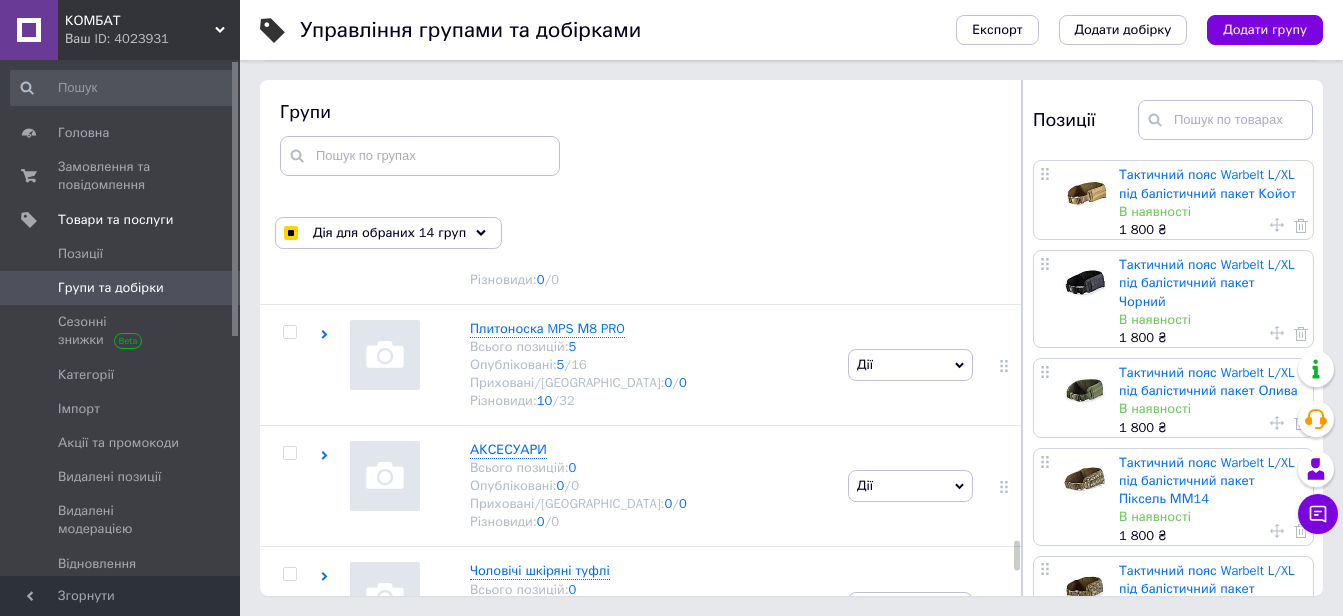 click at bounding box center (289, 939) 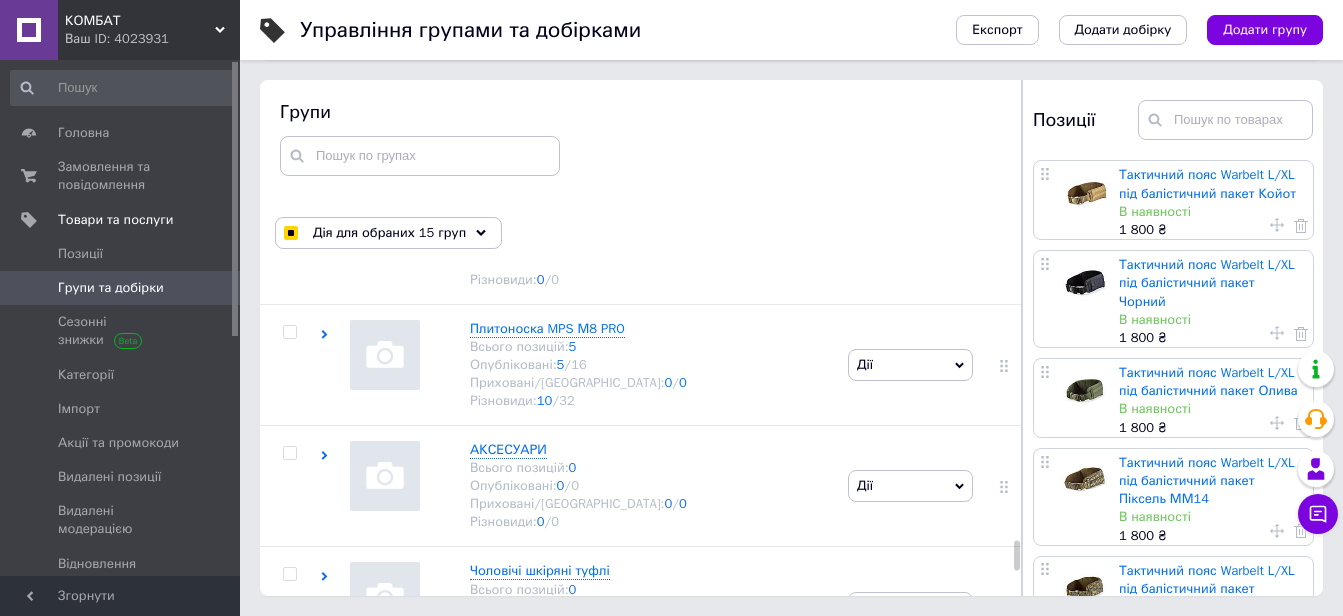 click at bounding box center [289, 817] 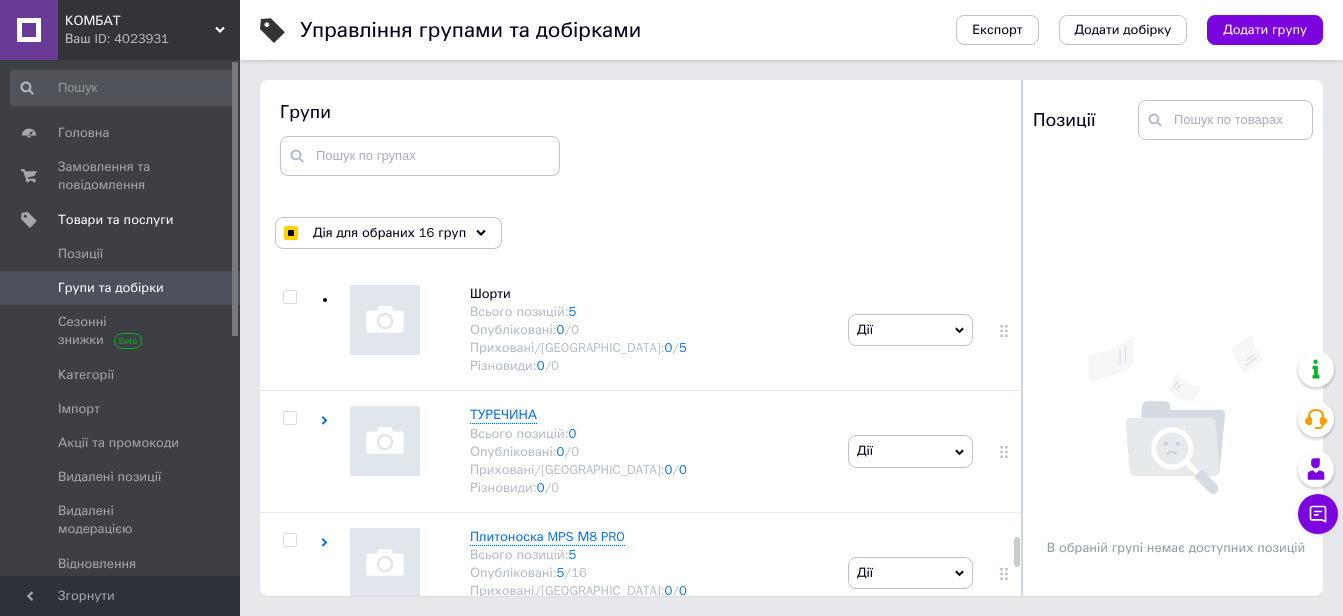 scroll, scrollTop: 17592, scrollLeft: 0, axis: vertical 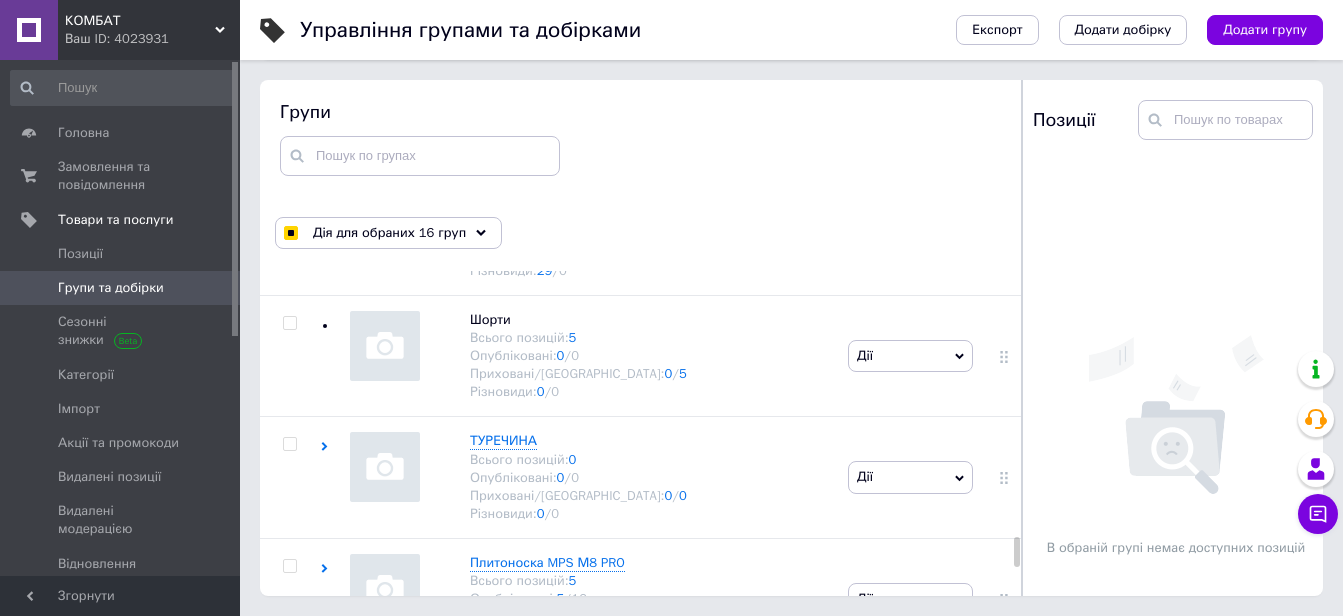 click at bounding box center [290, 930] 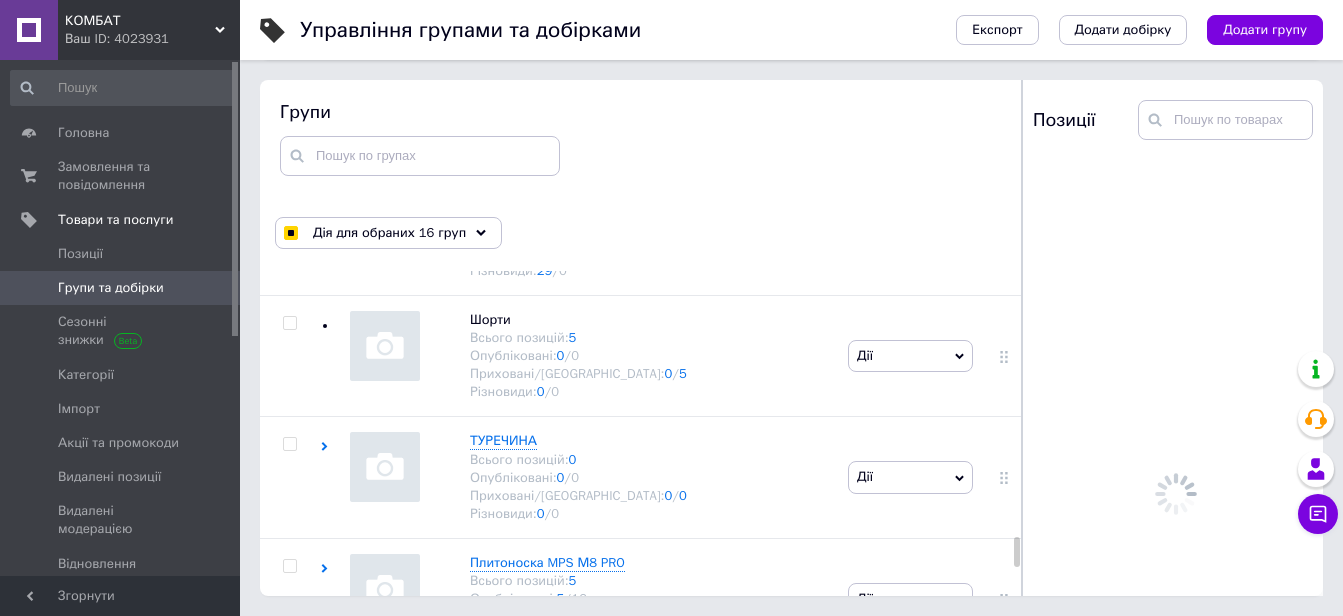 click at bounding box center (289, 930) 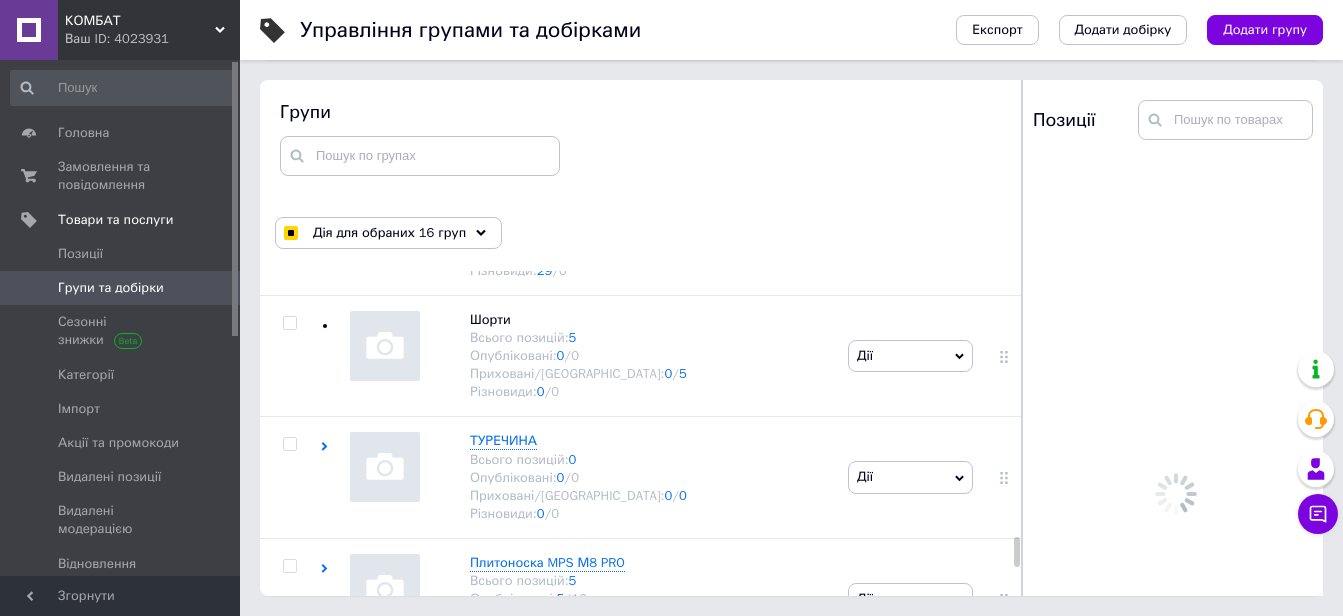checkbox on "true" 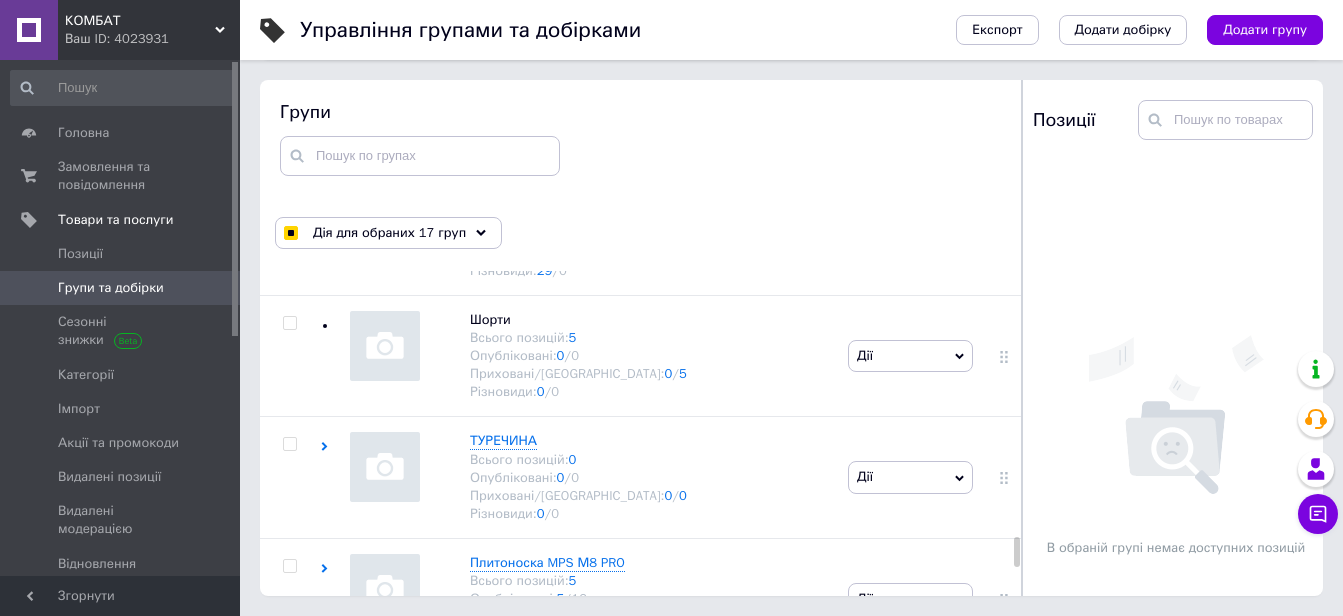 click at bounding box center (289, 808) 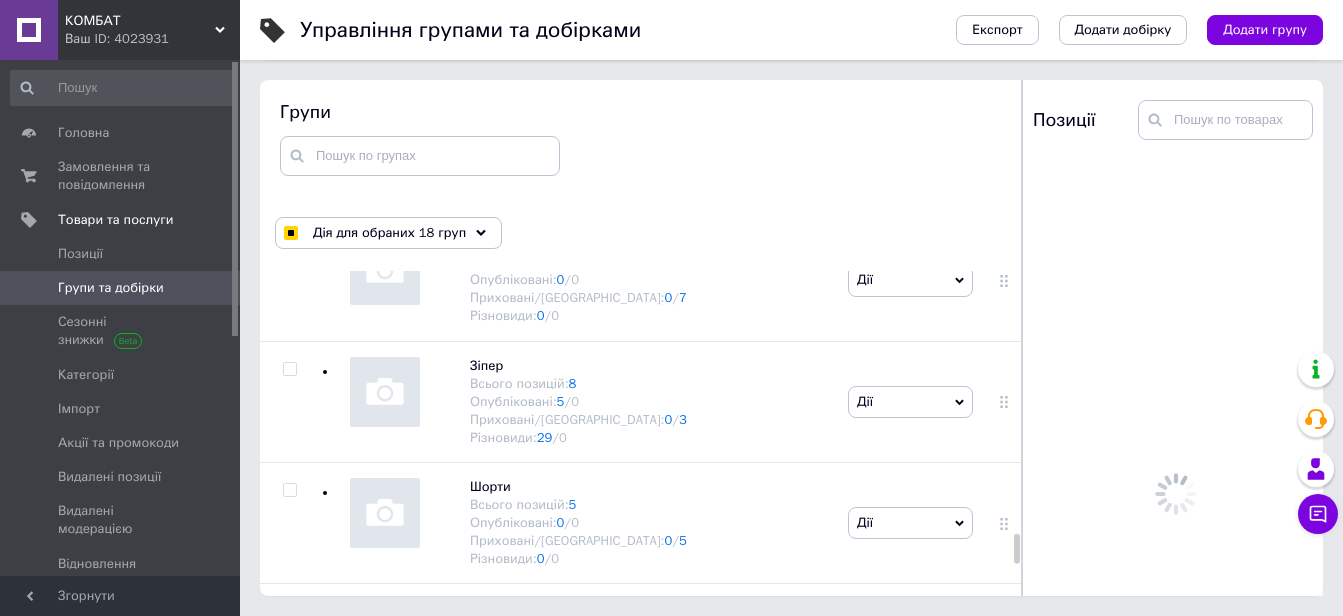 scroll, scrollTop: 17359, scrollLeft: 0, axis: vertical 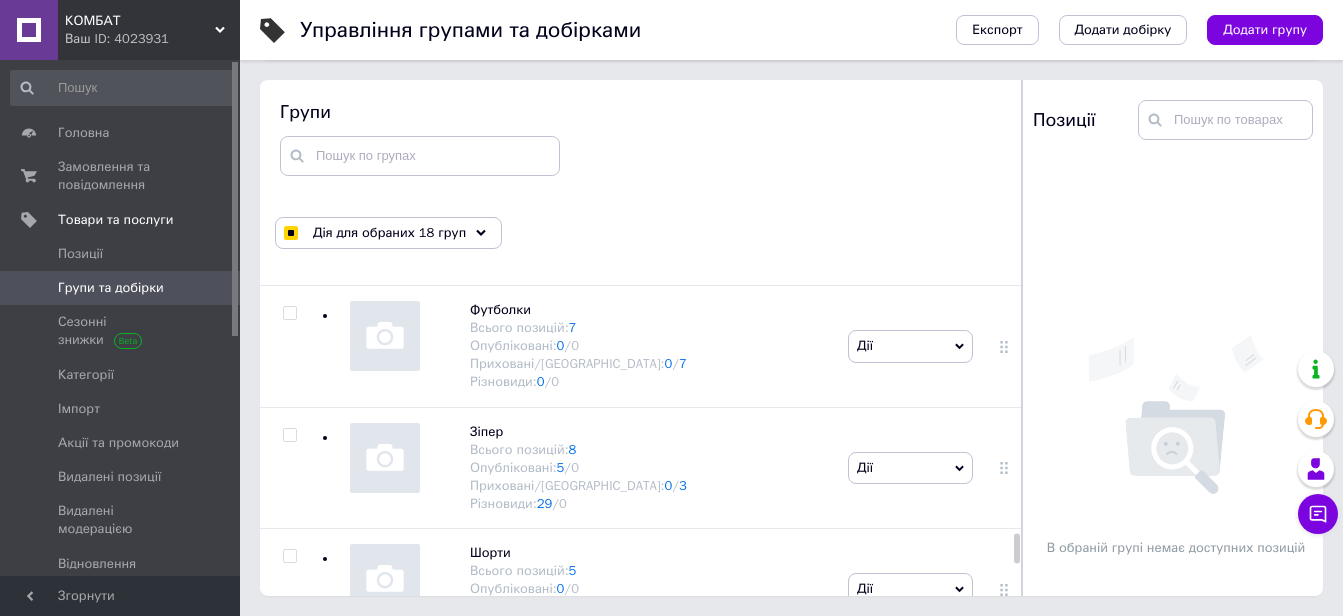 click at bounding box center (290, 953) 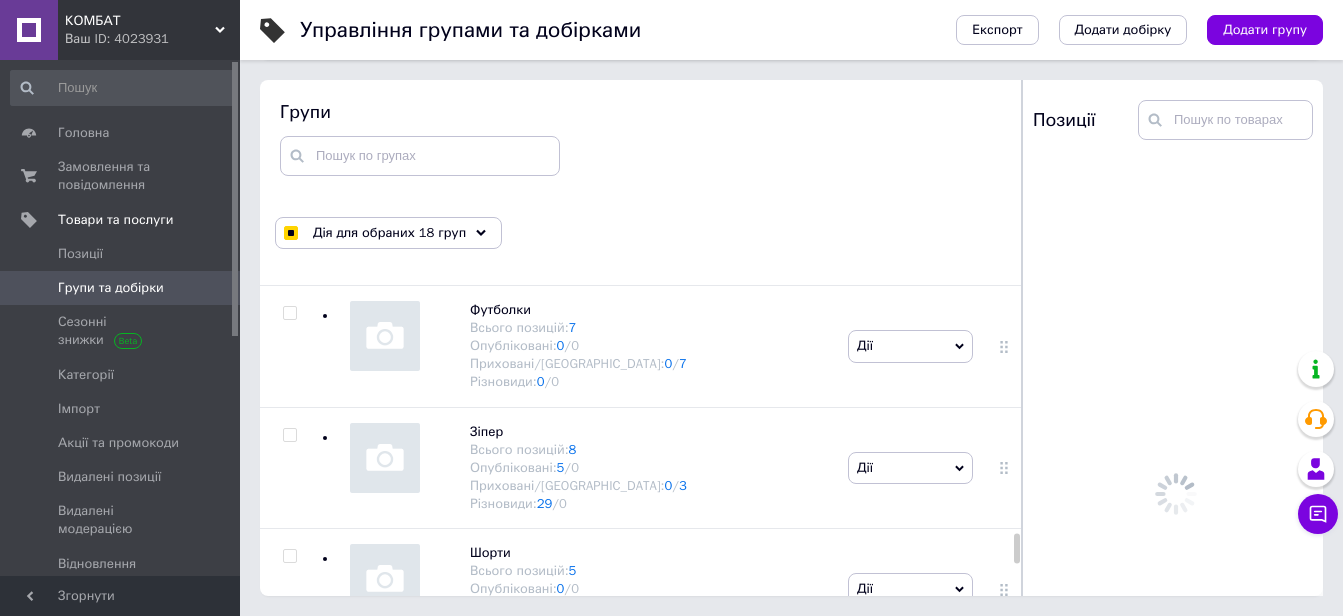 click at bounding box center [289, 920] 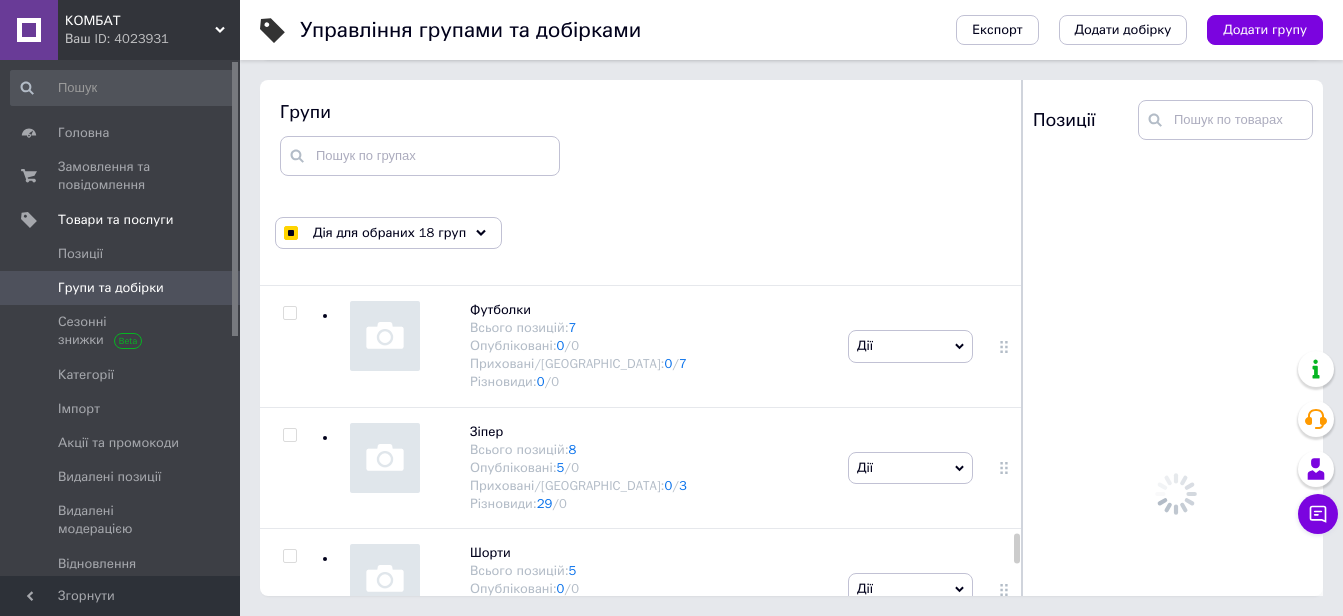 checkbox on "true" 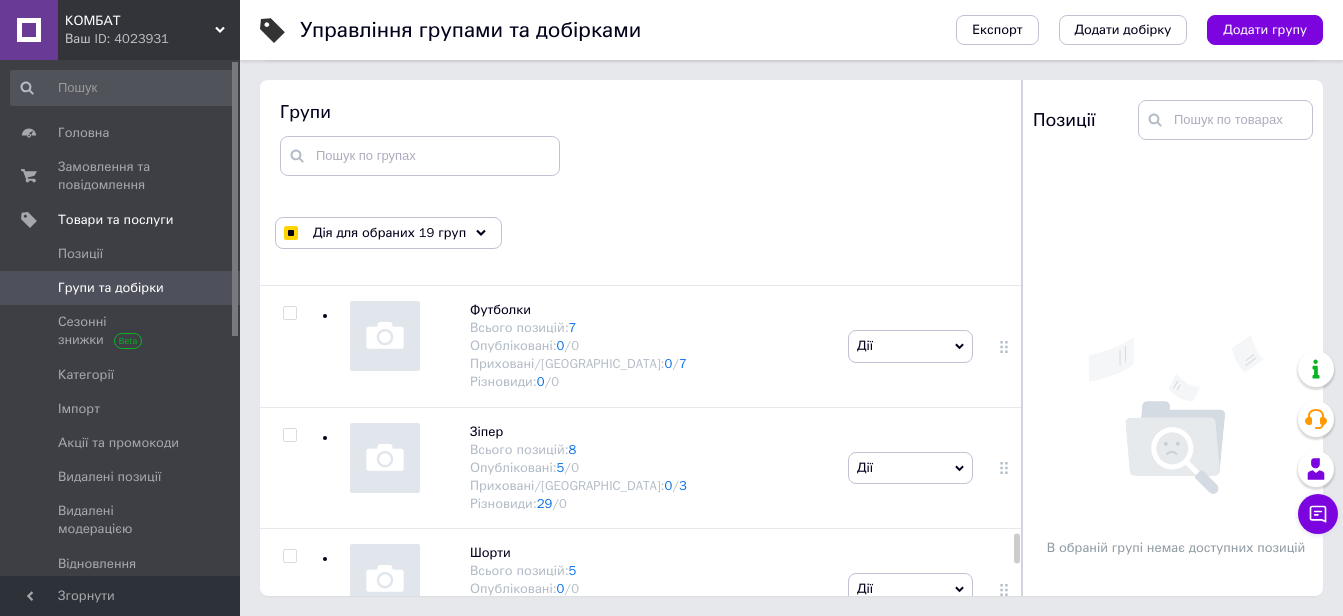 click at bounding box center (289, 799) 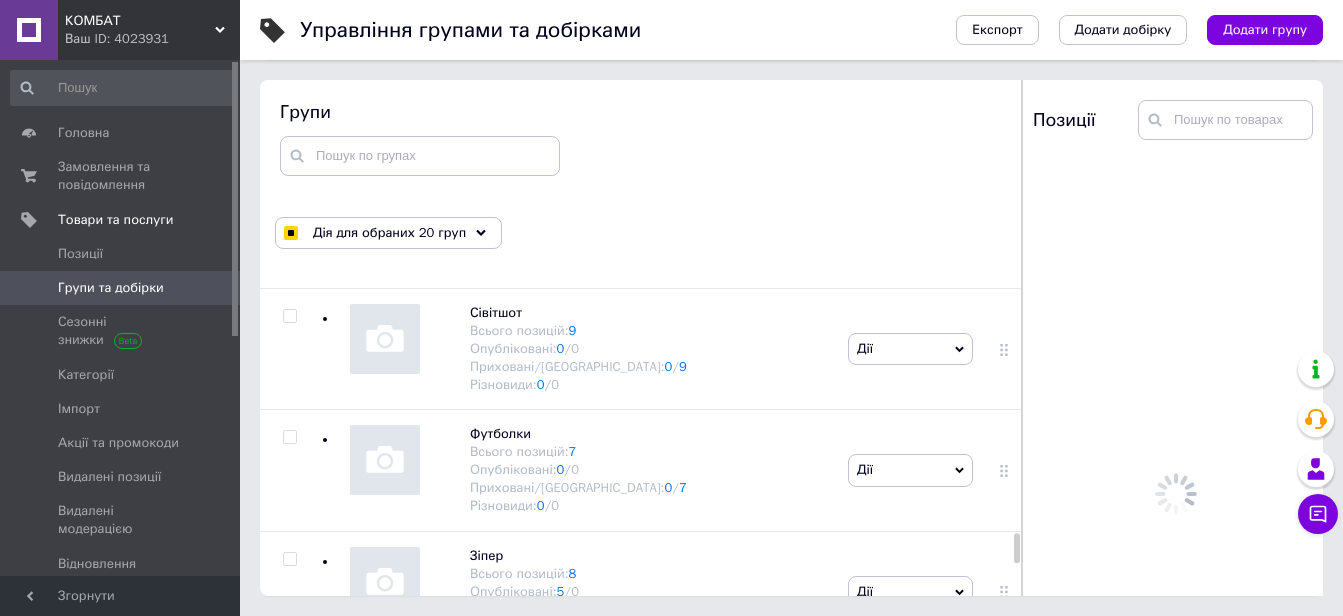 scroll, scrollTop: 17126, scrollLeft: 0, axis: vertical 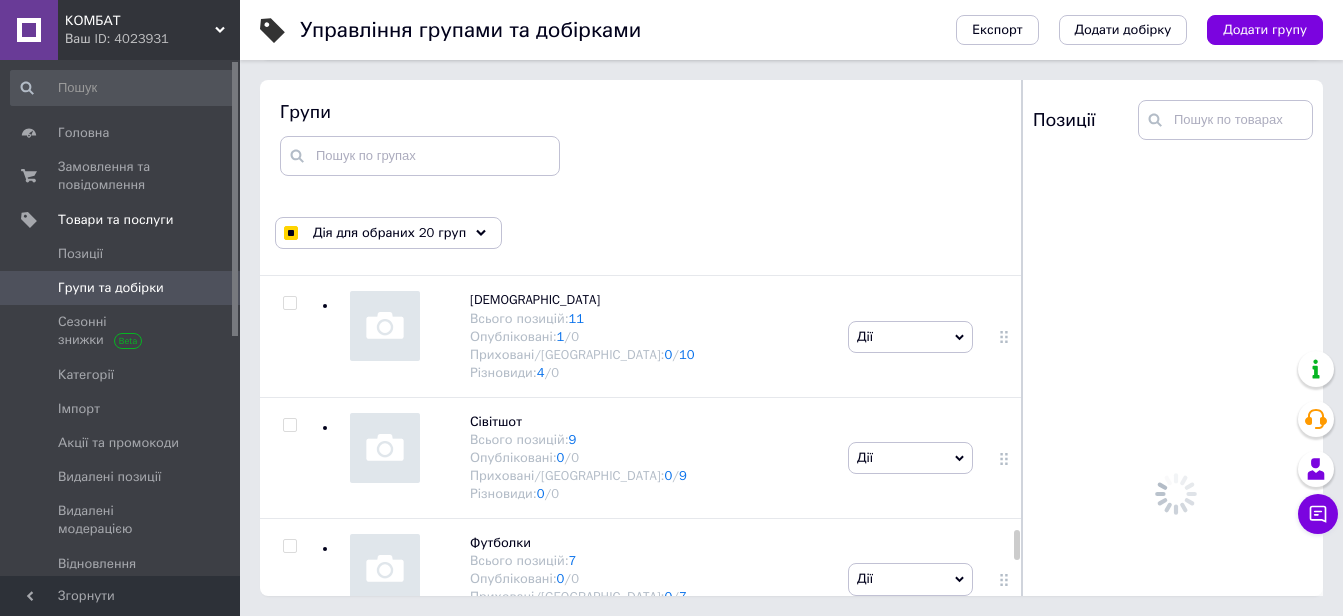 click at bounding box center (289, 910) 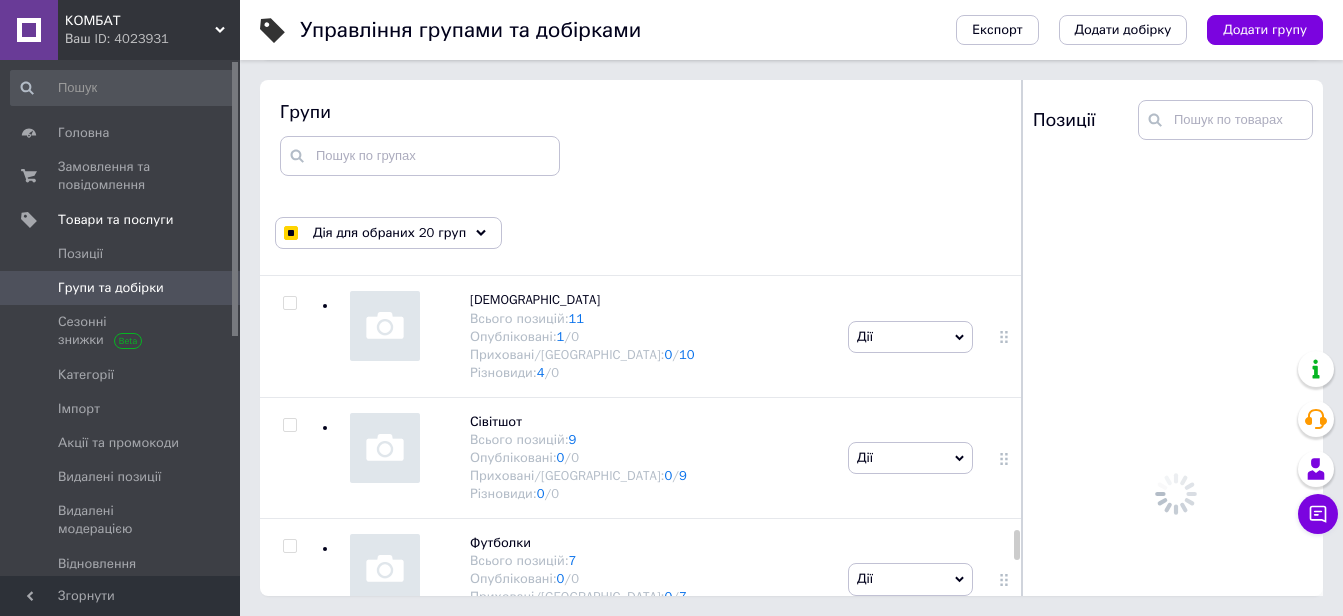 checkbox on "true" 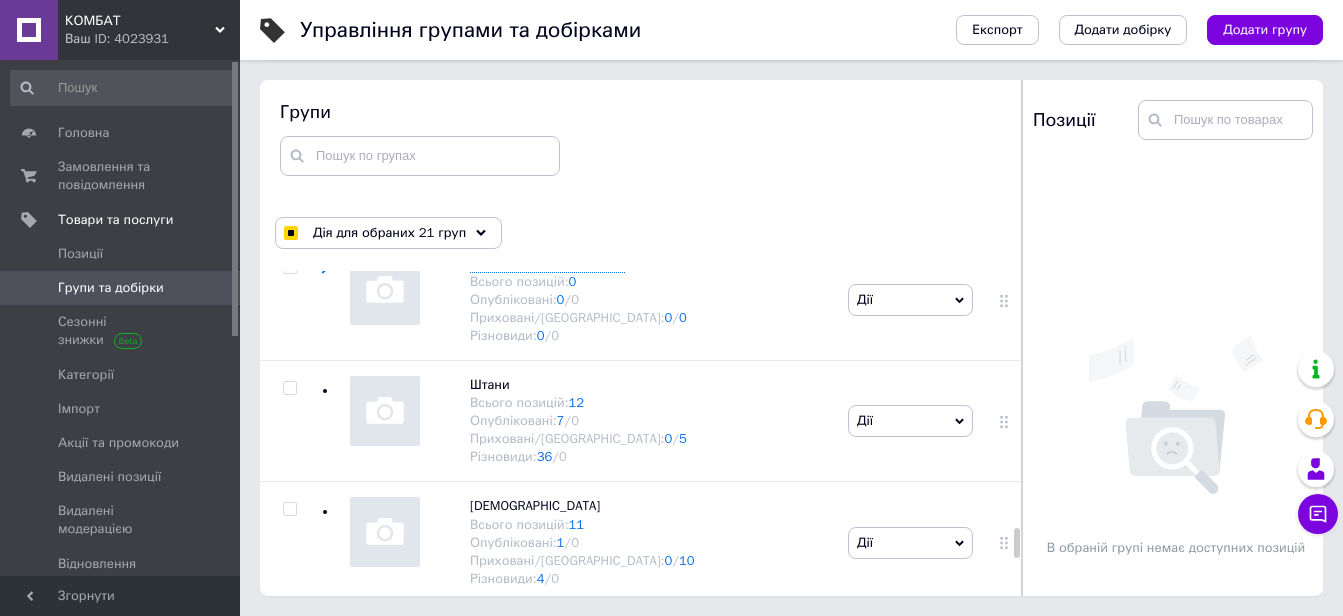 scroll, scrollTop: 16892, scrollLeft: 0, axis: vertical 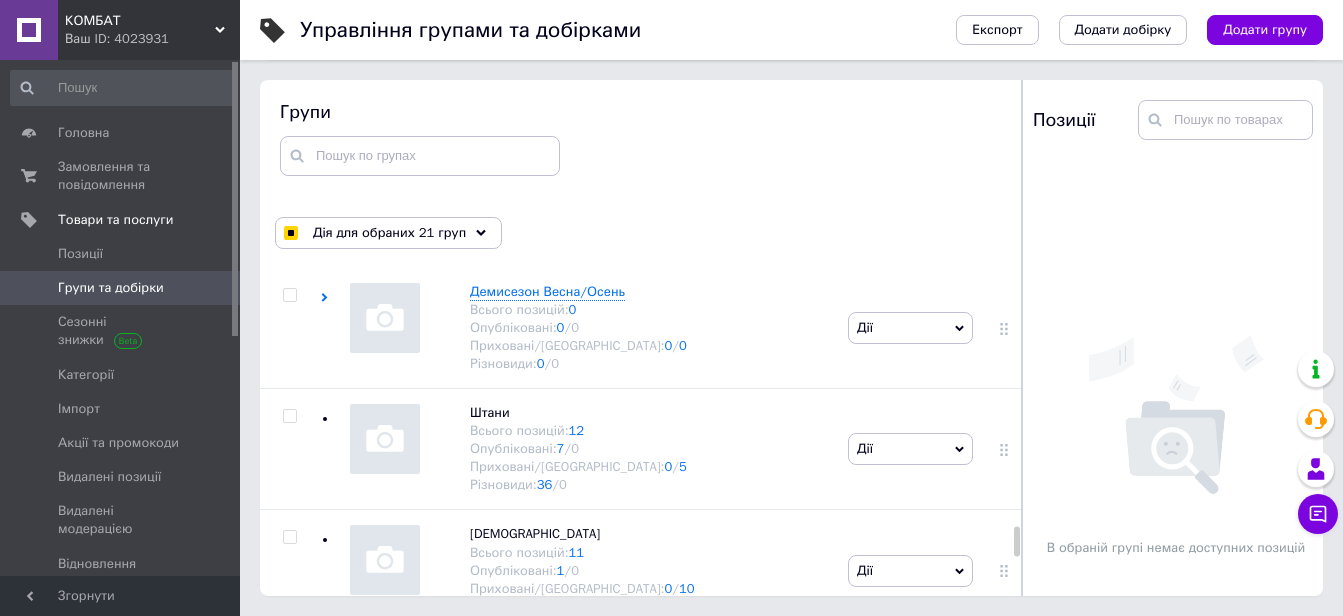 click at bounding box center (289, 1023) 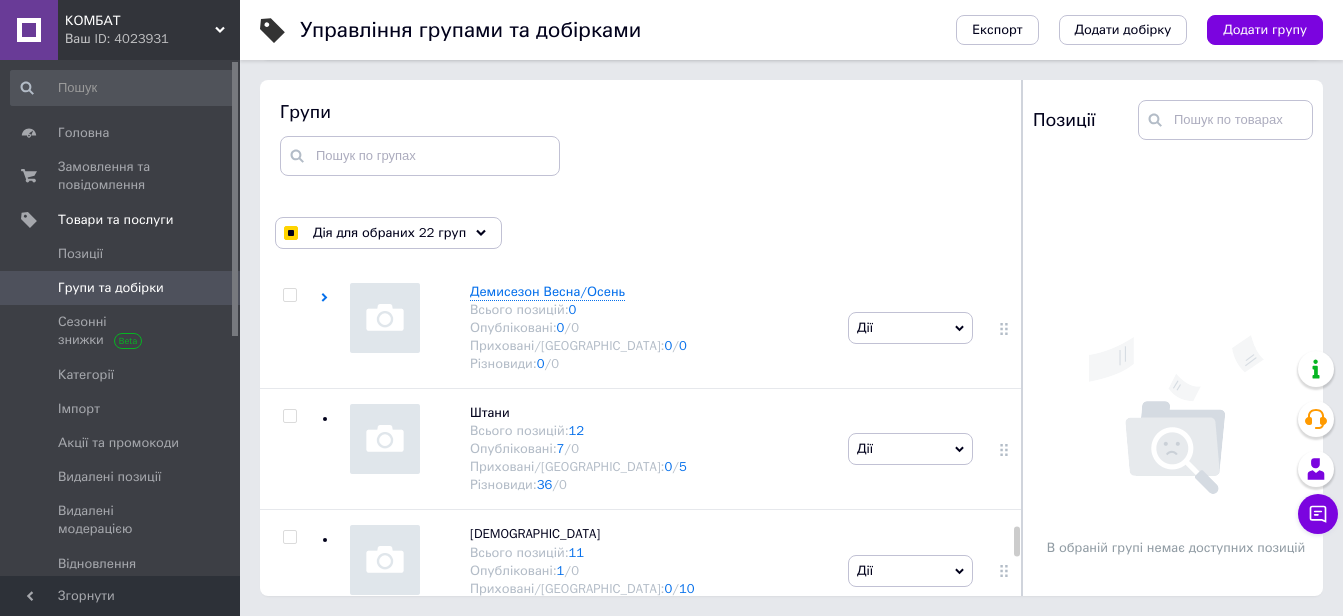 click at bounding box center [289, 902] 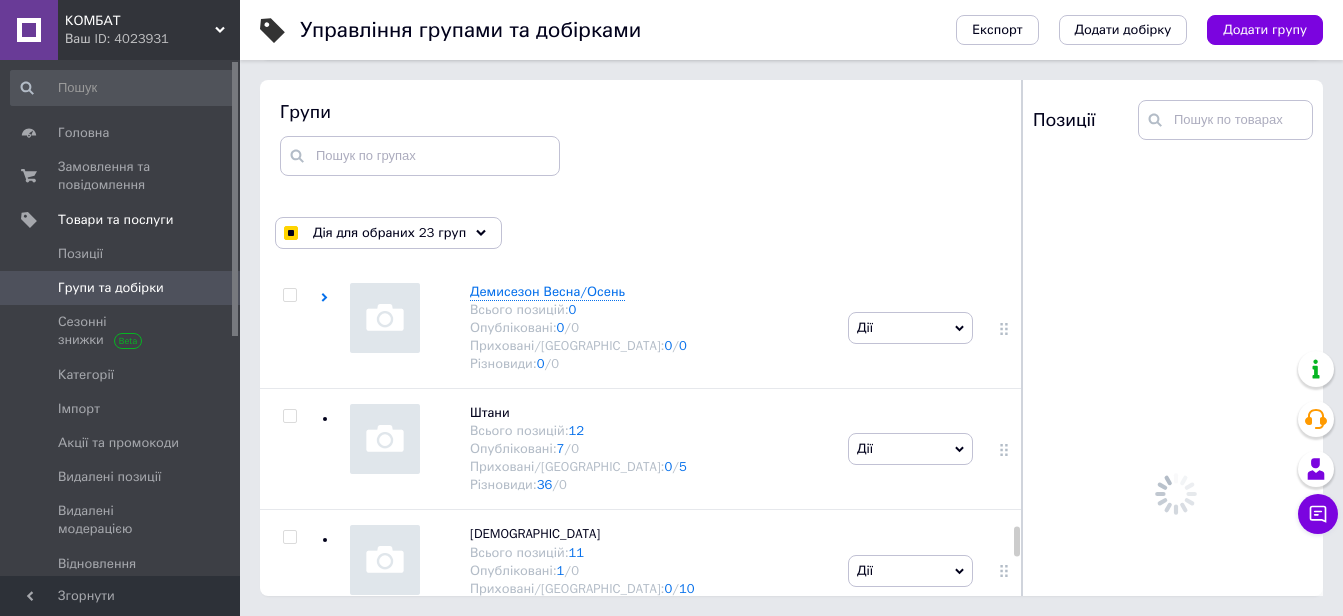 click at bounding box center [289, 780] 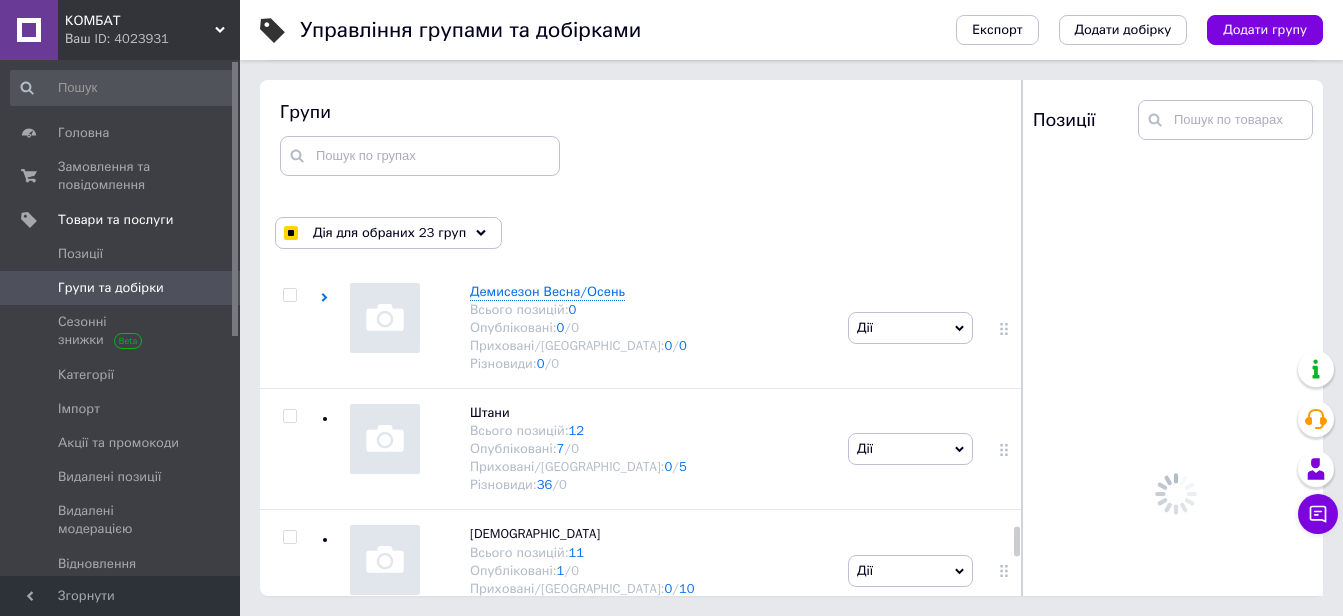 checkbox on "true" 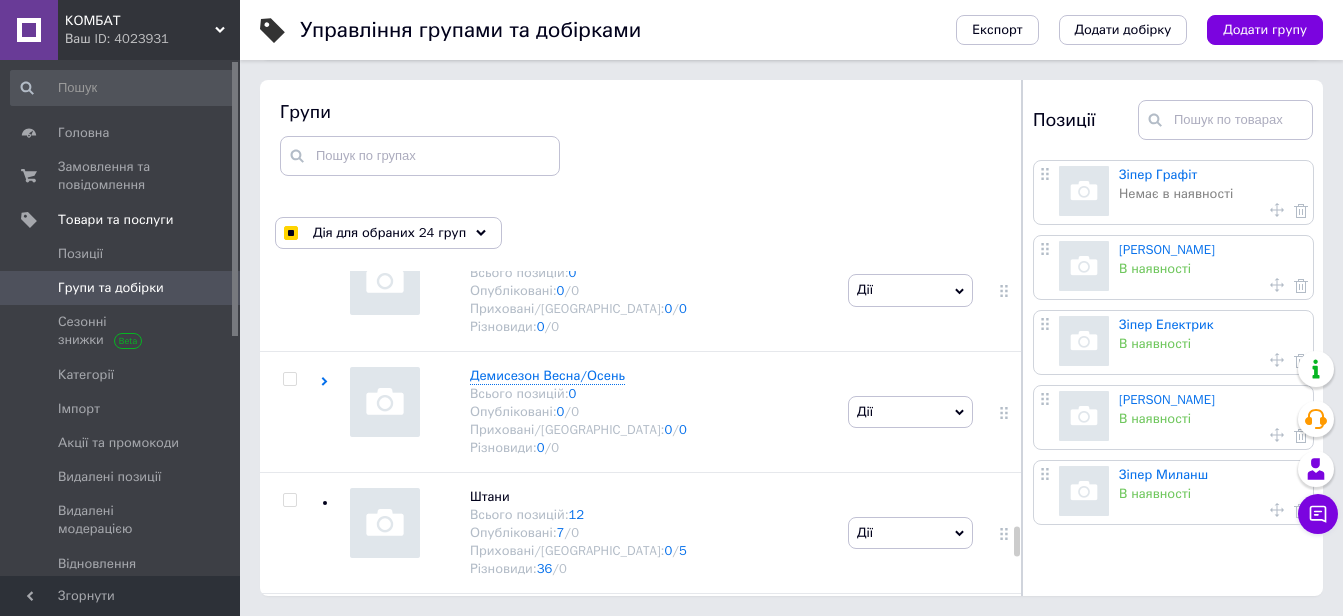 scroll, scrollTop: 16659, scrollLeft: 0, axis: vertical 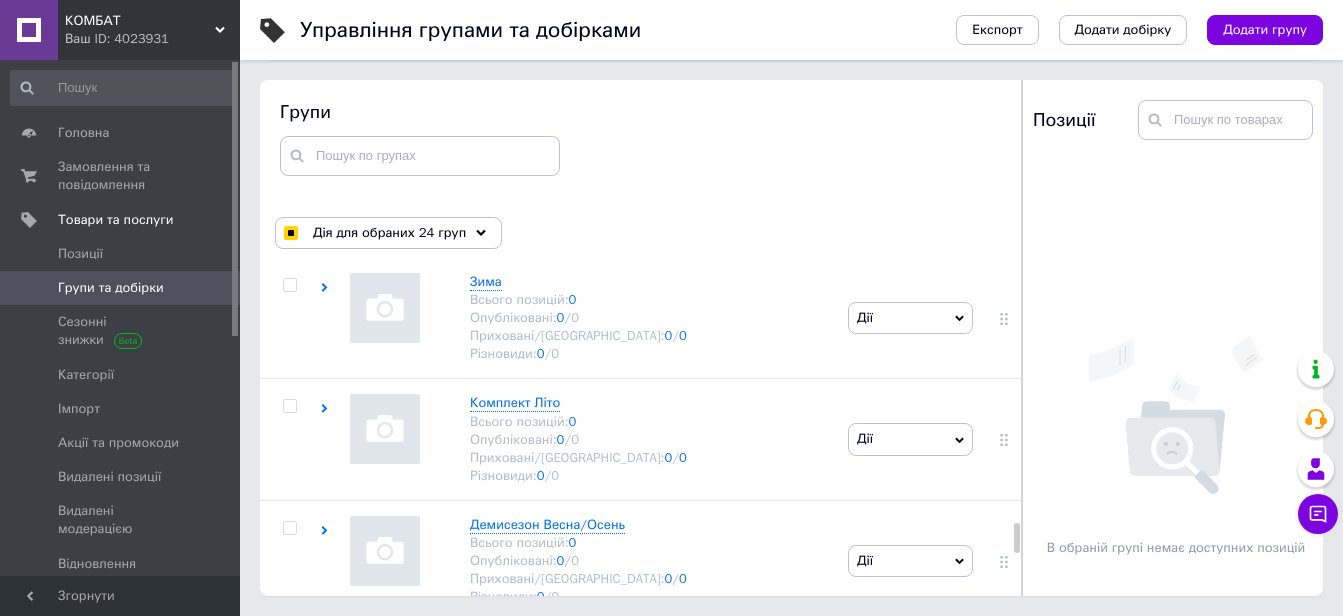 click at bounding box center (290, 924) 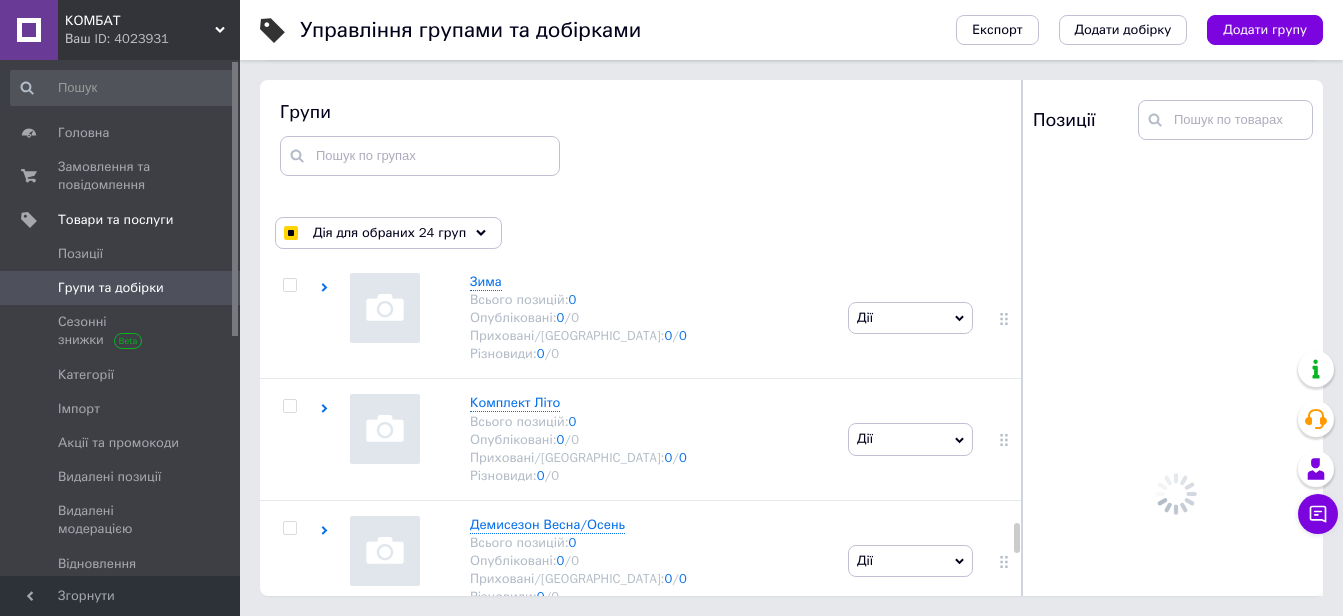 click at bounding box center (289, 892) 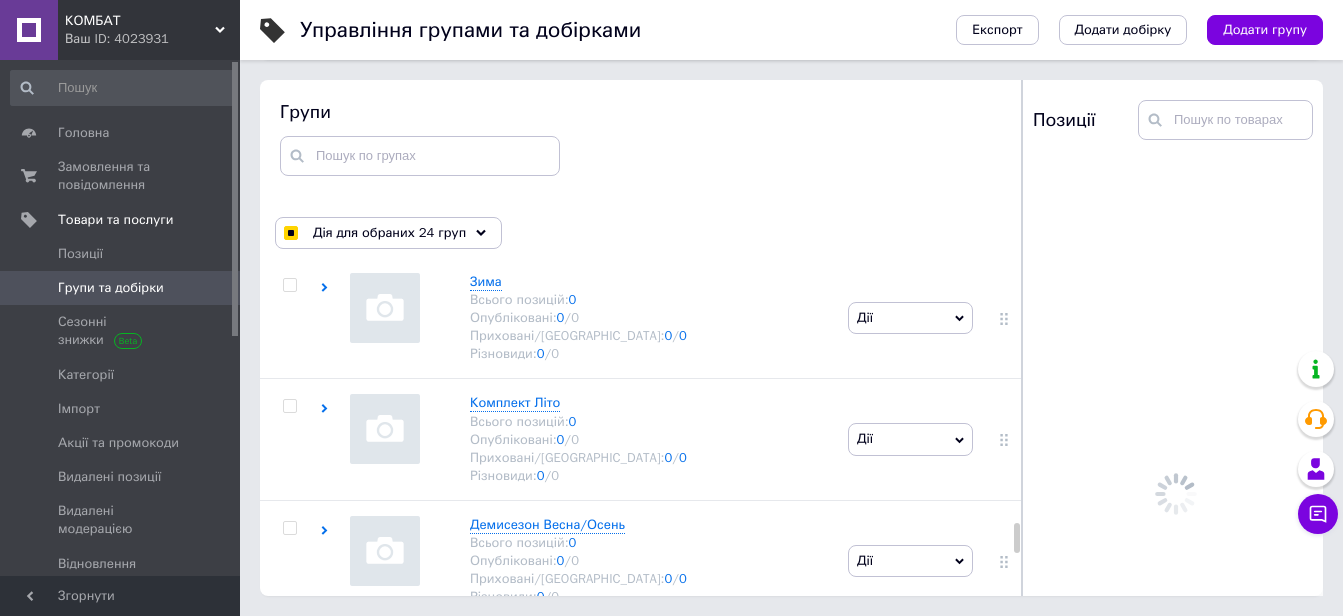checkbox on "true" 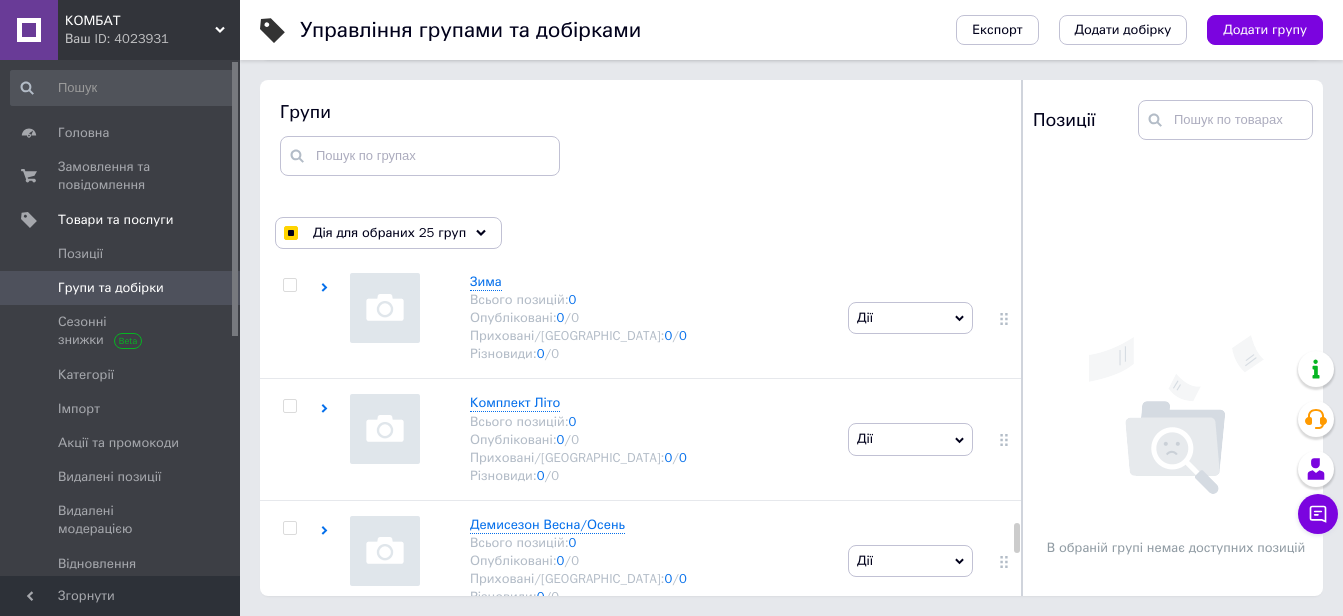 click at bounding box center (290, 770) 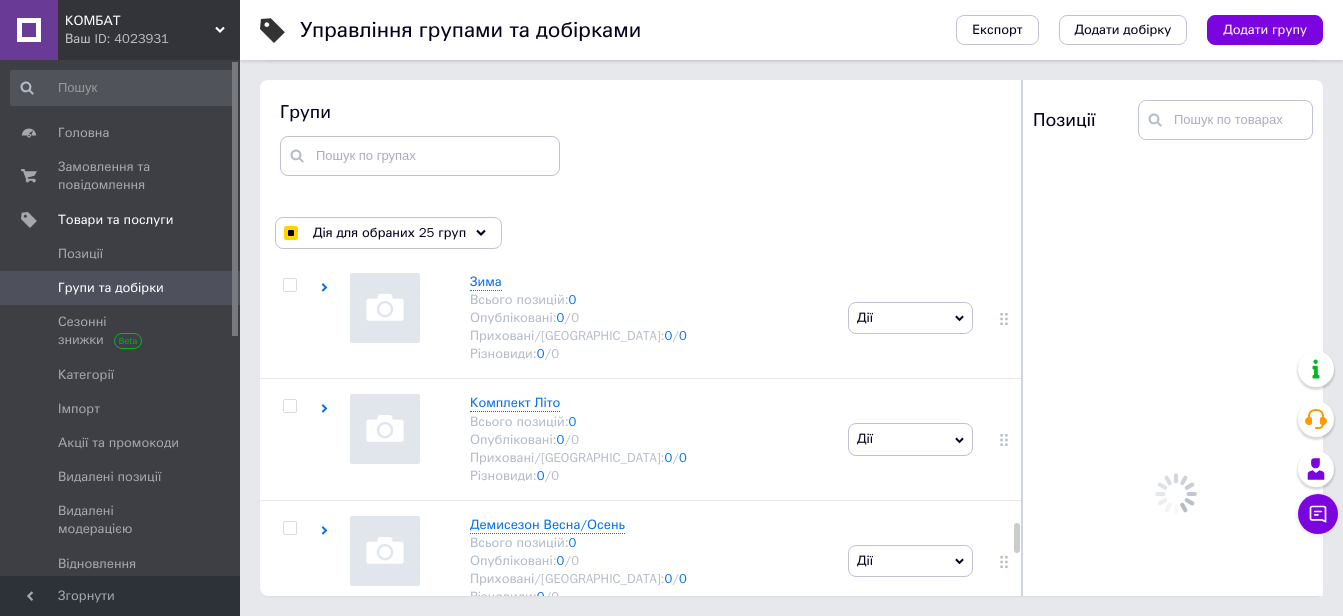 click at bounding box center [289, 770] 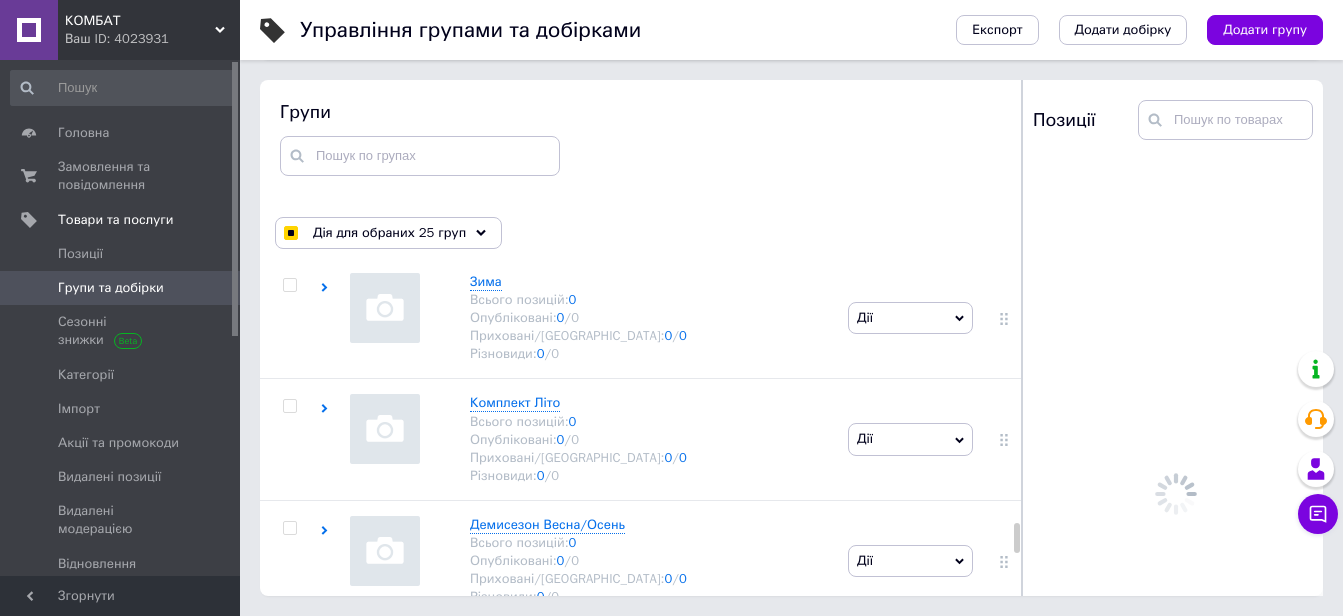 checkbox on "true" 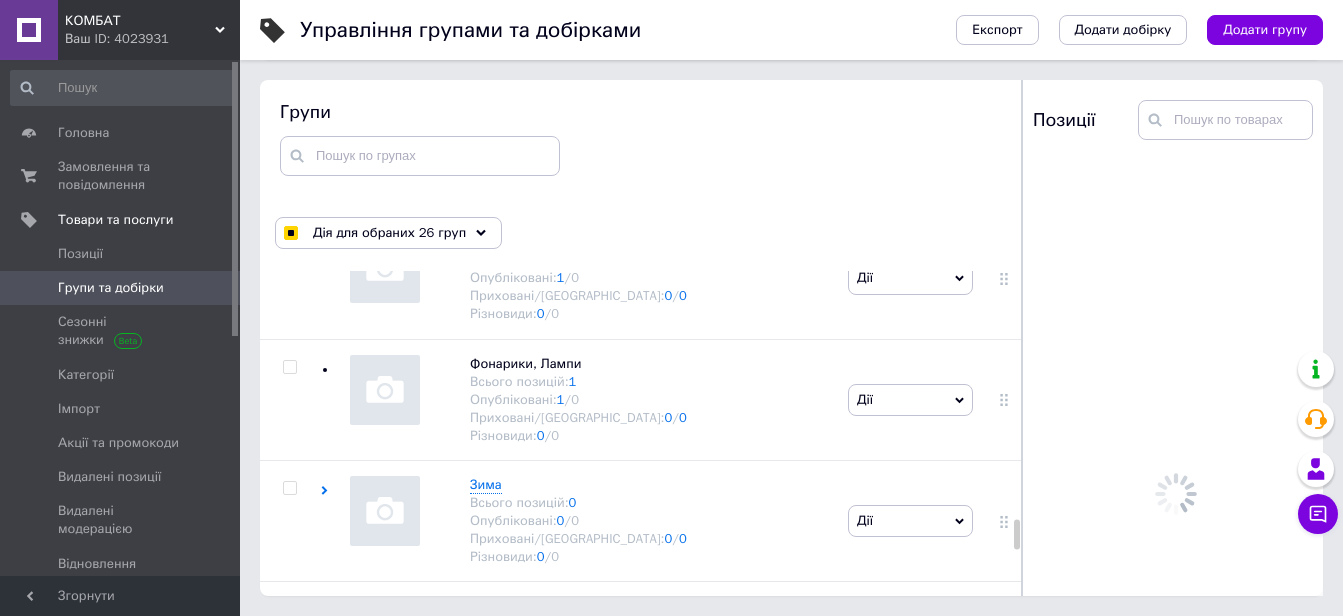 scroll, scrollTop: 16426, scrollLeft: 0, axis: vertical 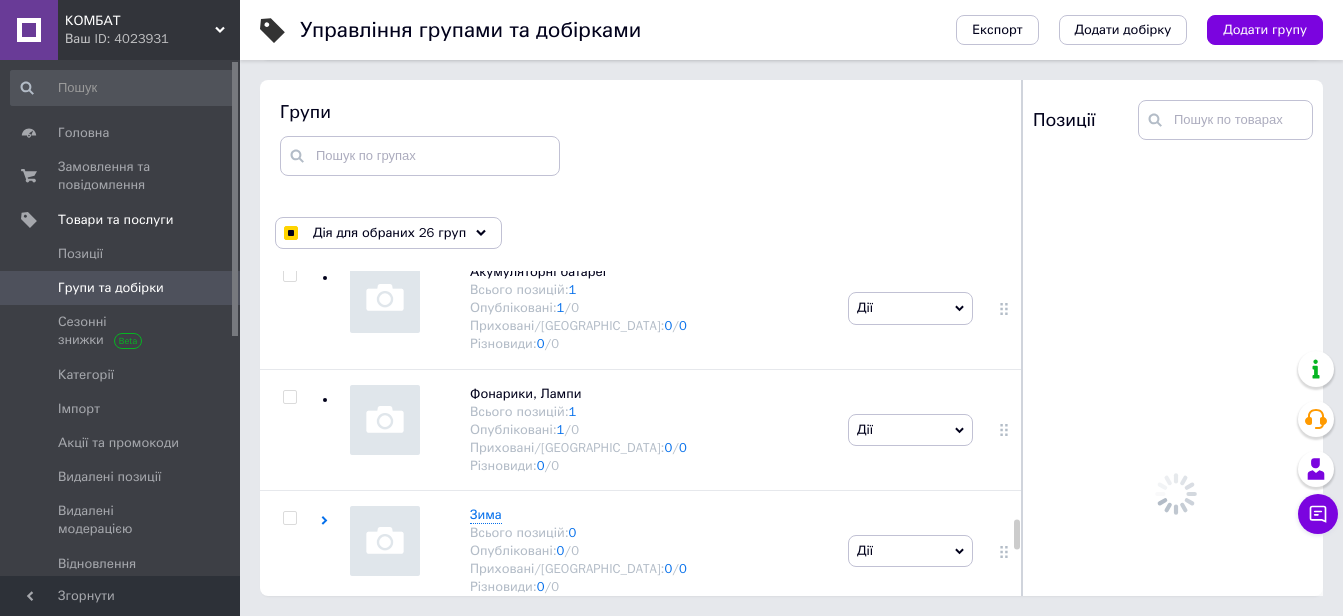 click at bounding box center [289, 882] 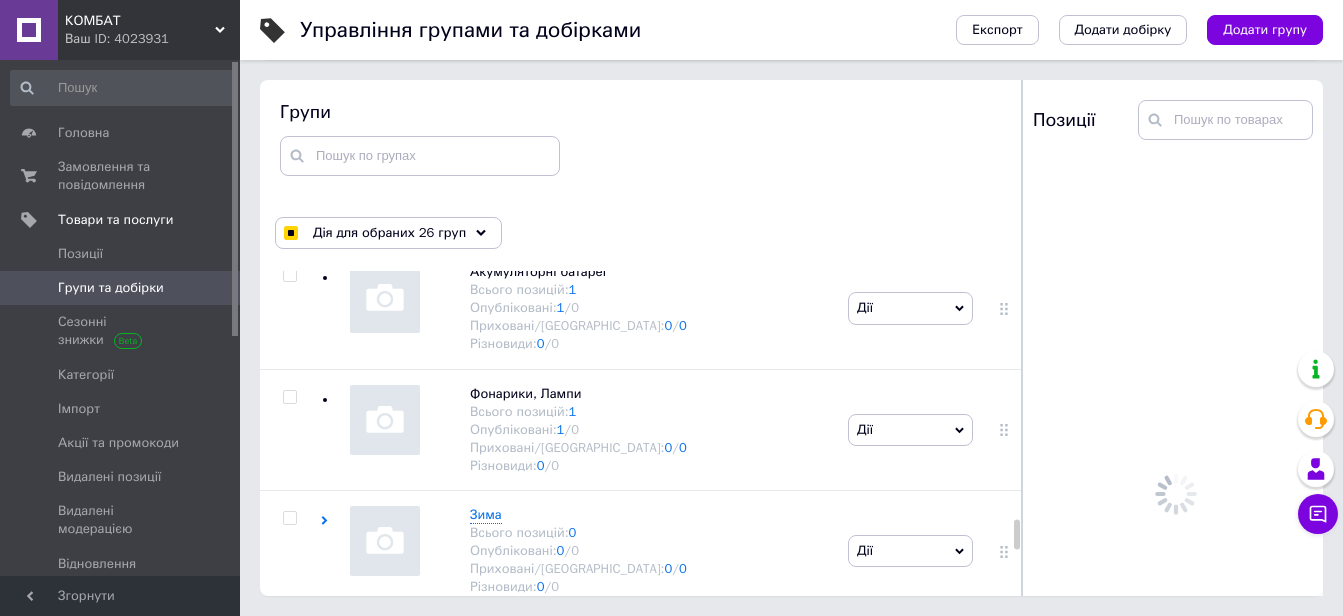 checkbox on "true" 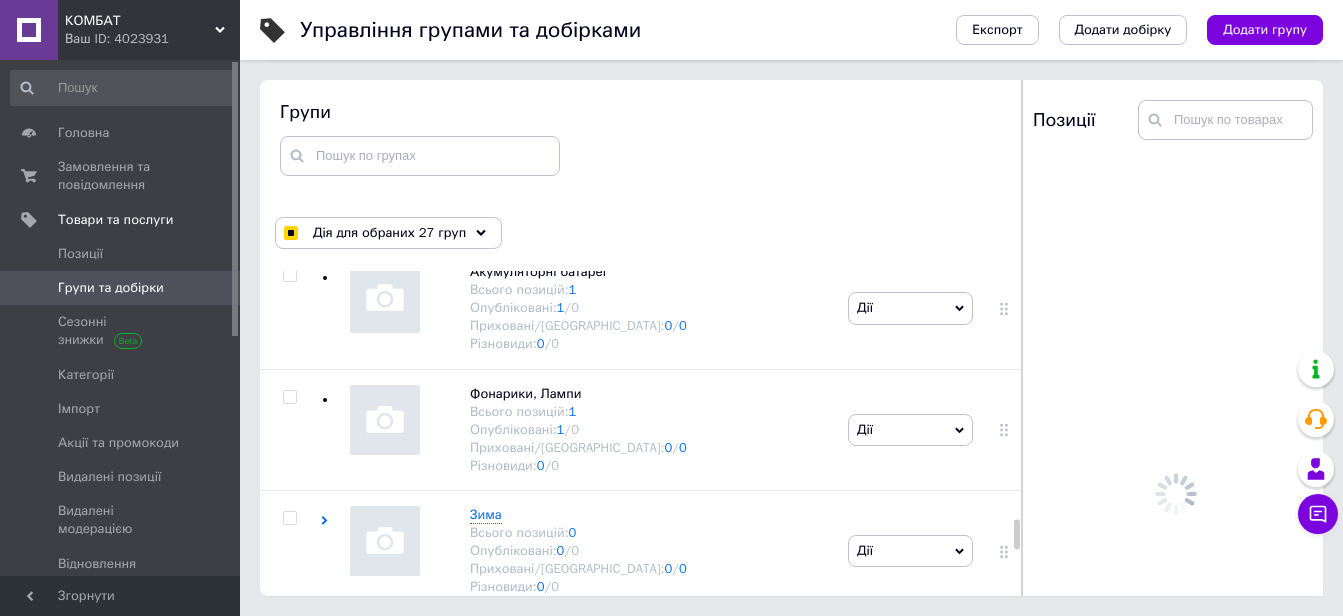 click at bounding box center (289, 761) 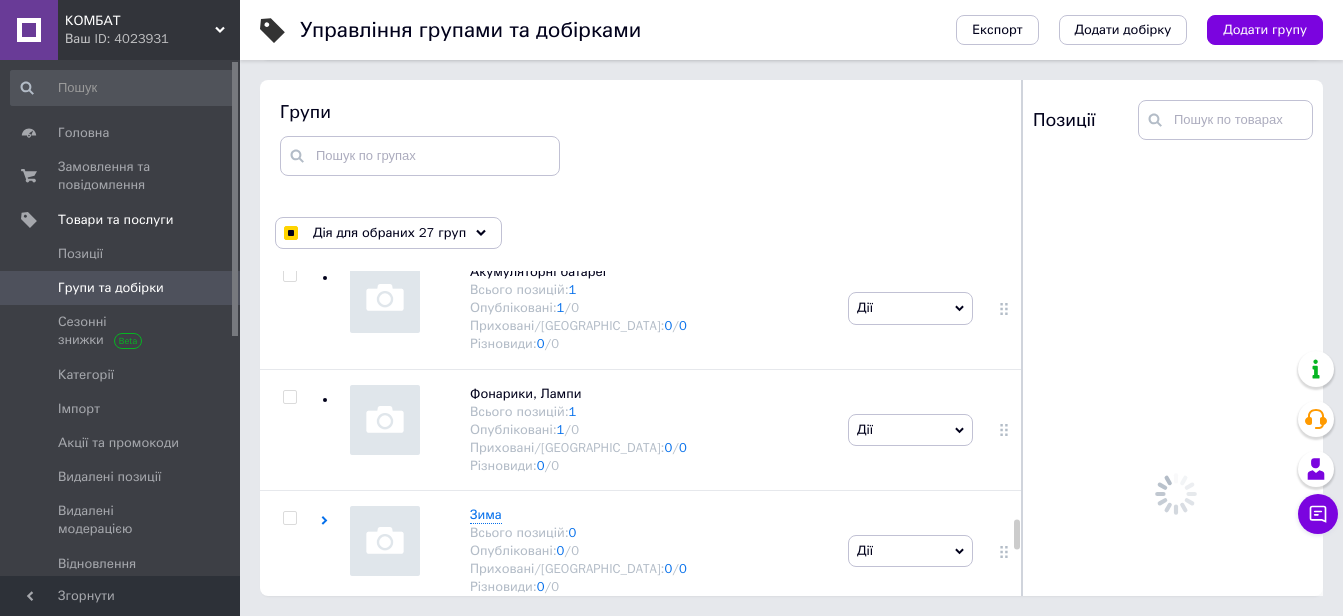 checkbox on "true" 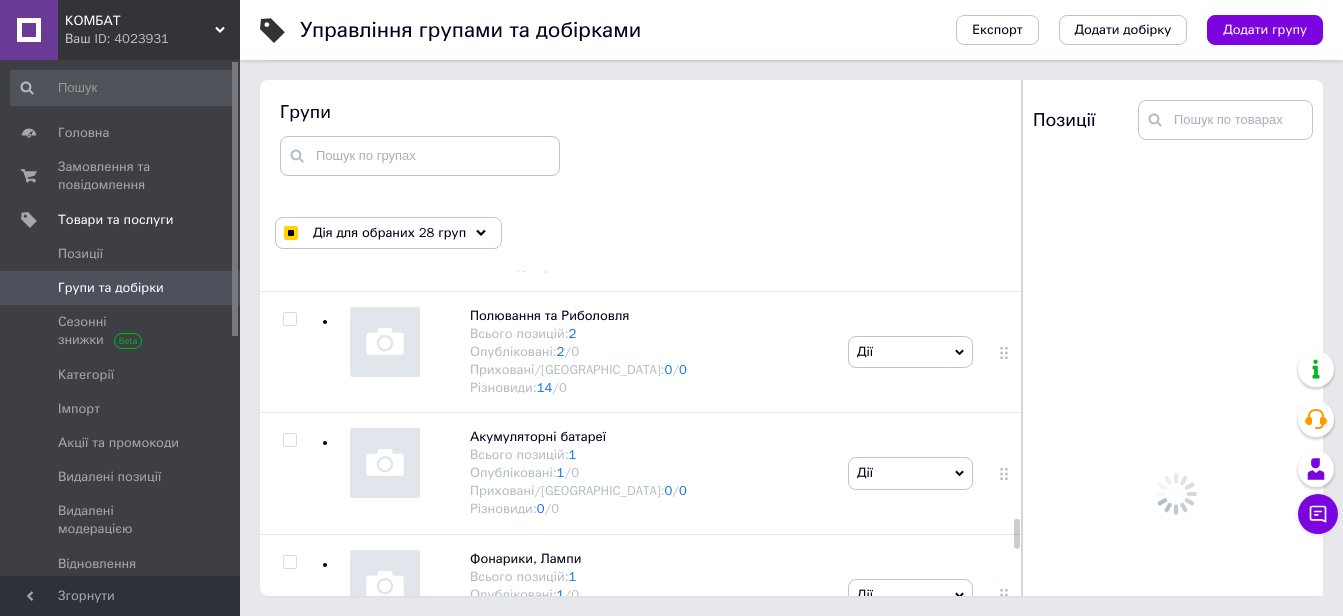 scroll, scrollTop: 16192, scrollLeft: 0, axis: vertical 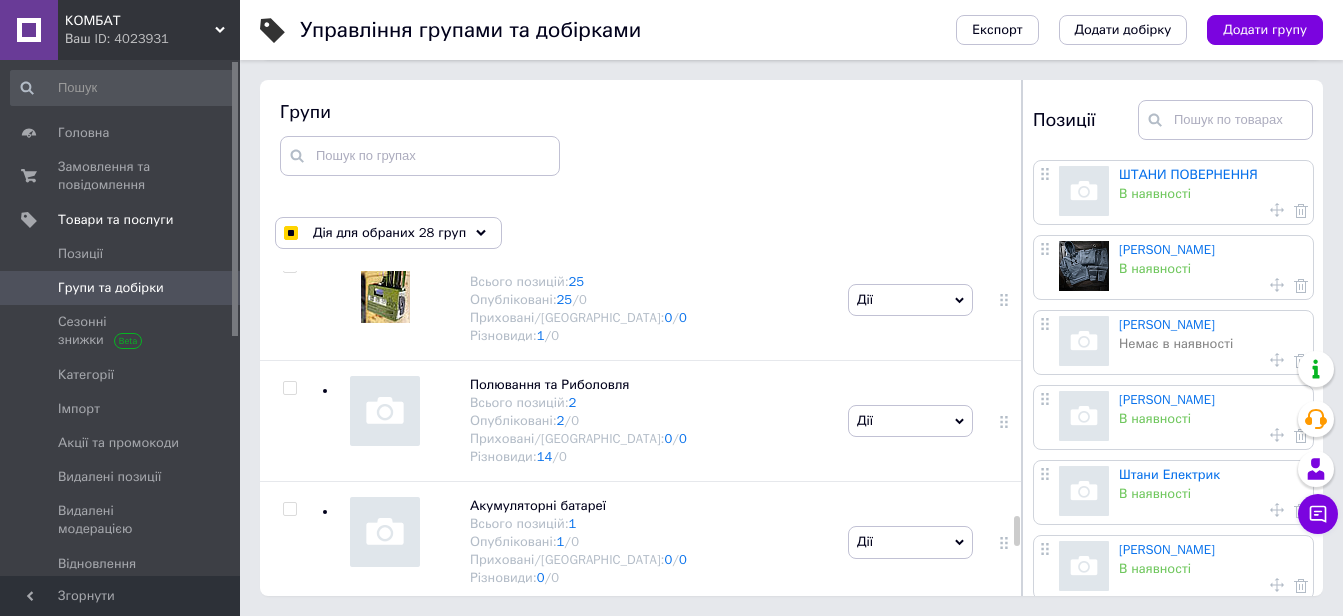 click at bounding box center (290, 873) 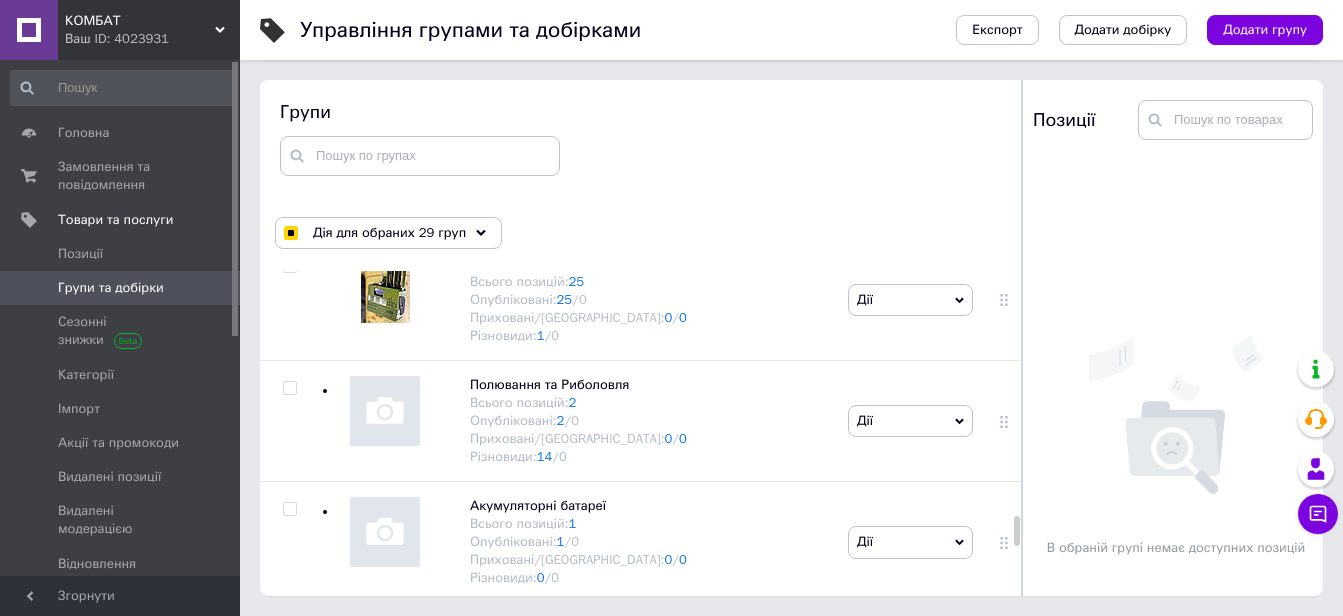 click at bounding box center [289, 752] 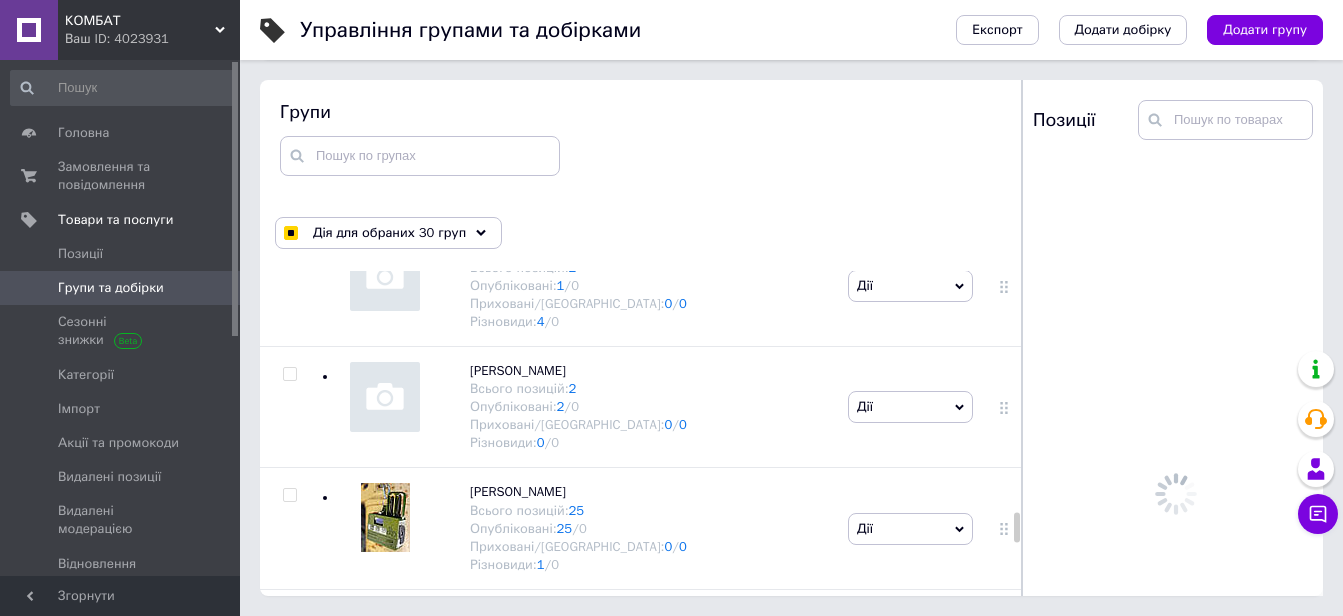 scroll, scrollTop: 15959, scrollLeft: 0, axis: vertical 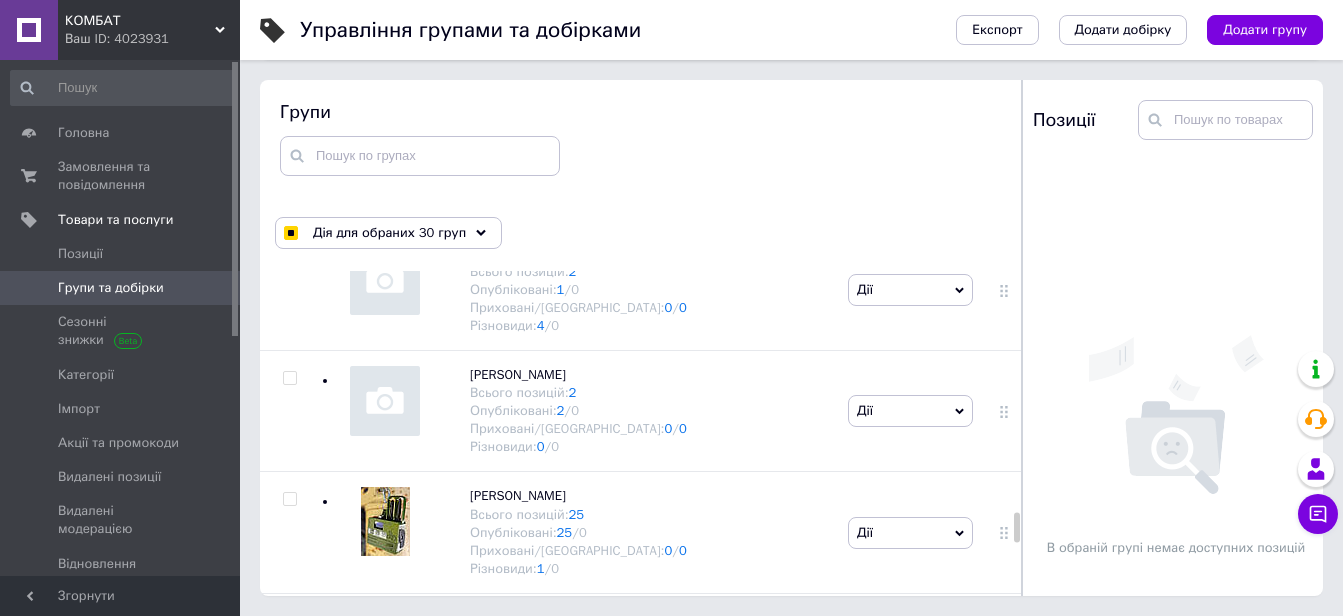 click at bounding box center [289, 864] 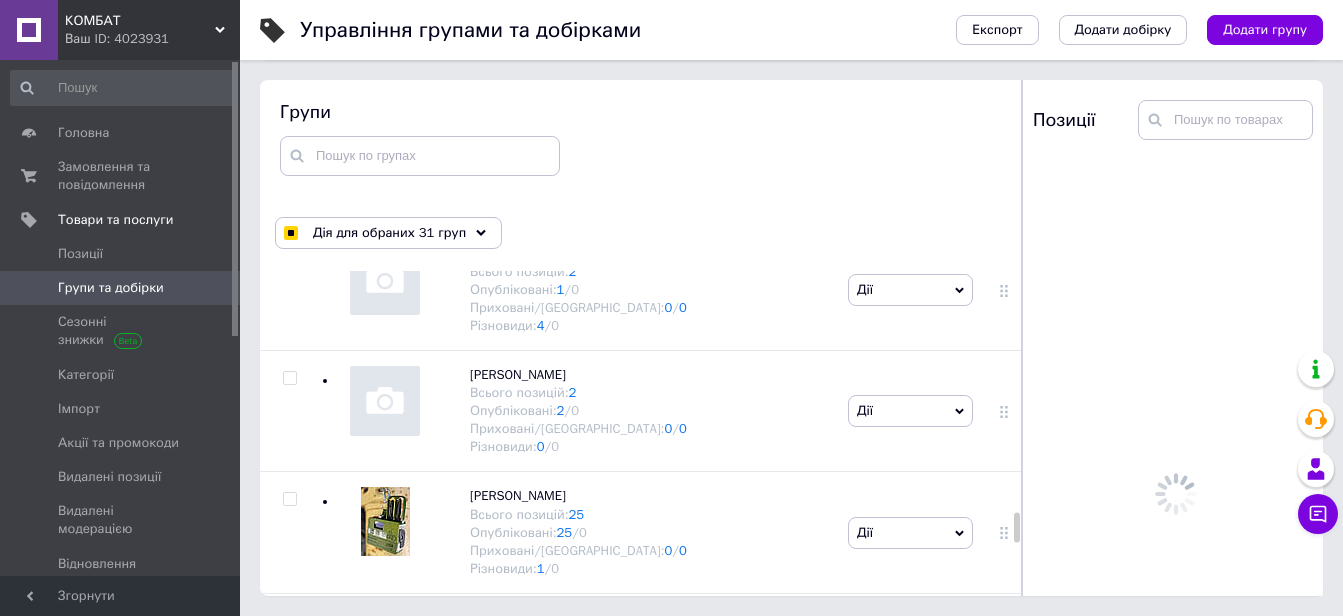click at bounding box center [290, 742] 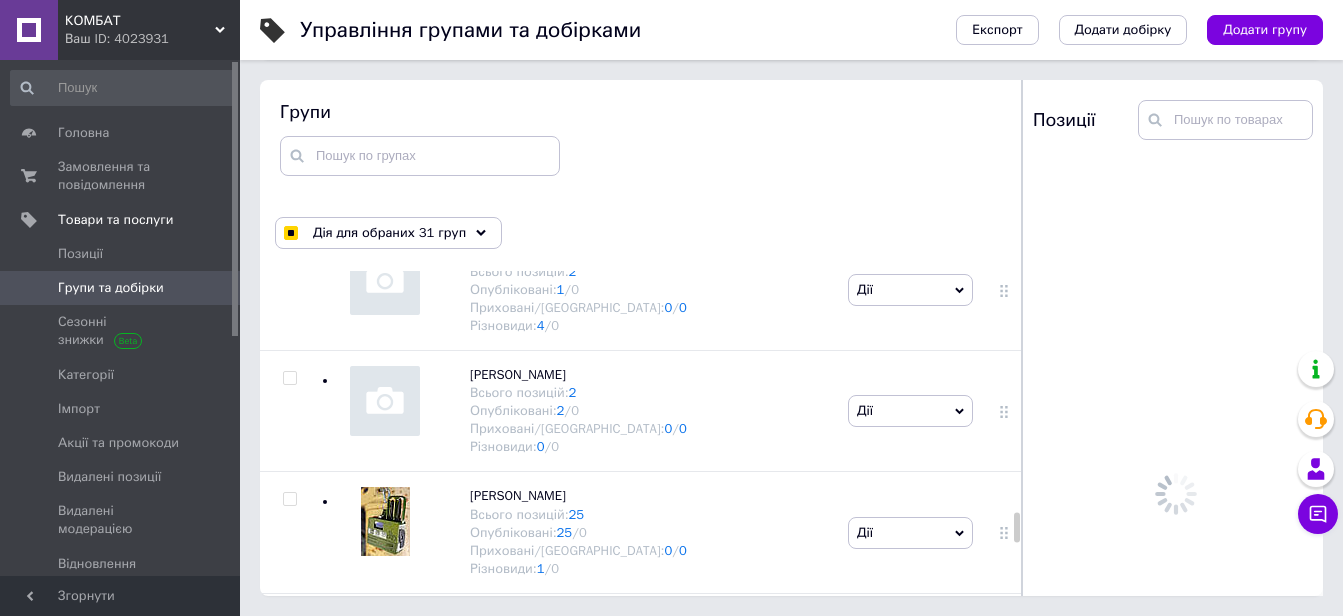 click at bounding box center (289, 742) 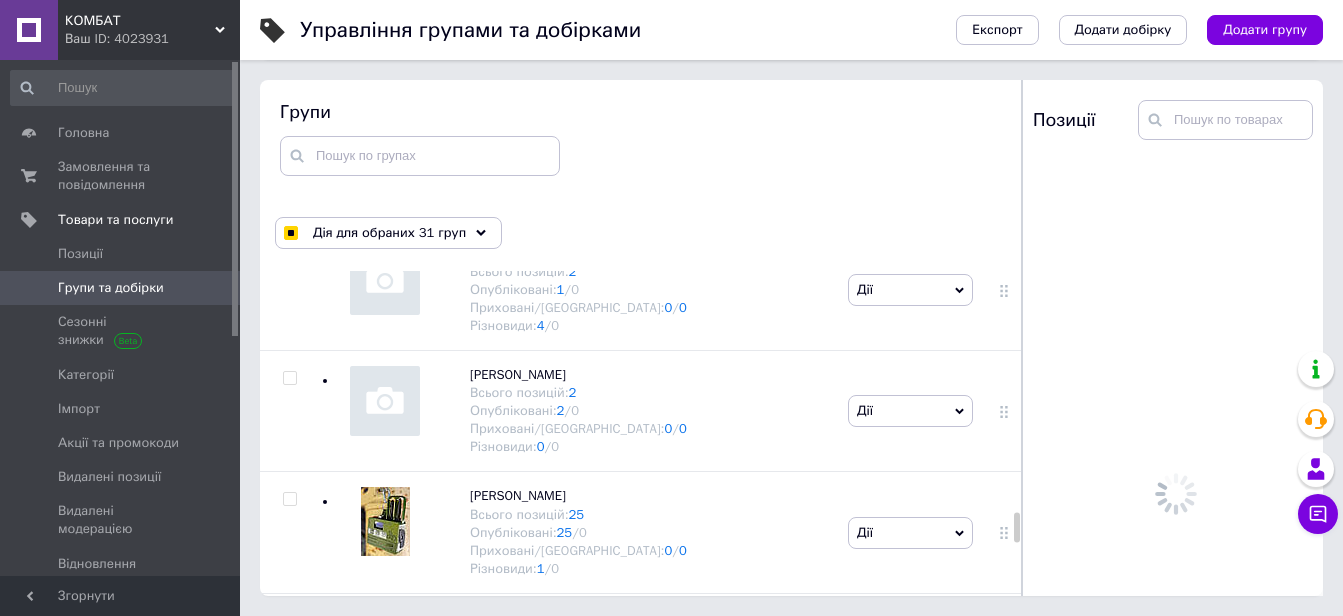 checkbox on "true" 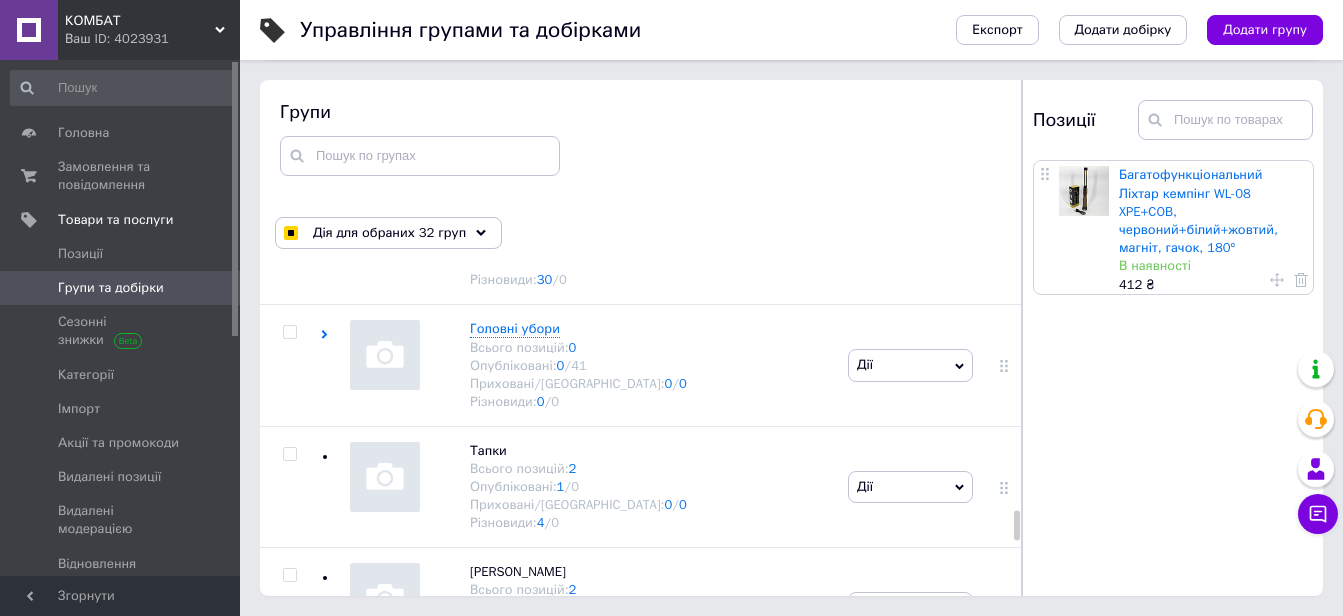 scroll, scrollTop: 15726, scrollLeft: 0, axis: vertical 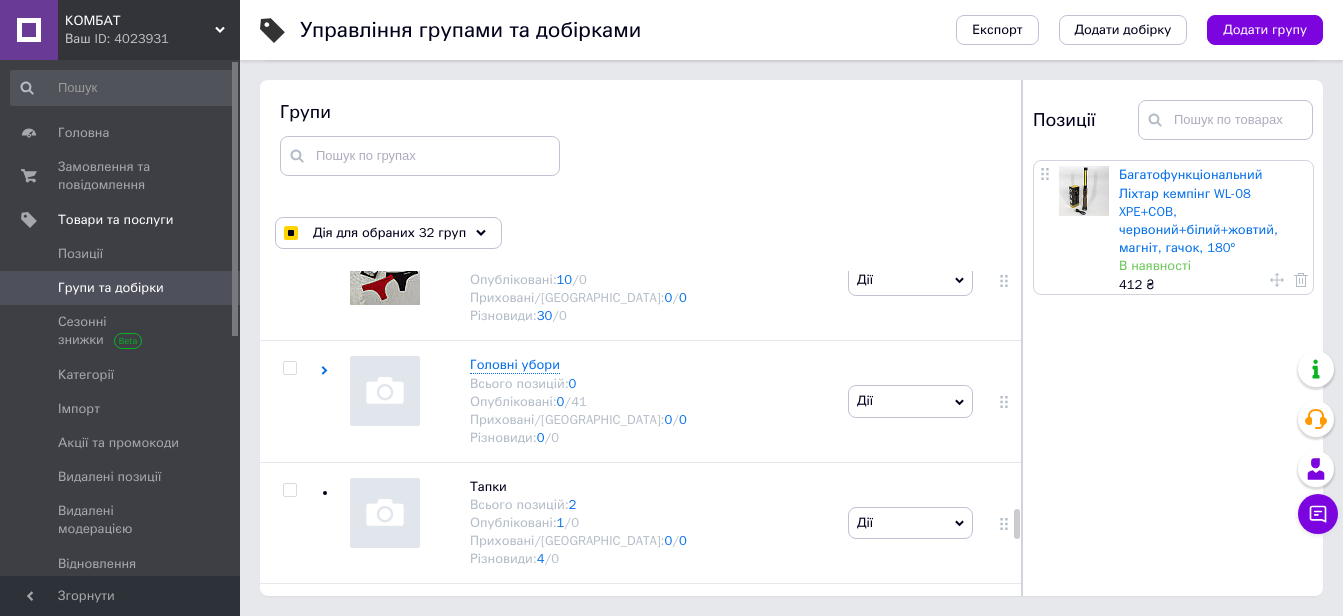 click at bounding box center [289, 854] 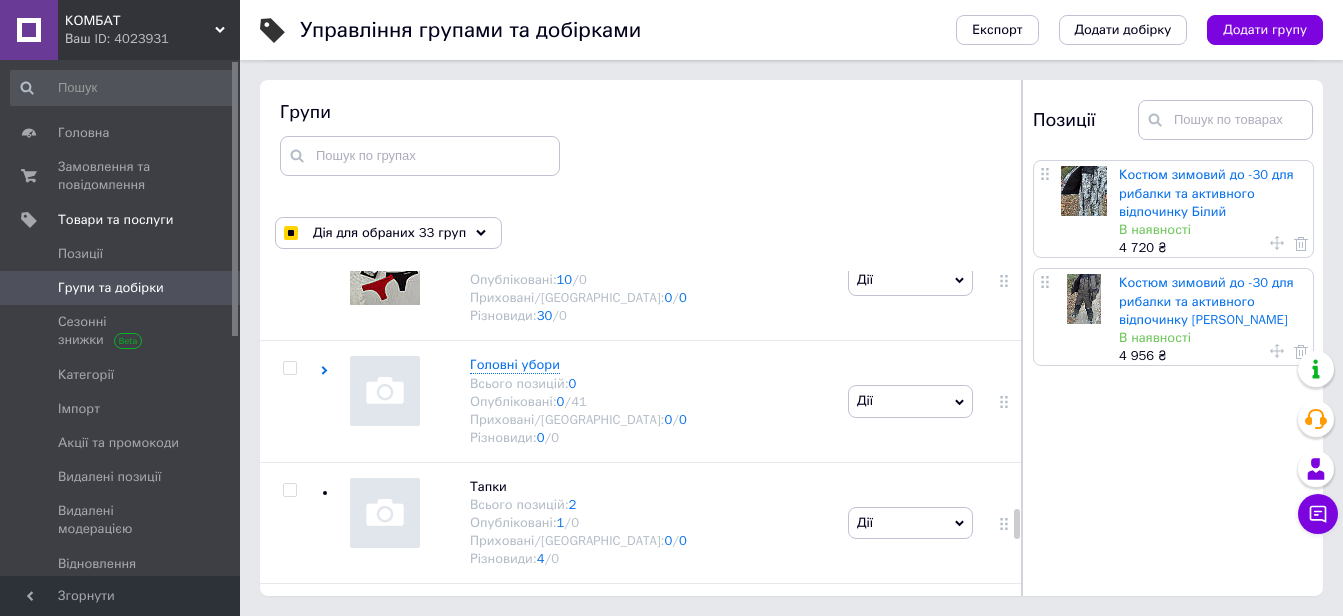 click at bounding box center [289, 854] 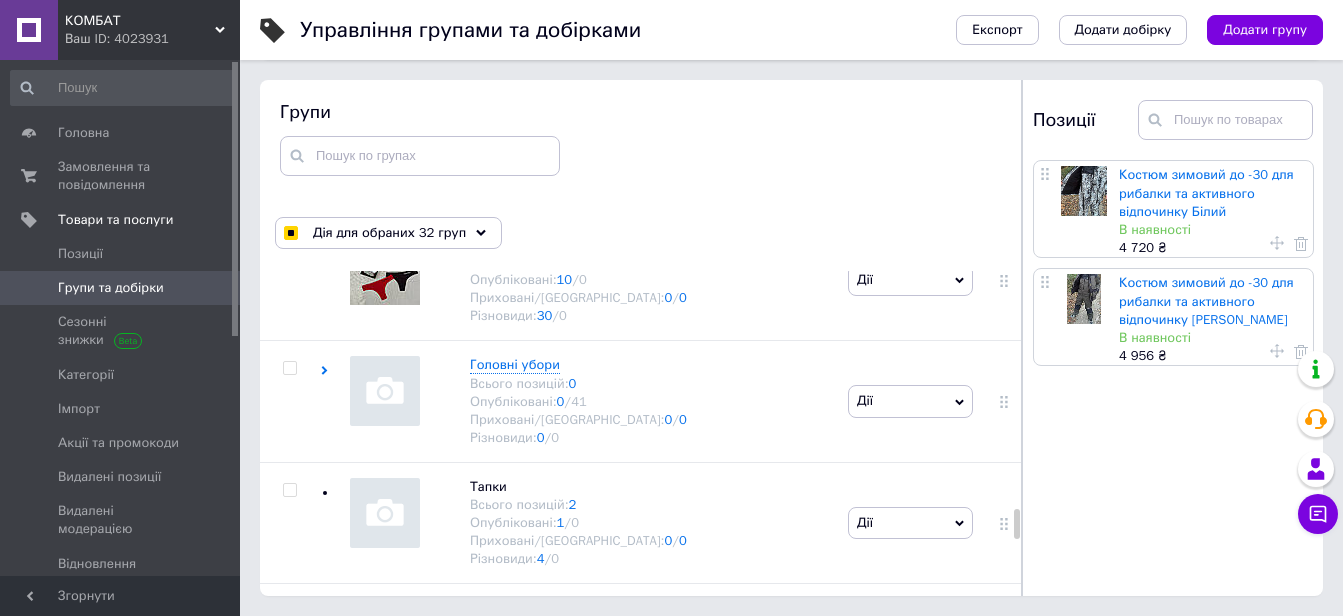 scroll, scrollTop: 15959, scrollLeft: 0, axis: vertical 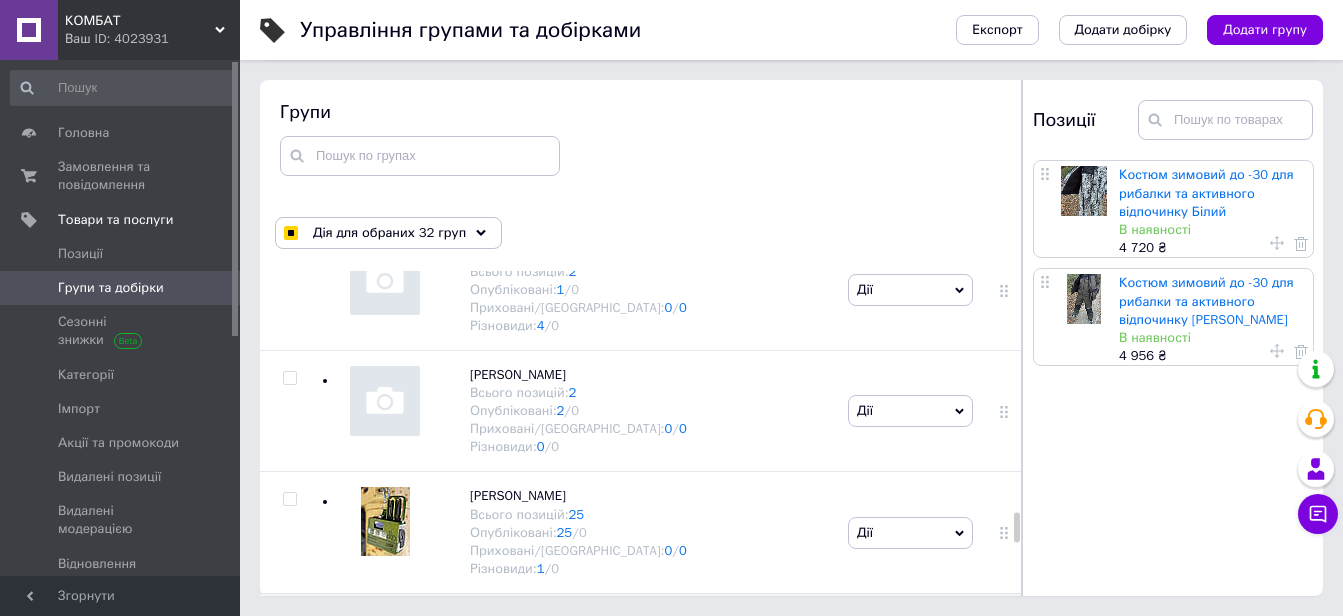 click at bounding box center (289, 742) 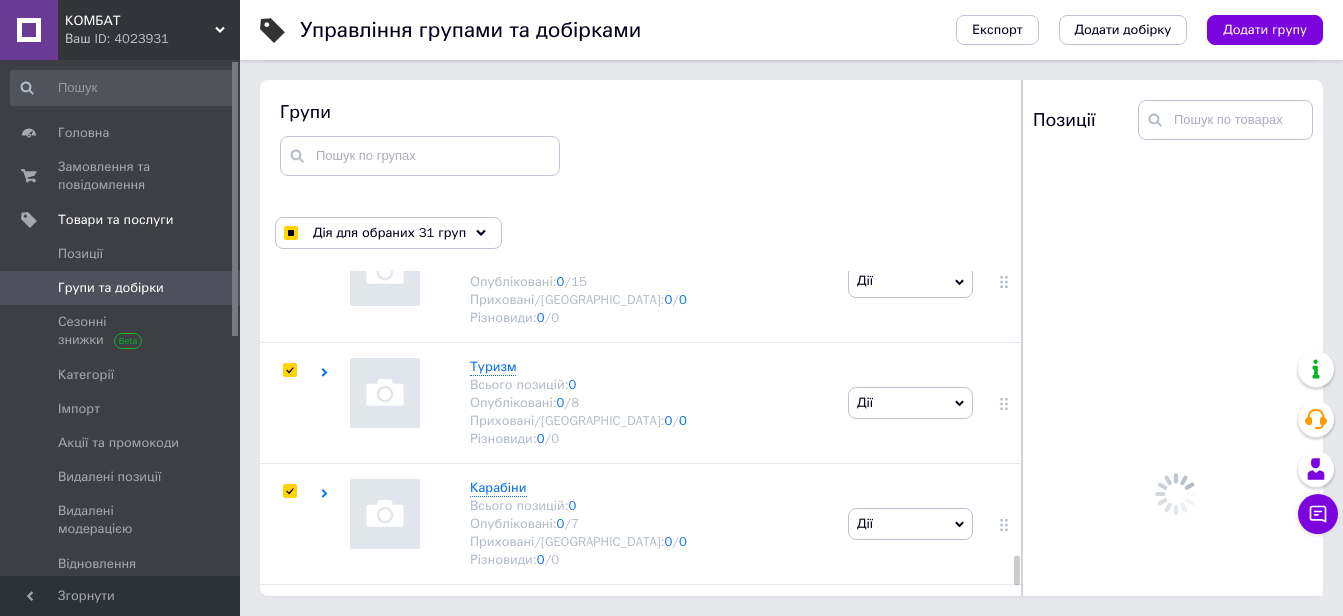 scroll, scrollTop: 19459, scrollLeft: 0, axis: vertical 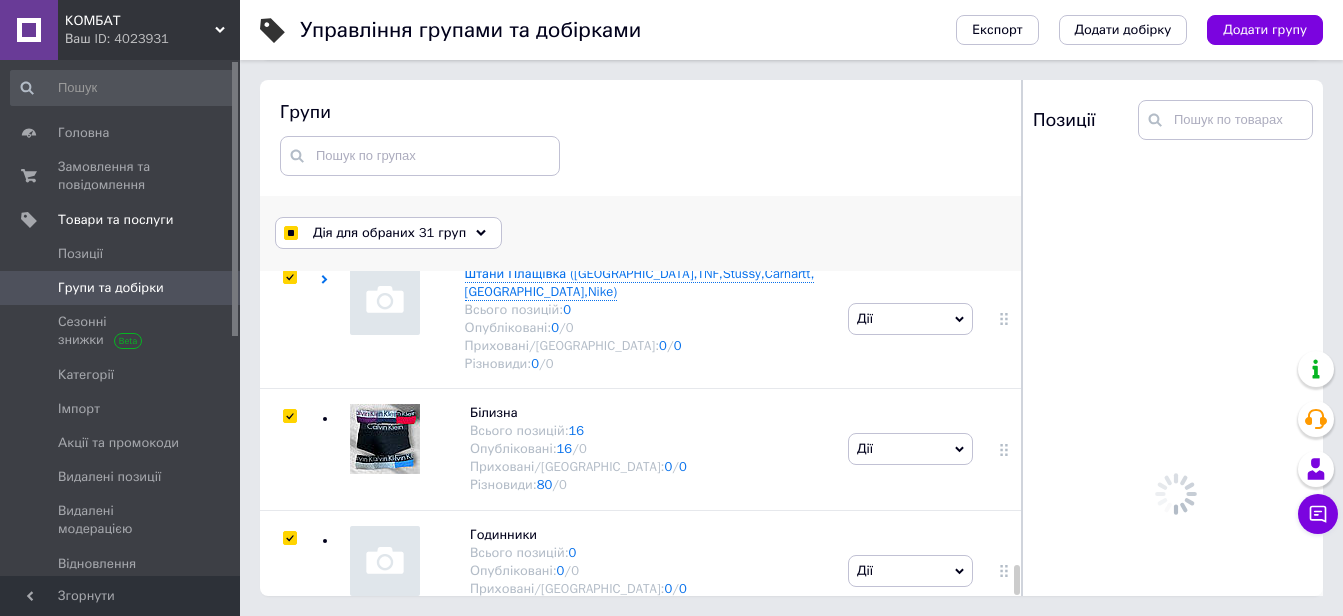 click on "Дія для обраних 31 груп" at bounding box center (388, 233) 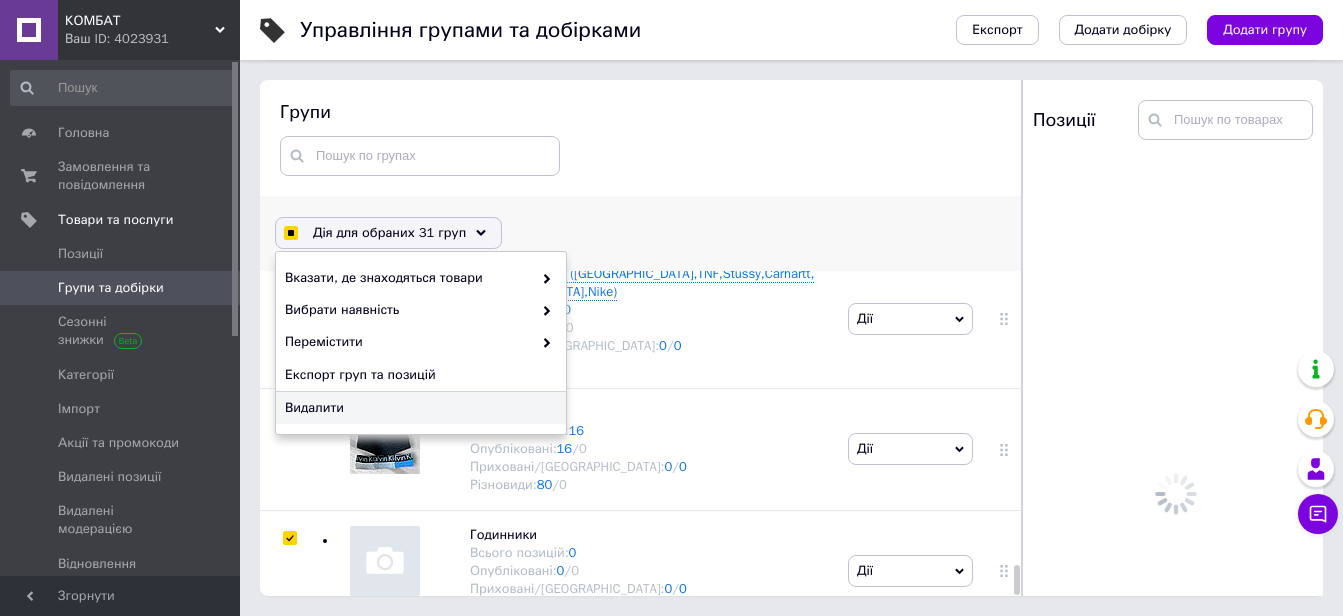 click on "Видалити" at bounding box center [418, 408] 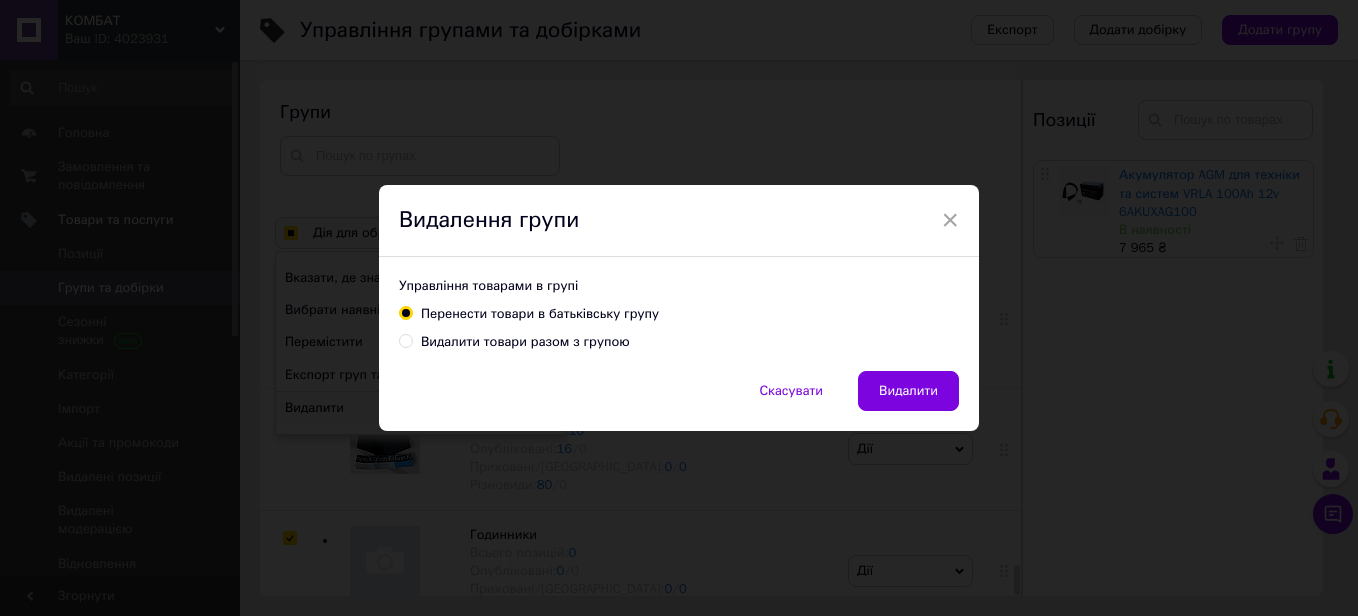 click on "Видалити товари разом з групою" at bounding box center [525, 342] 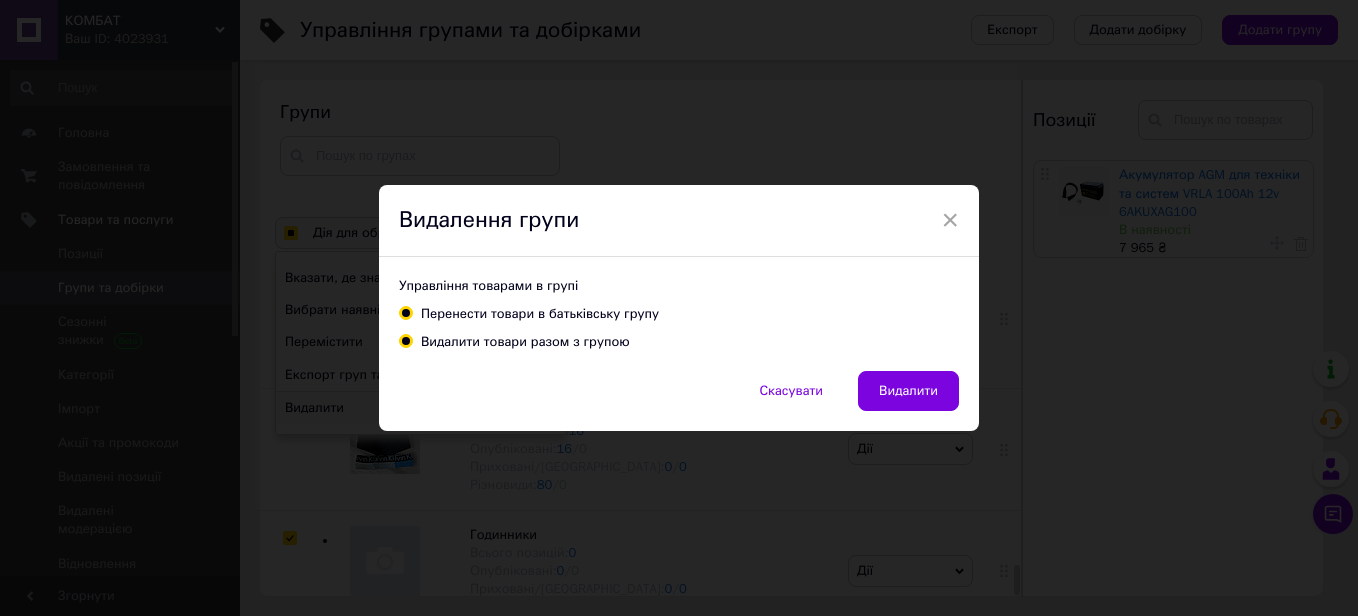 radio on "true" 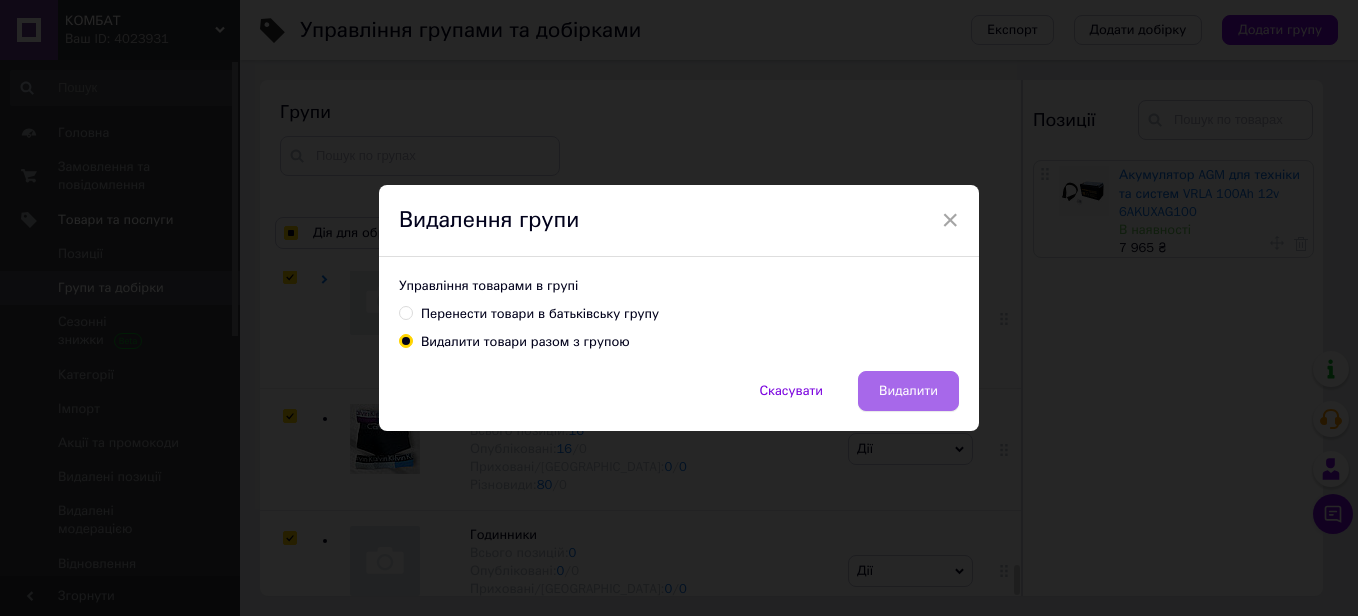click on "Видалити" at bounding box center [908, 391] 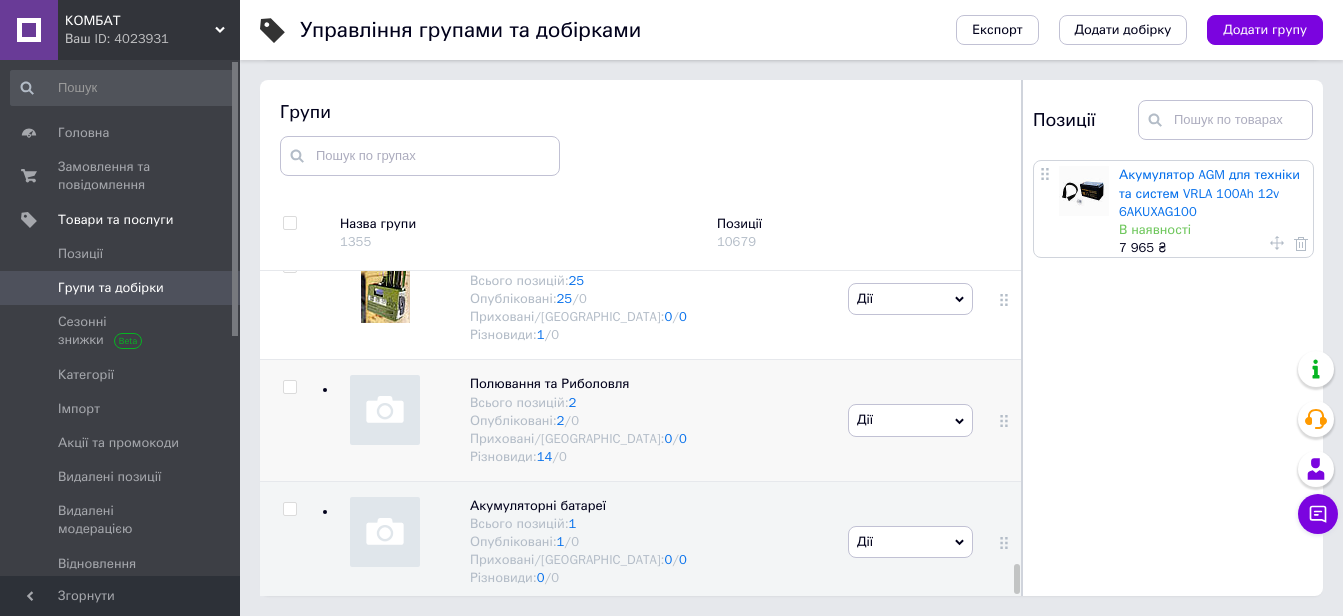 scroll, scrollTop: 15772, scrollLeft: 0, axis: vertical 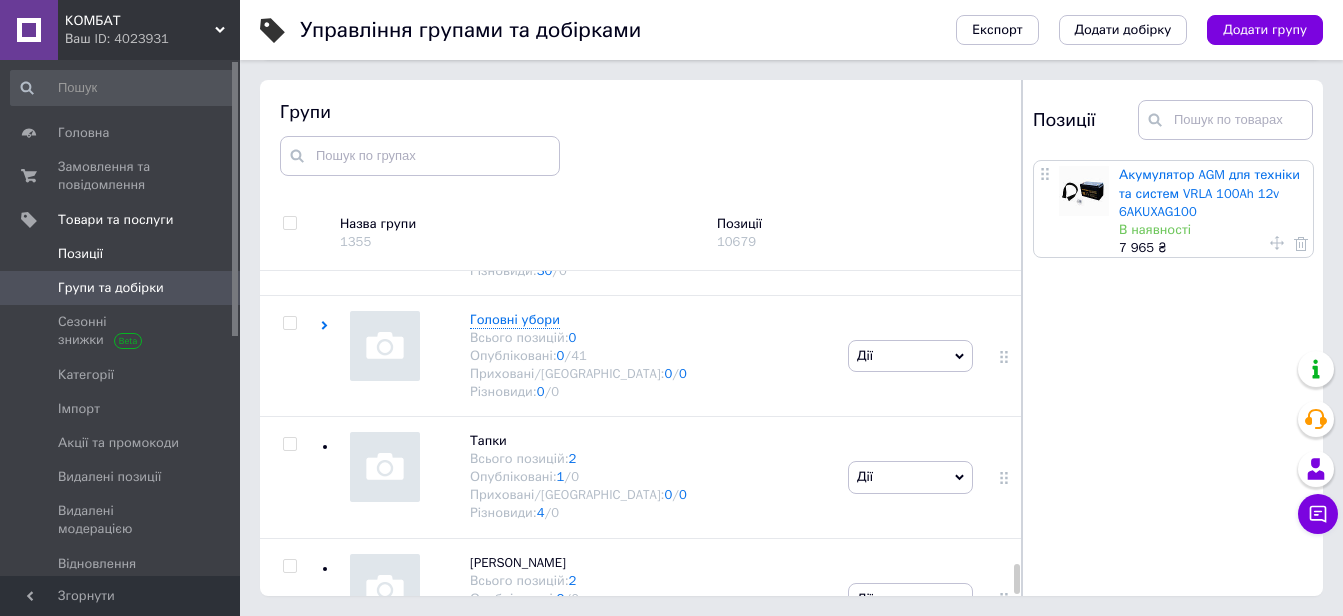 click on "Позиції" at bounding box center (123, 254) 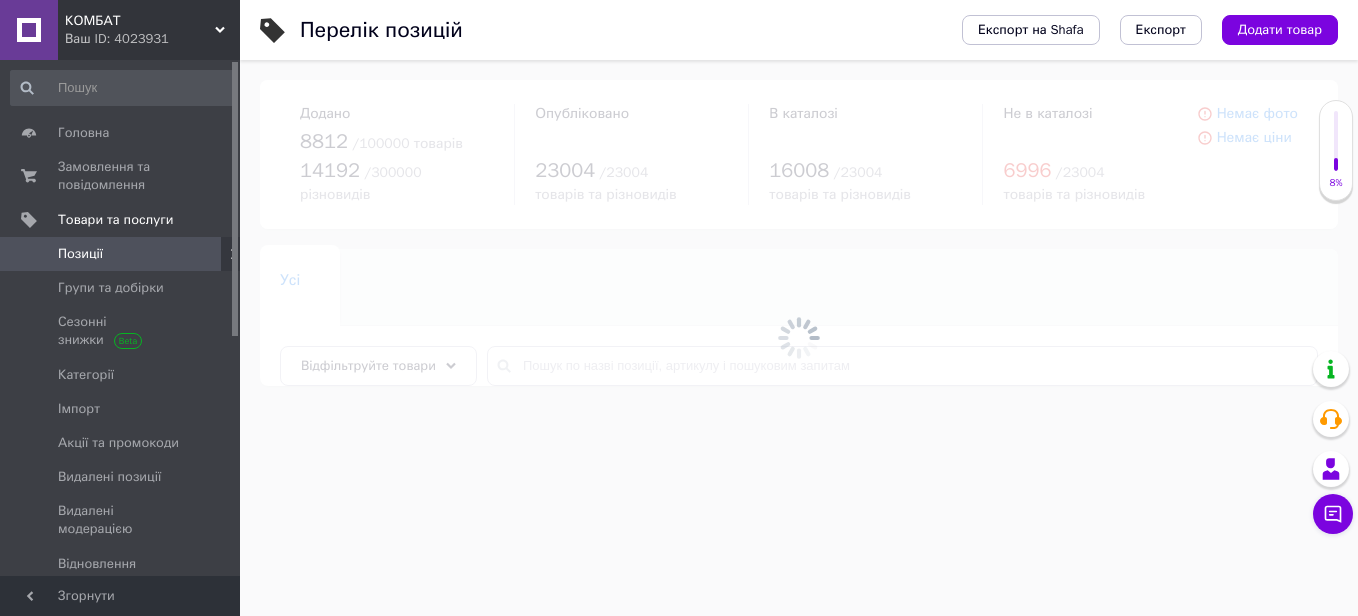 click at bounding box center (799, 338) 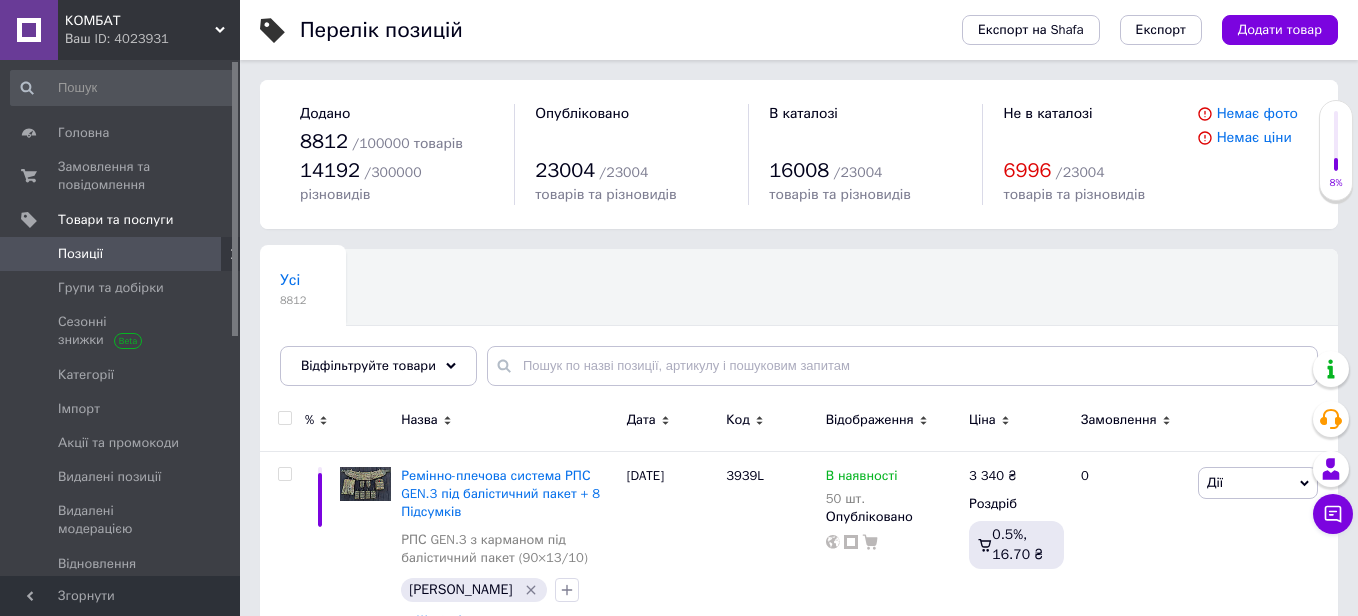 click on "Відфільтруйте товари" at bounding box center [378, 366] 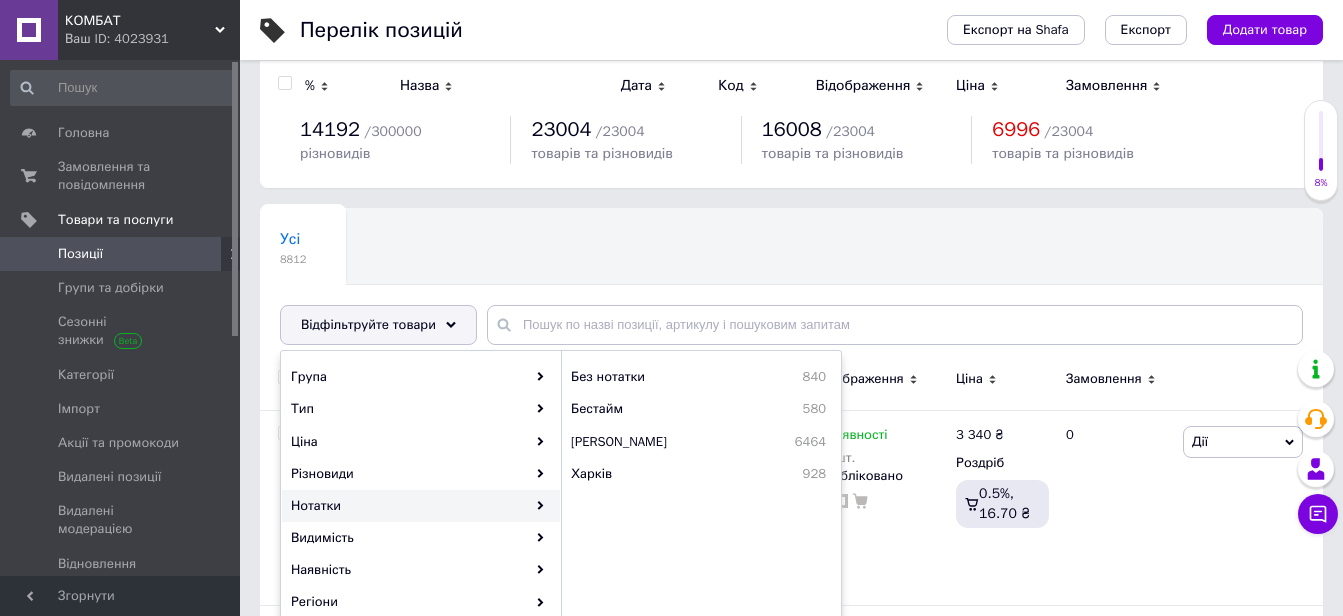 scroll, scrollTop: 0, scrollLeft: 0, axis: both 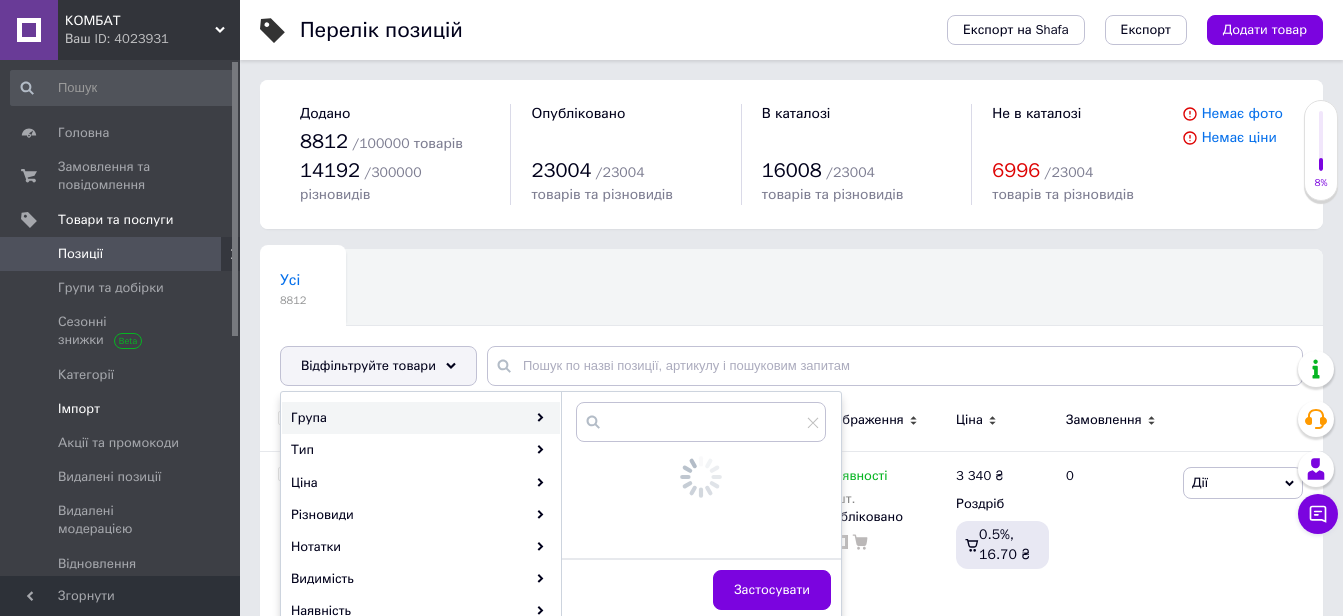 click on "Імпорт" at bounding box center [123, 409] 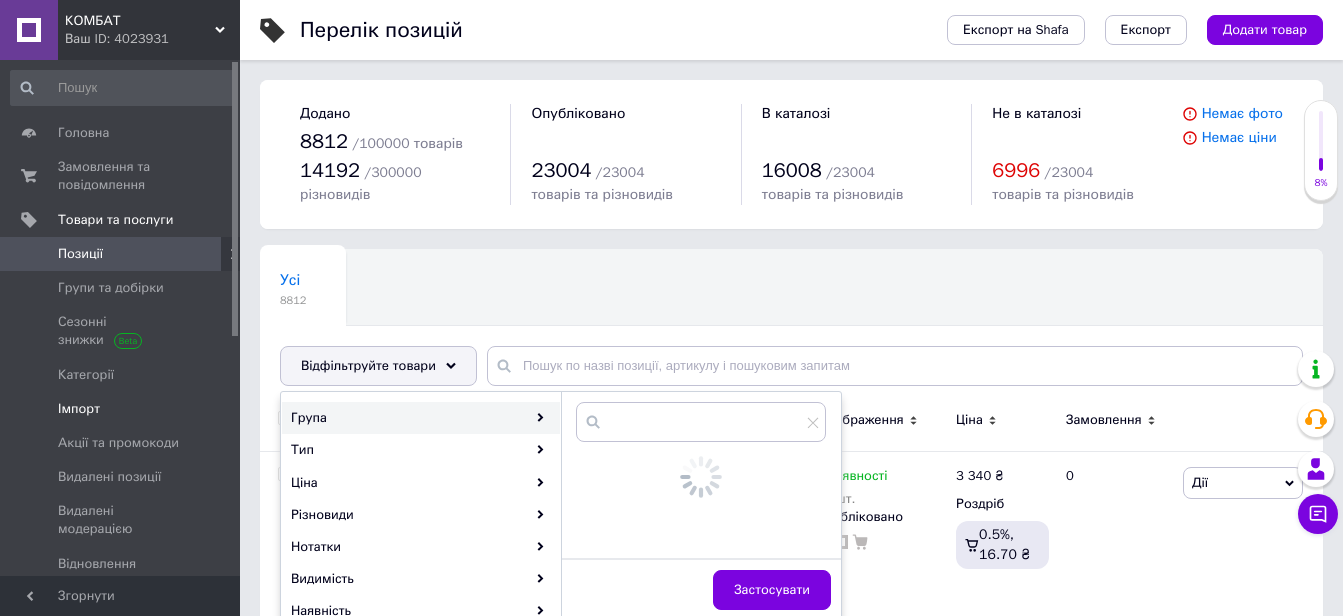 click on "Імпорт" at bounding box center [123, 409] 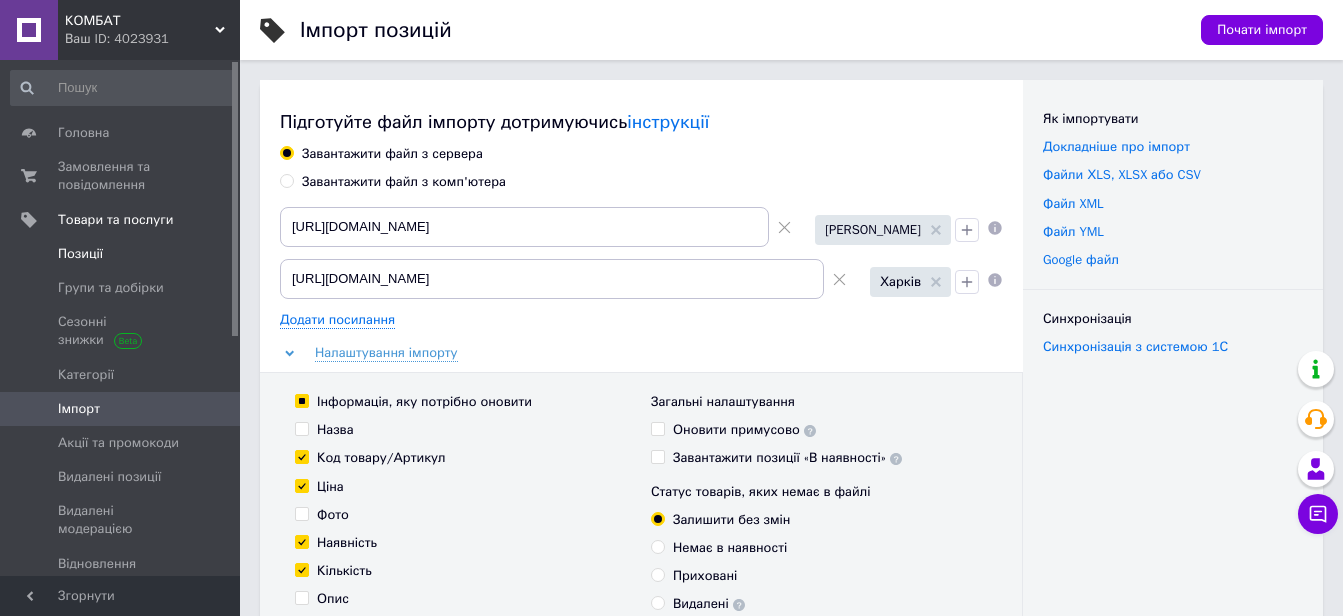 click on "Позиції" at bounding box center [80, 254] 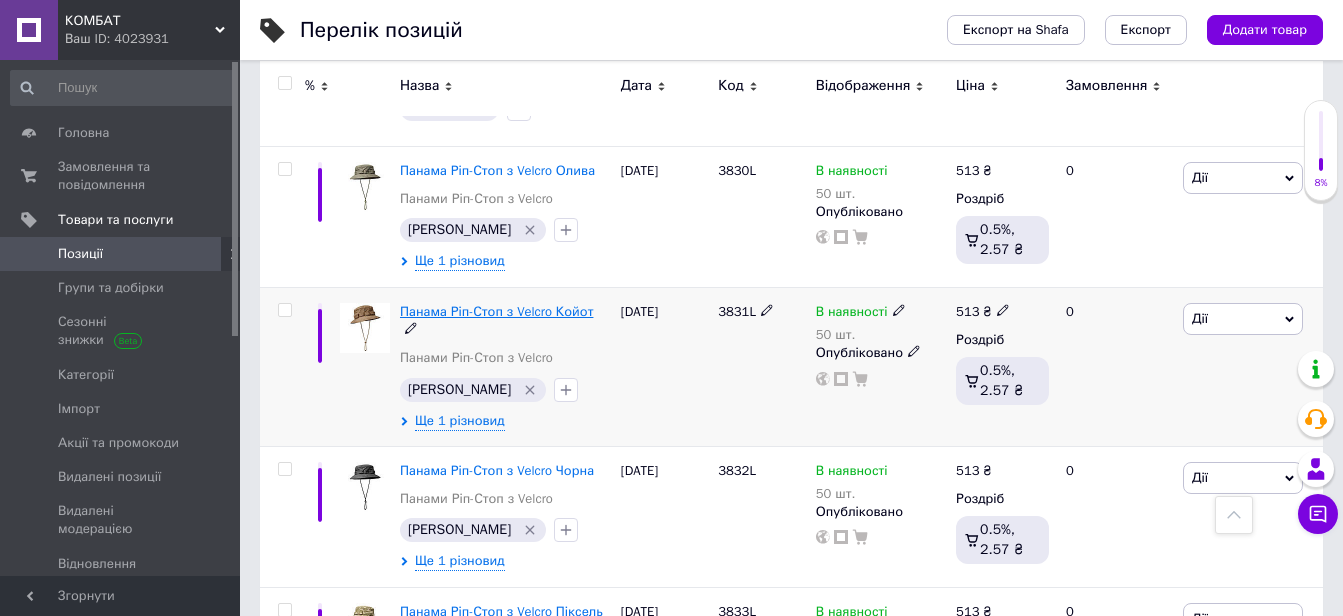 scroll, scrollTop: 15859, scrollLeft: 0, axis: vertical 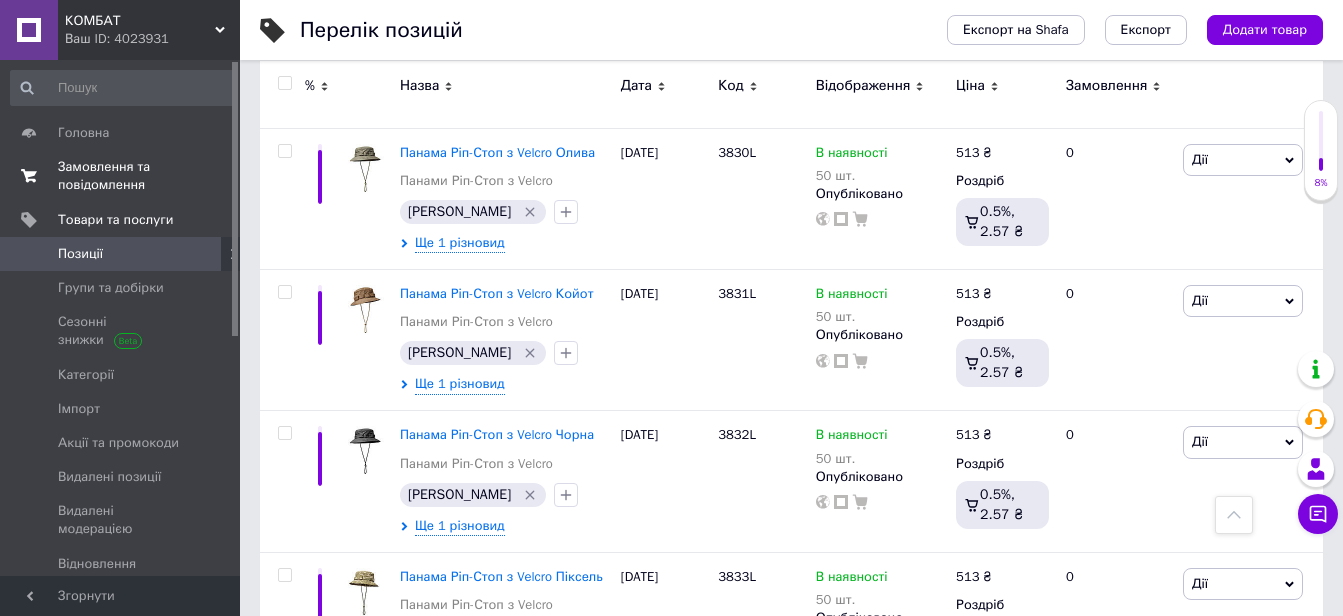click on "Замовлення та повідомлення" at bounding box center [121, 176] 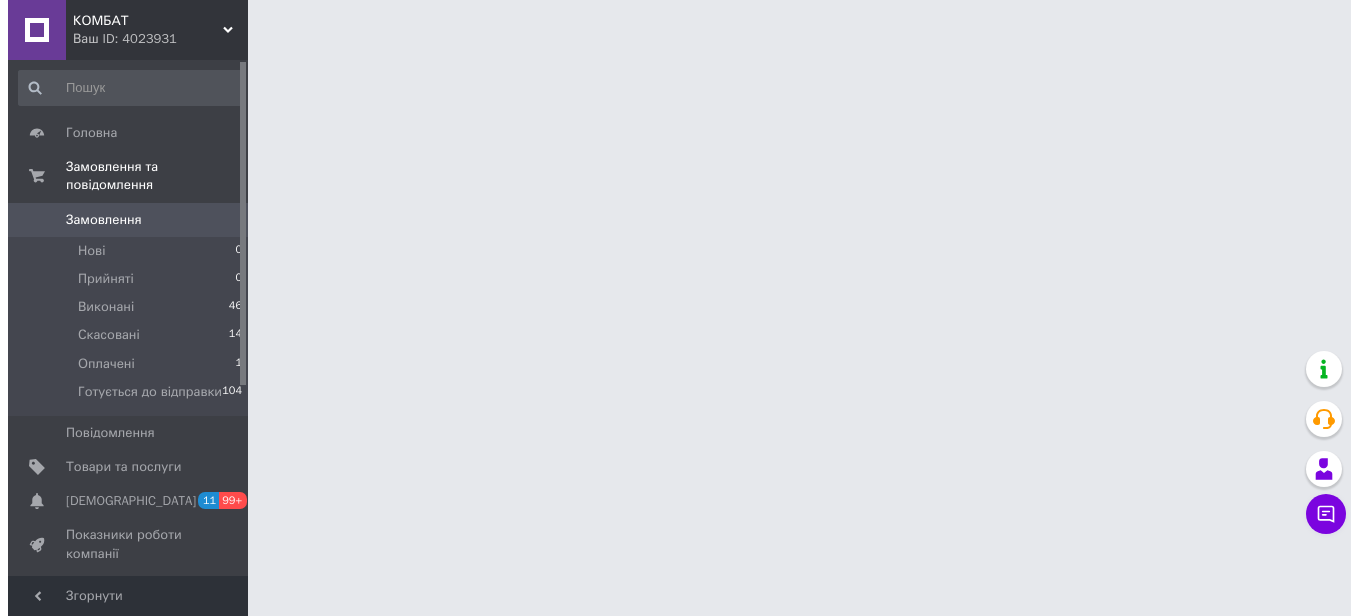 scroll, scrollTop: 0, scrollLeft: 0, axis: both 